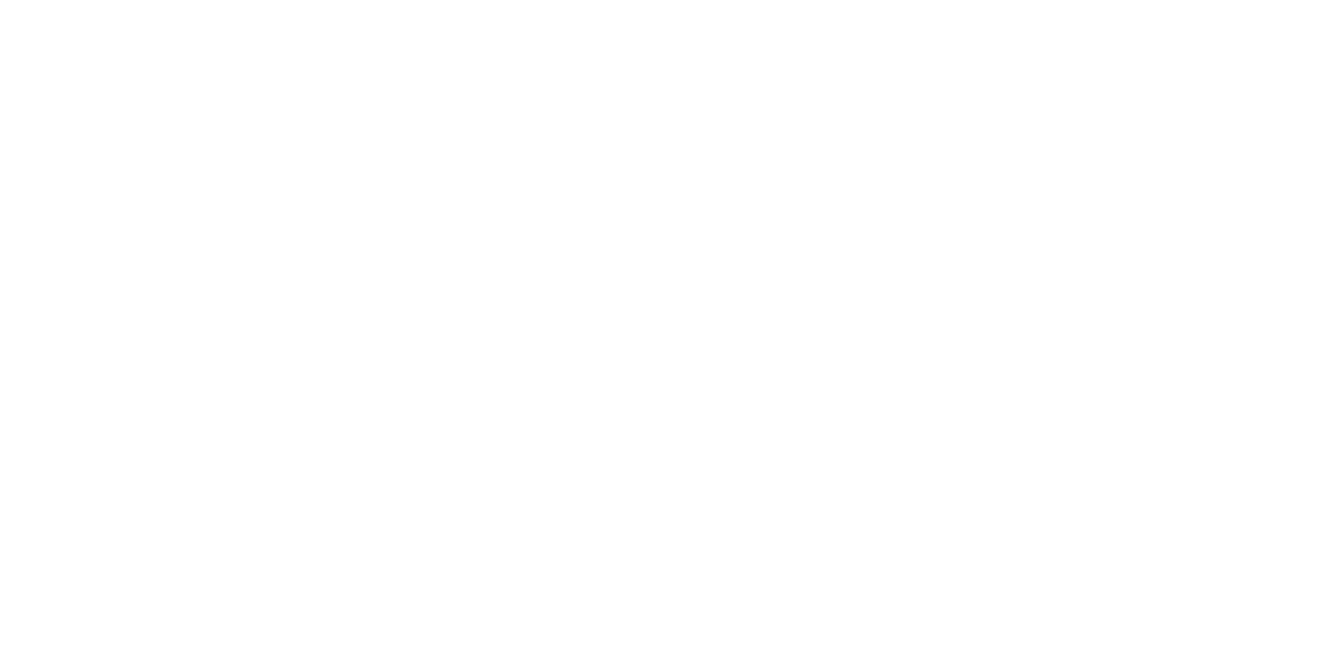scroll, scrollTop: 0, scrollLeft: 0, axis: both 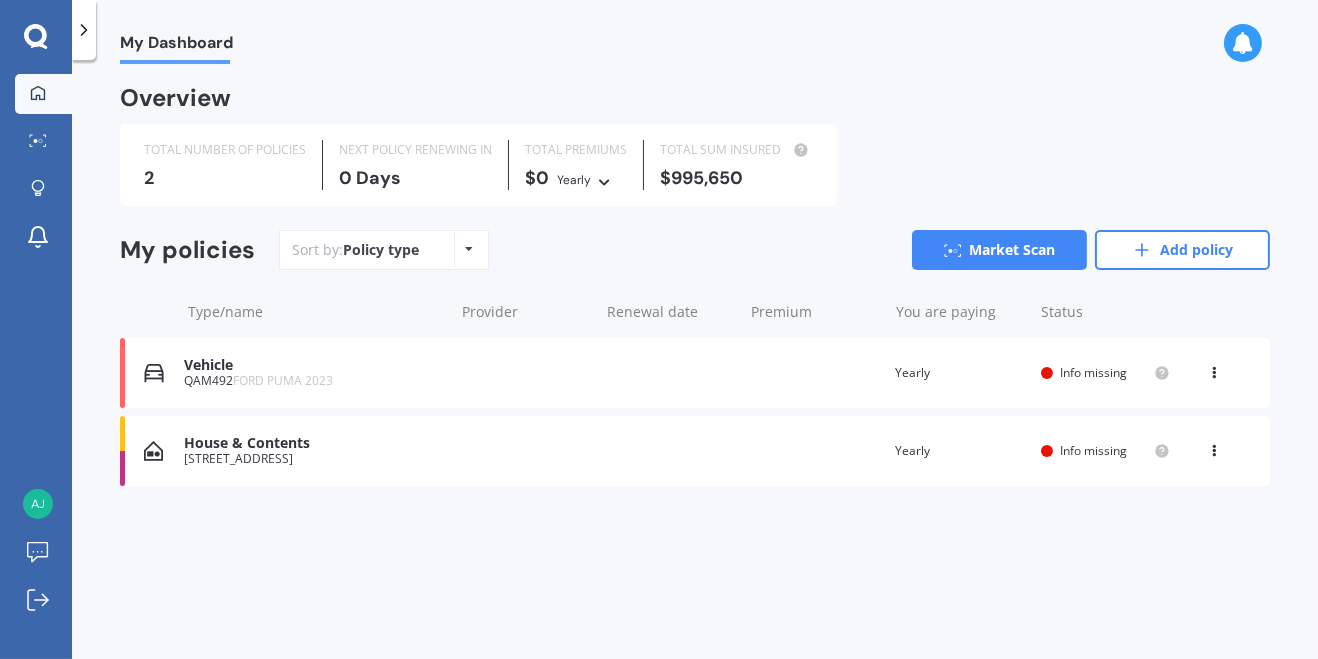 click on "Info missing" at bounding box center [1094, 372] 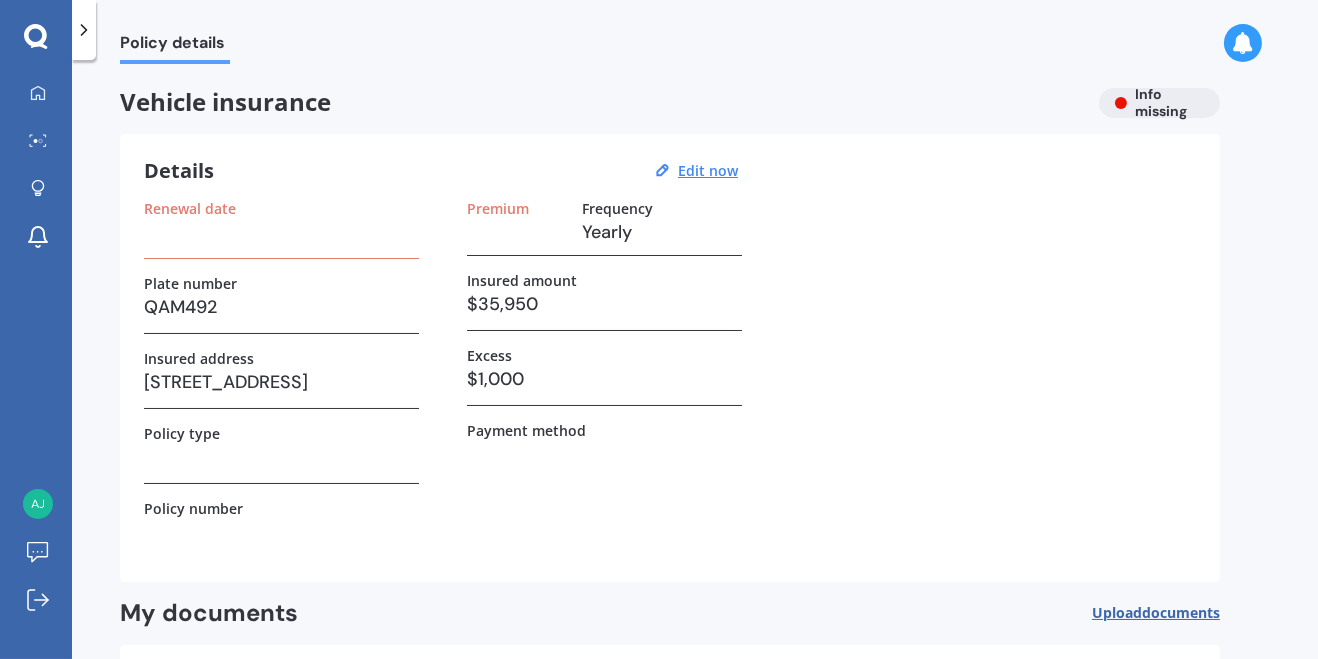 click on "$1,000" at bounding box center (604, 379) 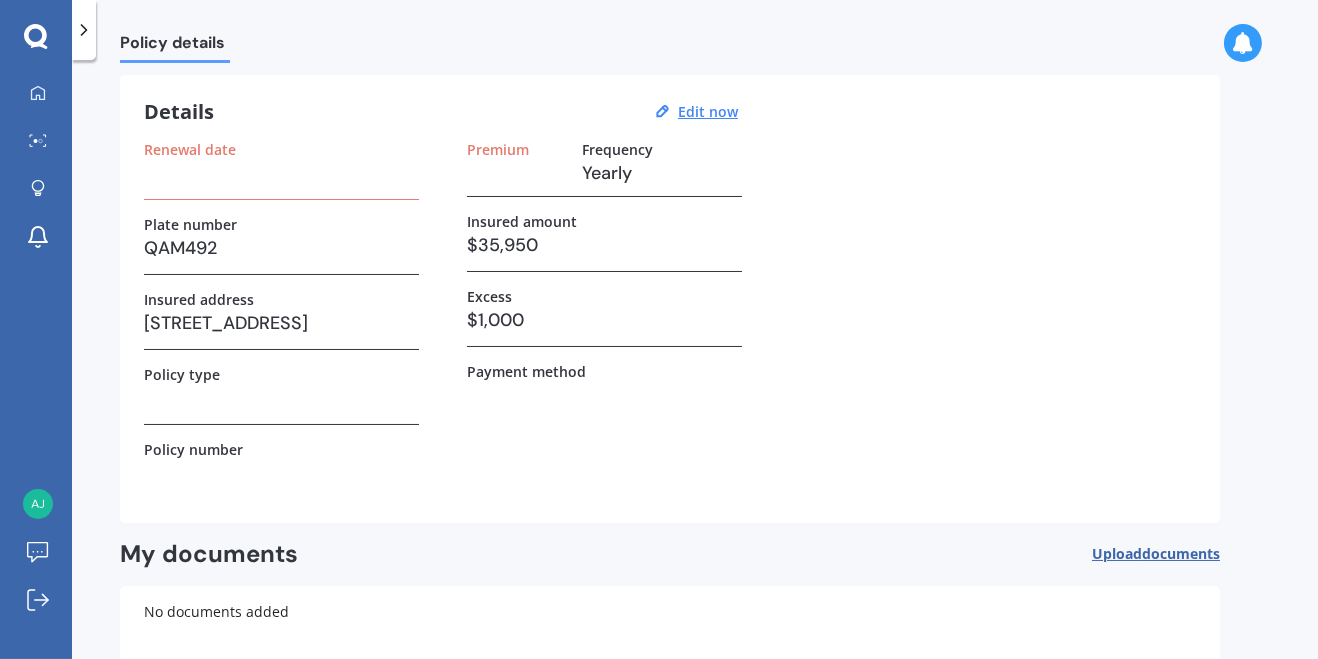 scroll, scrollTop: 88, scrollLeft: 0, axis: vertical 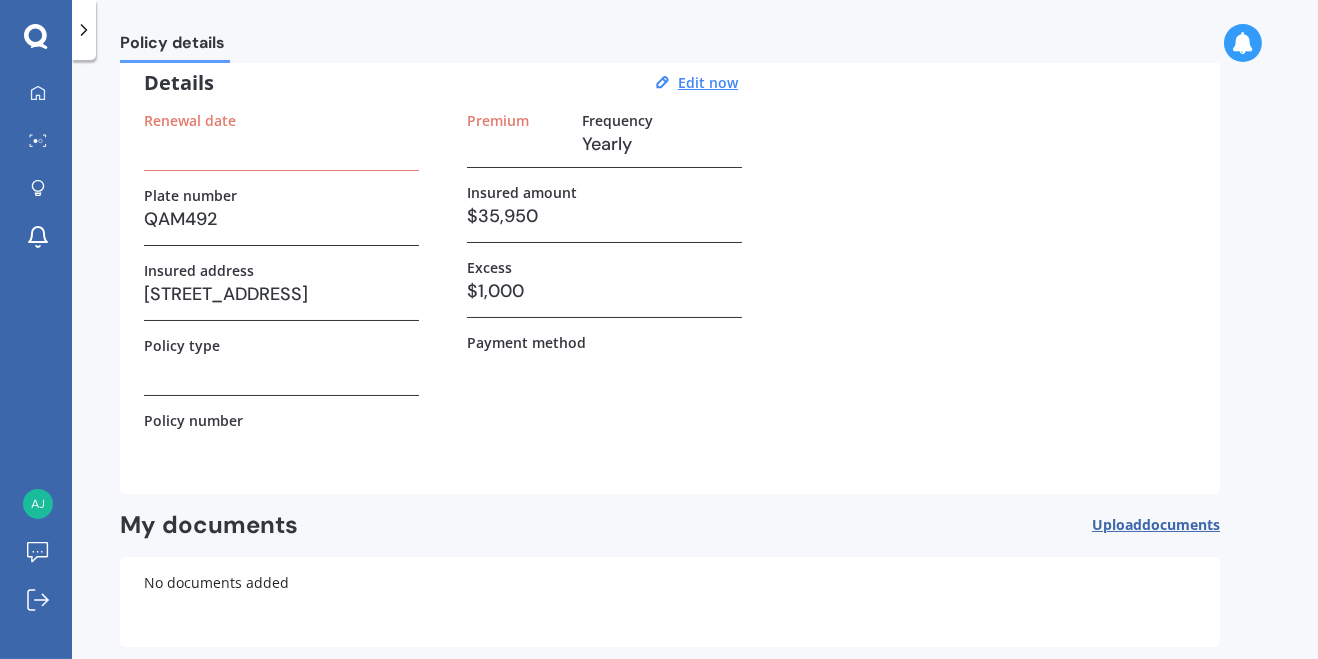click on "Insured amount $35,950" at bounding box center (604, 213) 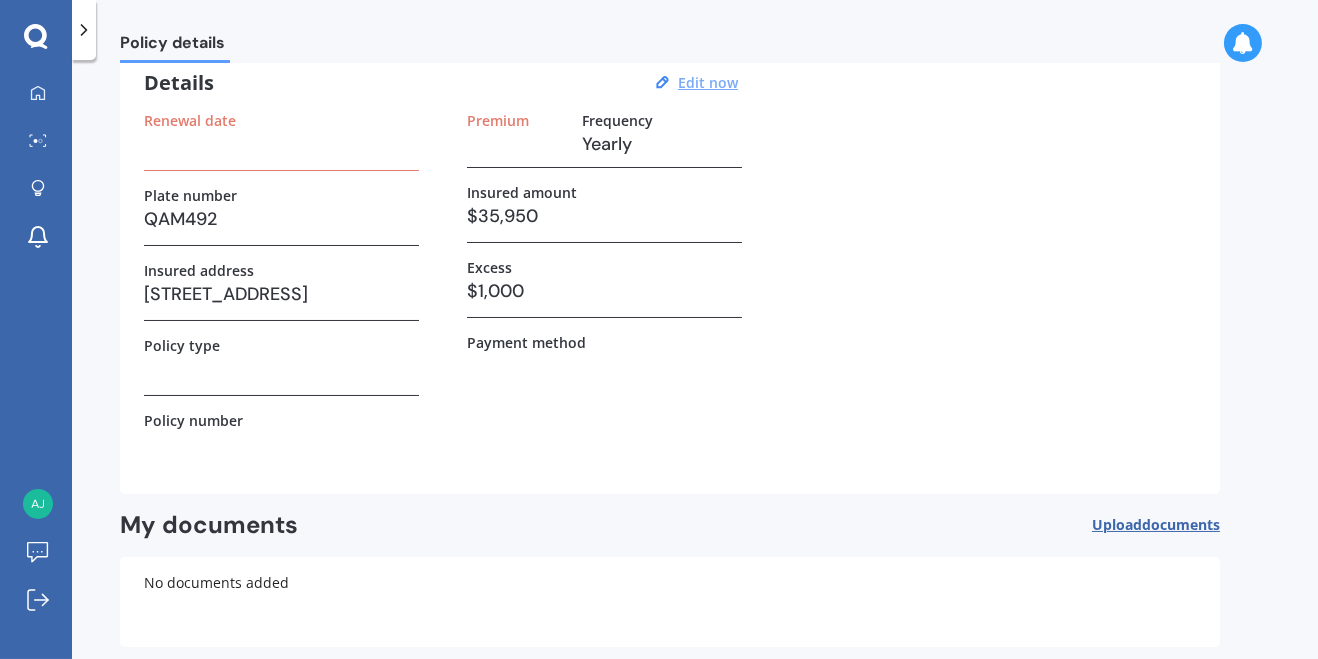 click on "Edit now" at bounding box center (708, 82) 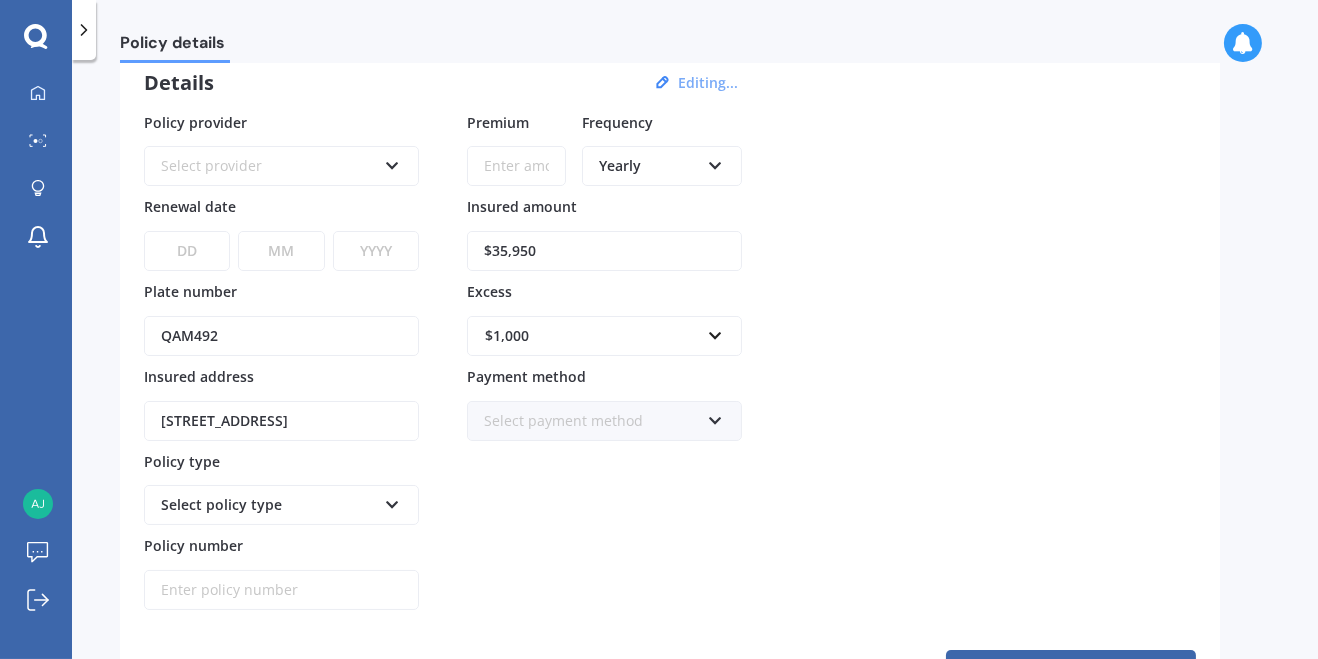 click on "$35,950" at bounding box center [604, 251] 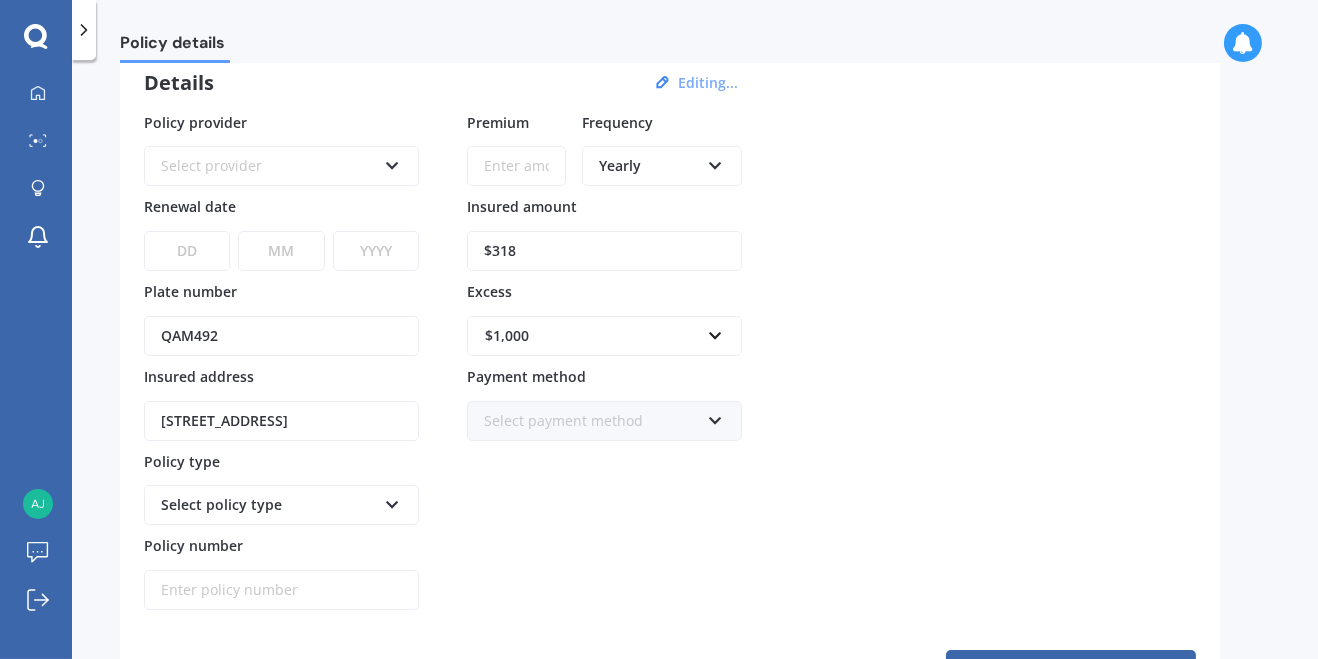 click on "$318" at bounding box center (604, 251) 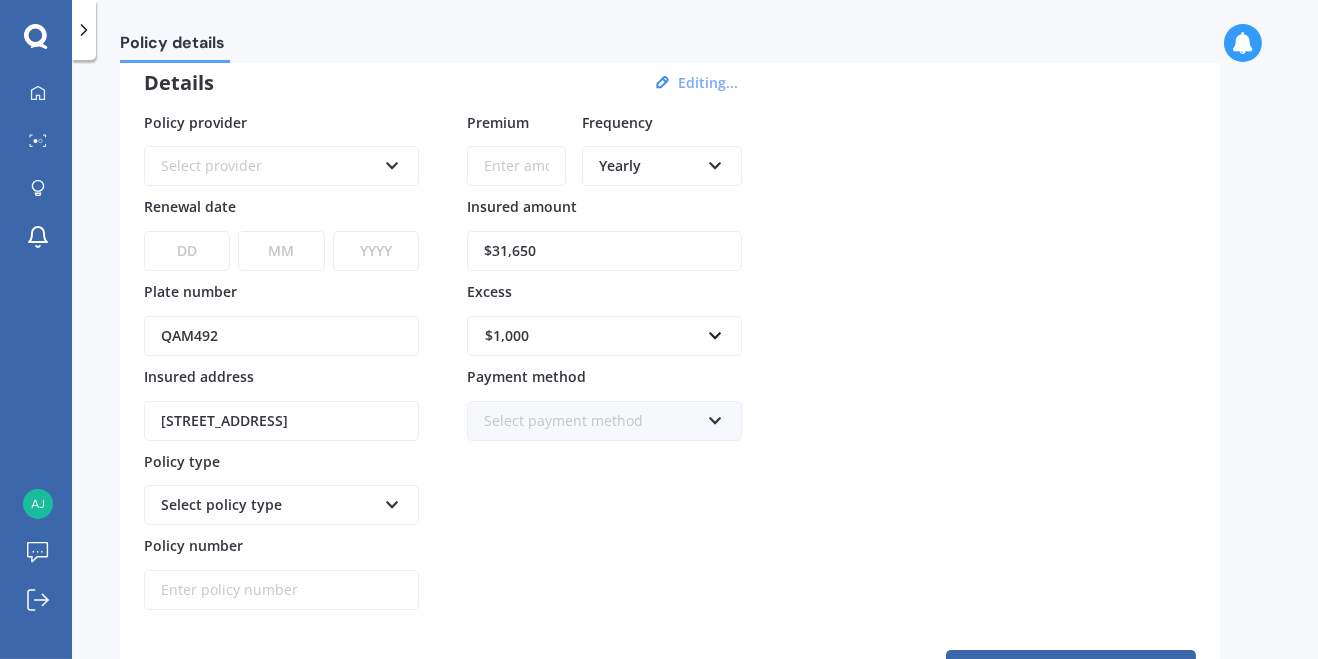 type on "$31,650" 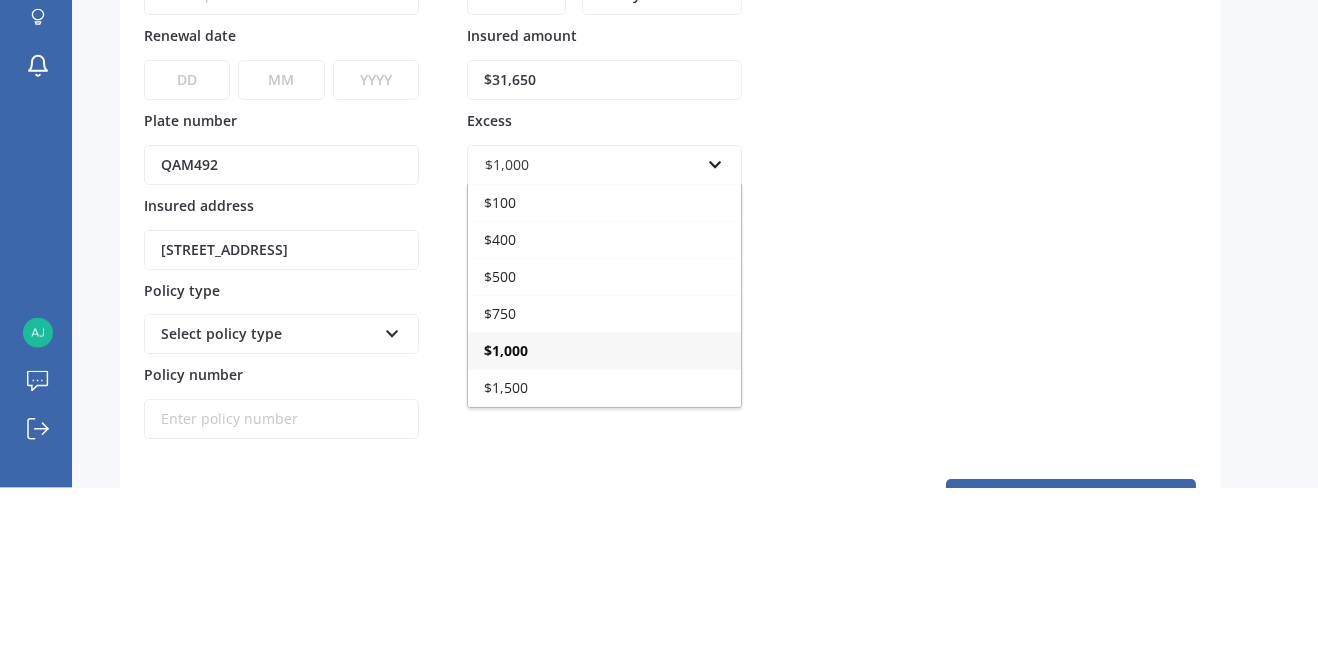 click on "Policy provider Select provider AA AMI AMP ANZ ASB [PERSON_NAME] Ando Assurant Autosure BNZ Co-Operative Bank Cove FMG Initio Kiwibank Lantern [PERSON_NAME] MAS NAC NZI Other Provident SBS Star Insure State [PERSON_NAME] TSB Tower Trade Me Insurance Vero Westpac YOUI Renewal date DD 01 02 03 04 05 06 07 08 09 10 11 12 13 14 15 16 17 18 19 20 21 22 23 24 25 26 27 28 29 30 31 MM 01 02 03 04 05 06 07 08 09 10 11 12 YYYY 2027 2026 2025 2024 2023 2022 2021 2020 2019 2018 2017 2016 2015 2014 2013 2012 2011 2010 2009 2008 2007 2006 2005 2004 2003 2002 2001 2000 1999 1998 1997 1996 1995 1994 1993 1992 1991 1990 1989 1988 1987 1986 1985 1984 1983 1982 1981 1980 1979 1978 1977 1976 1975 1974 1973 1972 1971 1970 1969 1968 1967 1966 1965 1964 1963 1962 1961 1960 1959 1958 1957 1956 1955 1954 1953 1952 1951 1950 1949 1948 1947 1946 1945 1944 1943 1942 1941 1940 1939 1938 1937 1936 1935 1934 1933 1932 1931 1930 1929 1928 Plate number QAM492 Insured address [STREET_ADDRESS] Policy type Select policy type $100" at bounding box center (670, 361) 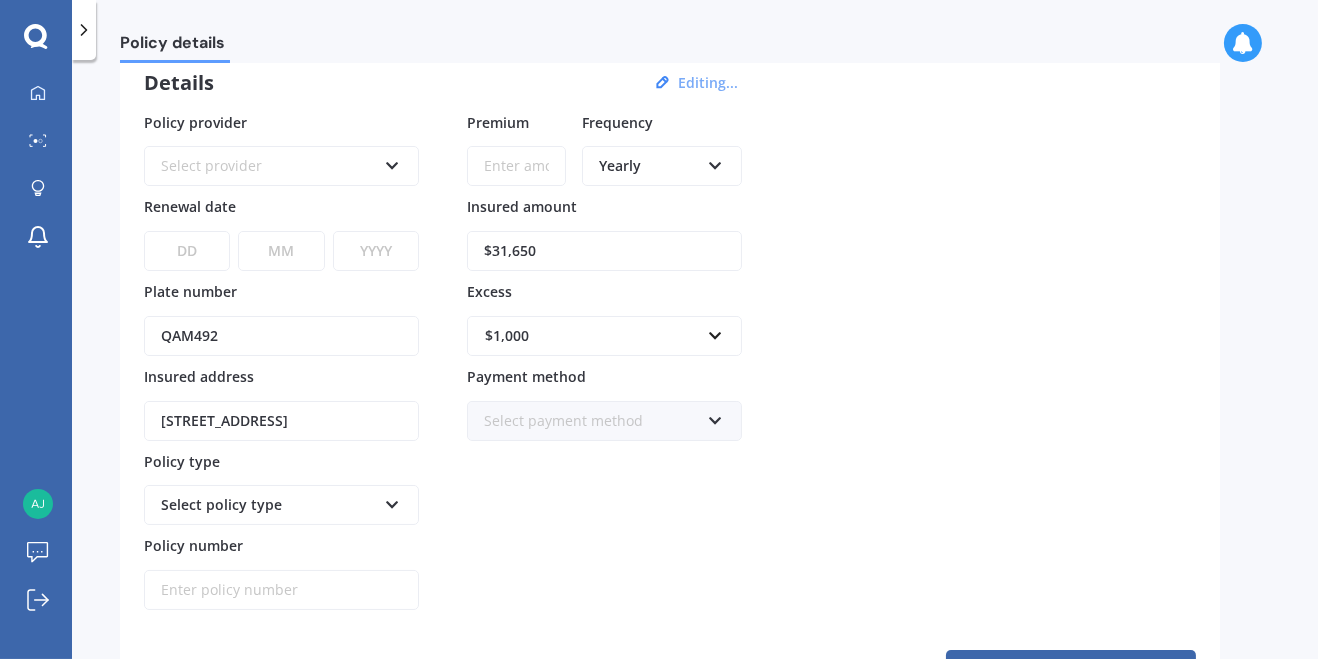 click on "Yearly" at bounding box center [649, 166] 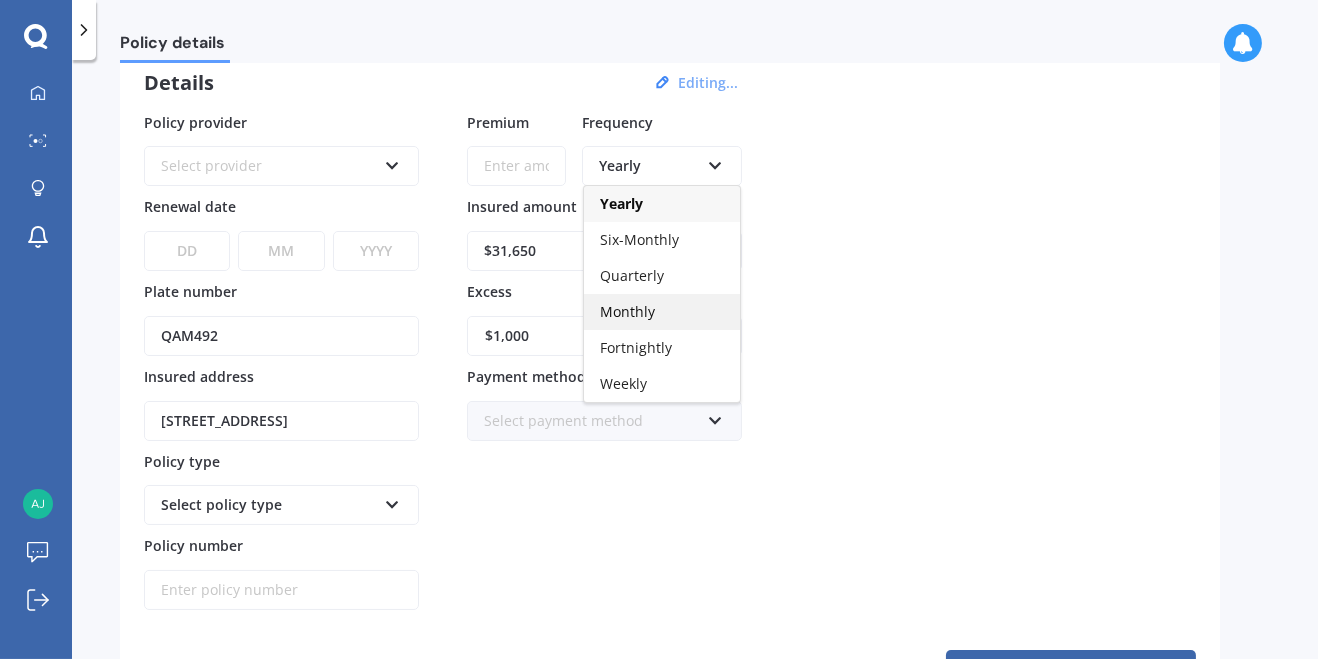 click on "Monthly" at bounding box center (627, 311) 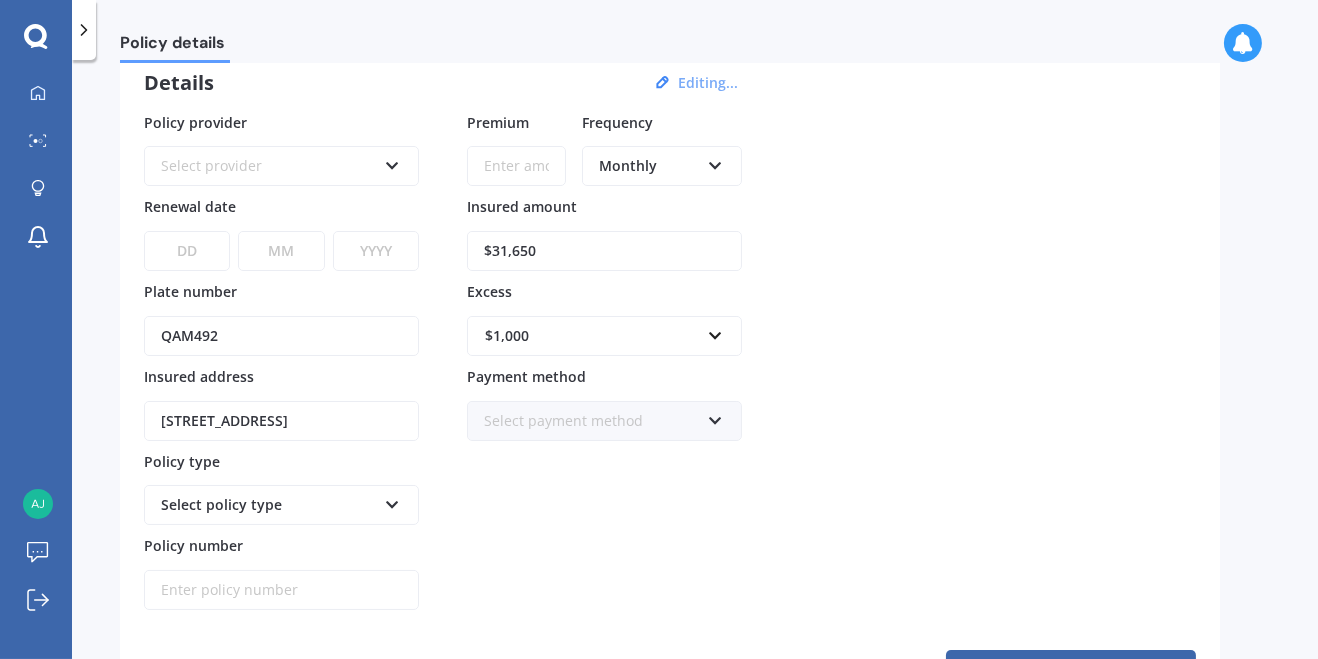 click on "Select provider AA AMI AMP ANZ ASB Aioi Nissay Dowa Ando Assurant Autosure BNZ Co-Operative Bank Cove FMG Initio Kiwibank Lantern Lumley MAS NAC NZI Other Provident SBS Star Insure State Swann TSB Tower Trade Me Insurance Vero Westpac YOUI" at bounding box center [281, 166] 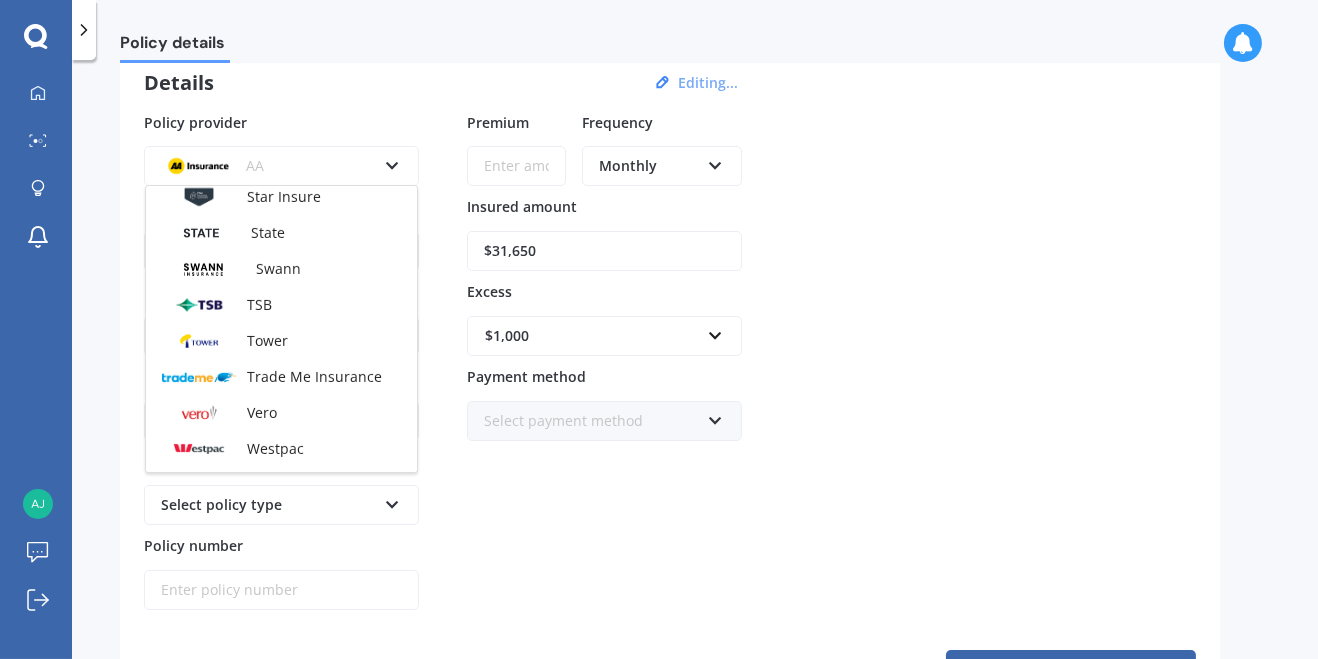 scroll, scrollTop: 0, scrollLeft: 0, axis: both 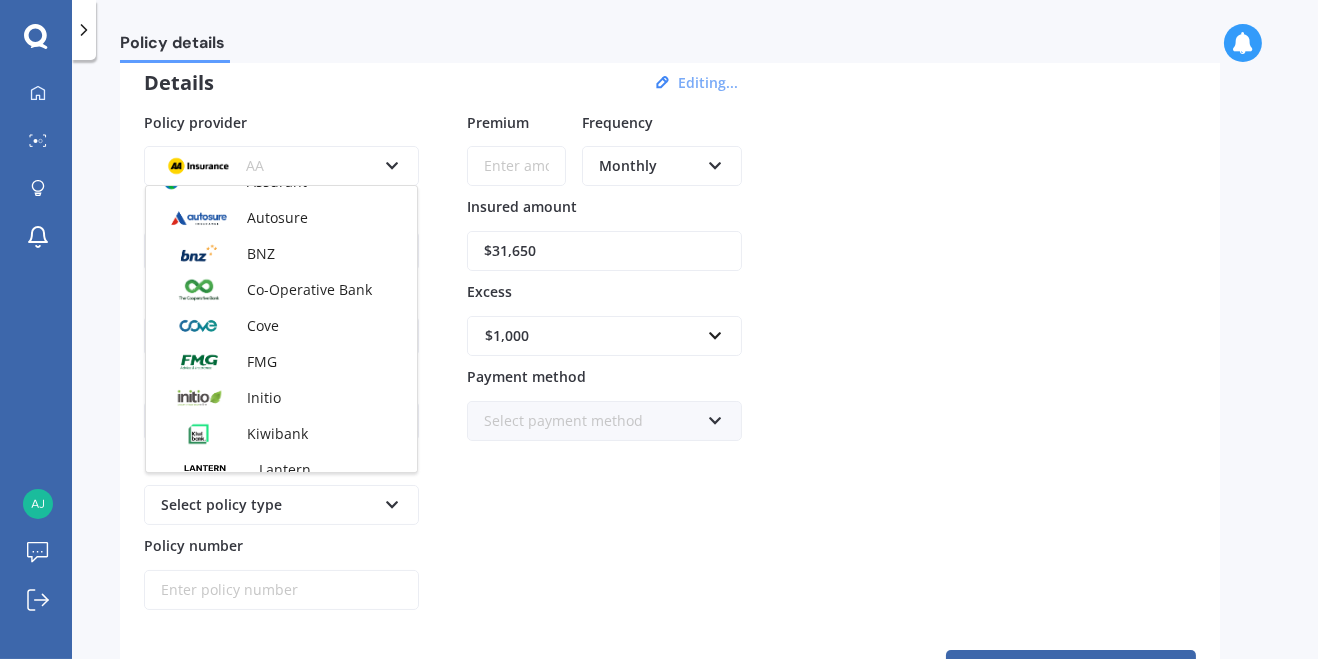 click at bounding box center (199, 902) 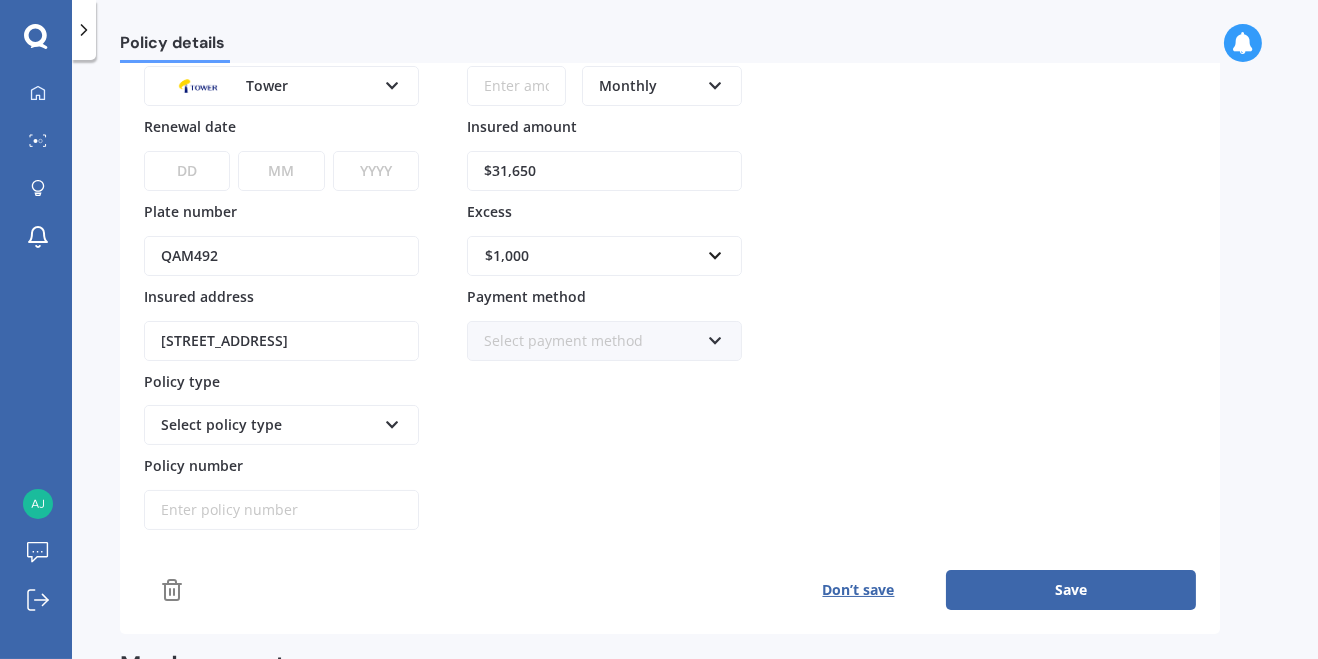 scroll, scrollTop: 171, scrollLeft: 0, axis: vertical 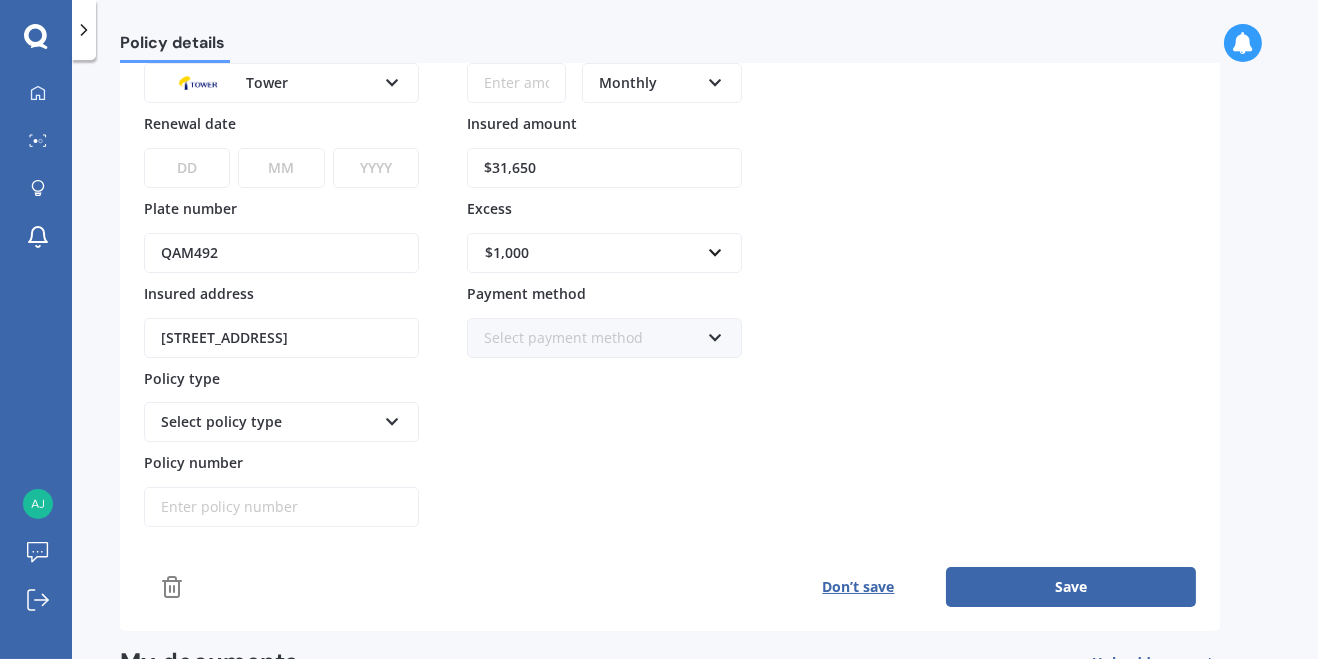 click on "Select policy type" at bounding box center (268, 422) 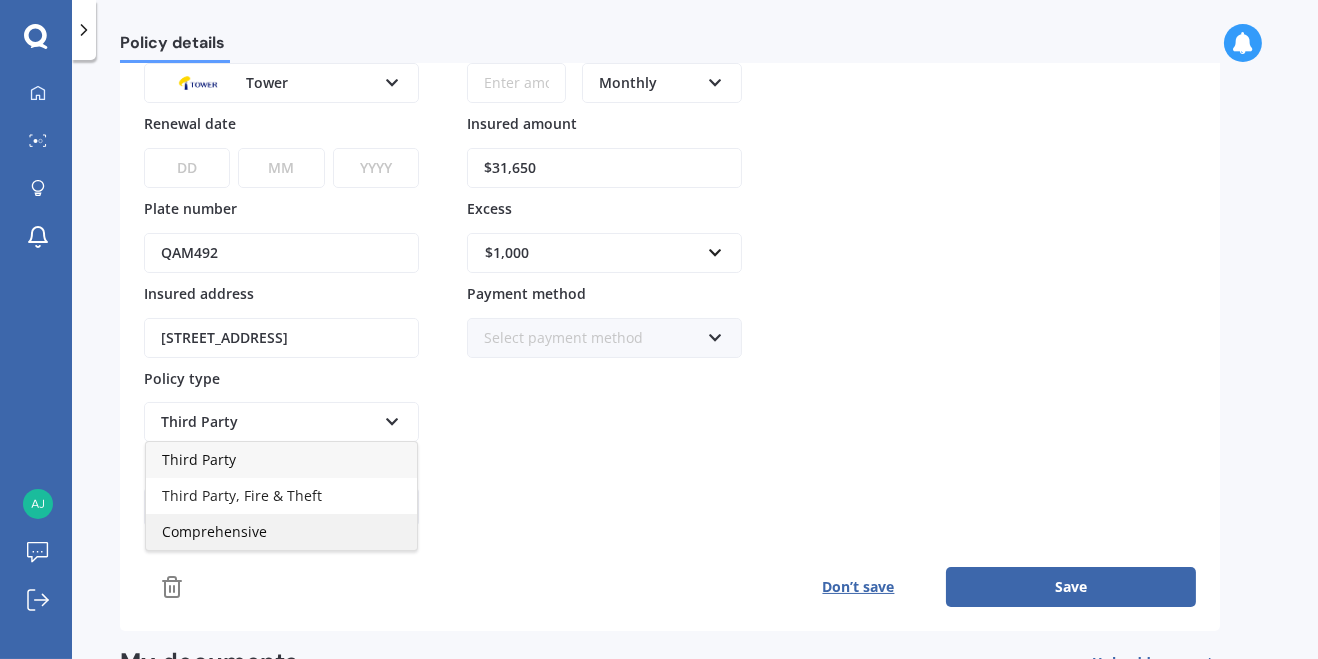 click on "Comprehensive" at bounding box center [214, 531] 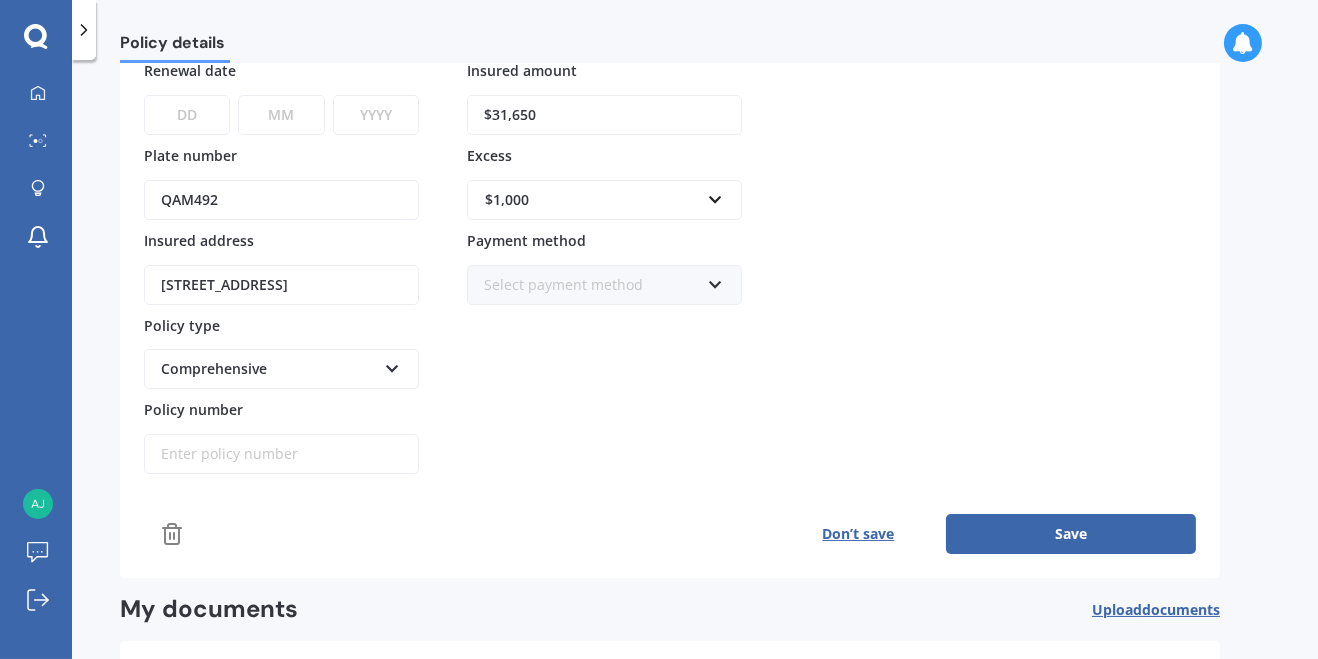 scroll, scrollTop: 222, scrollLeft: 0, axis: vertical 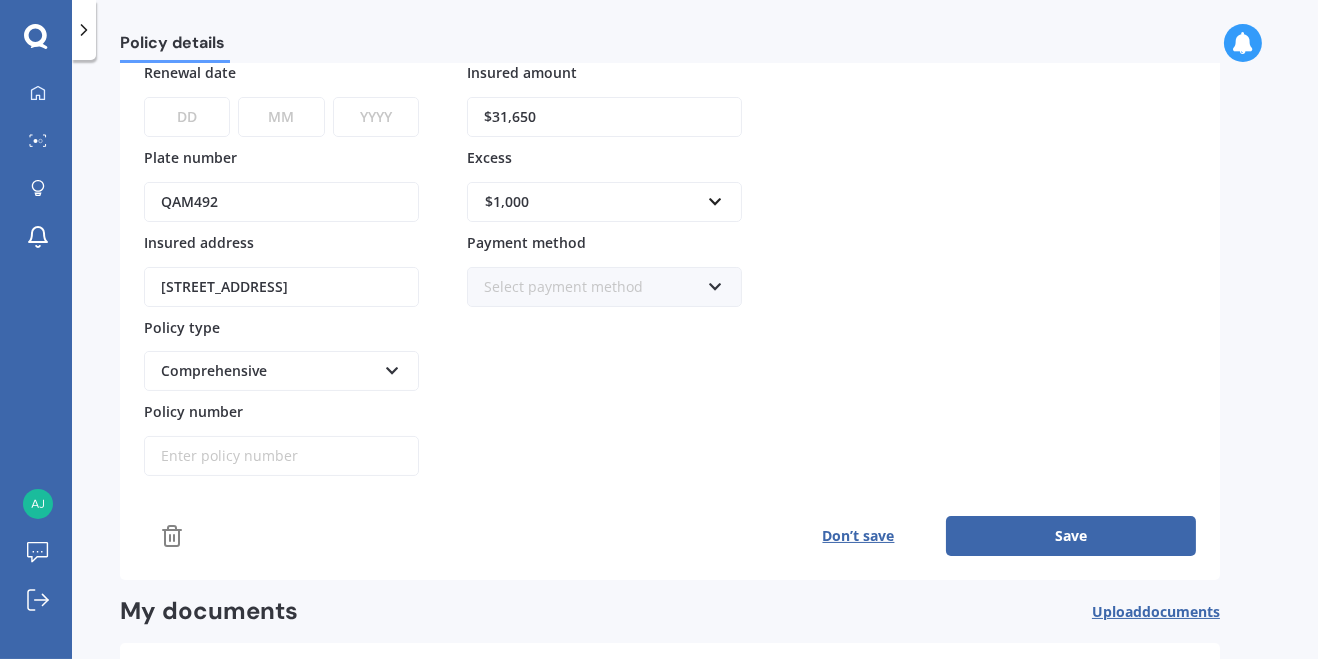 click on "Select payment method" at bounding box center [591, 287] 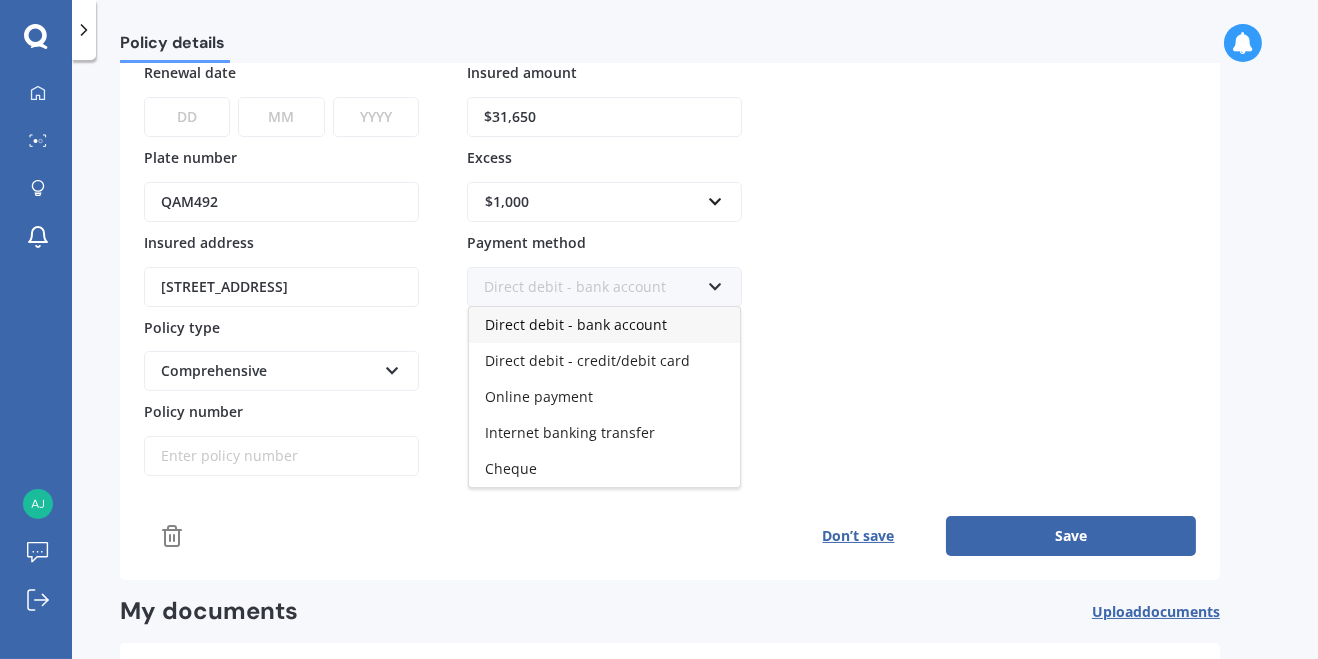 click on "Direct debit - bank account" at bounding box center [576, 324] 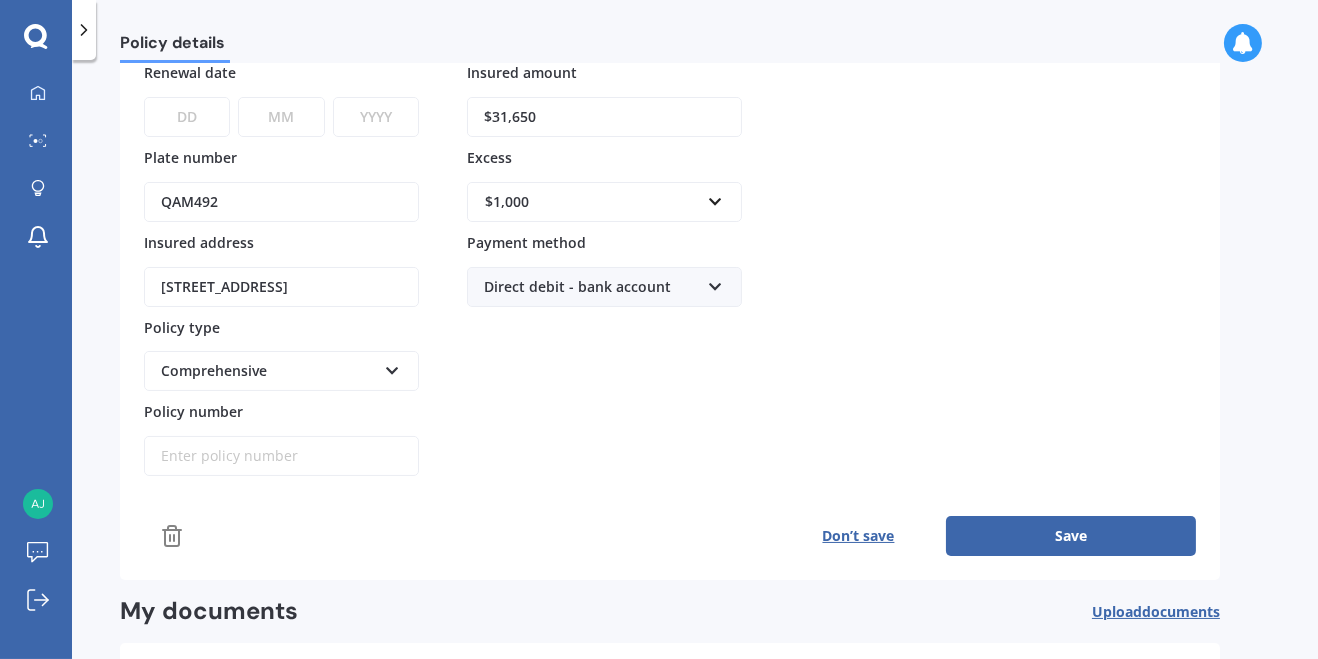 click on "Save" at bounding box center [1071, 536] 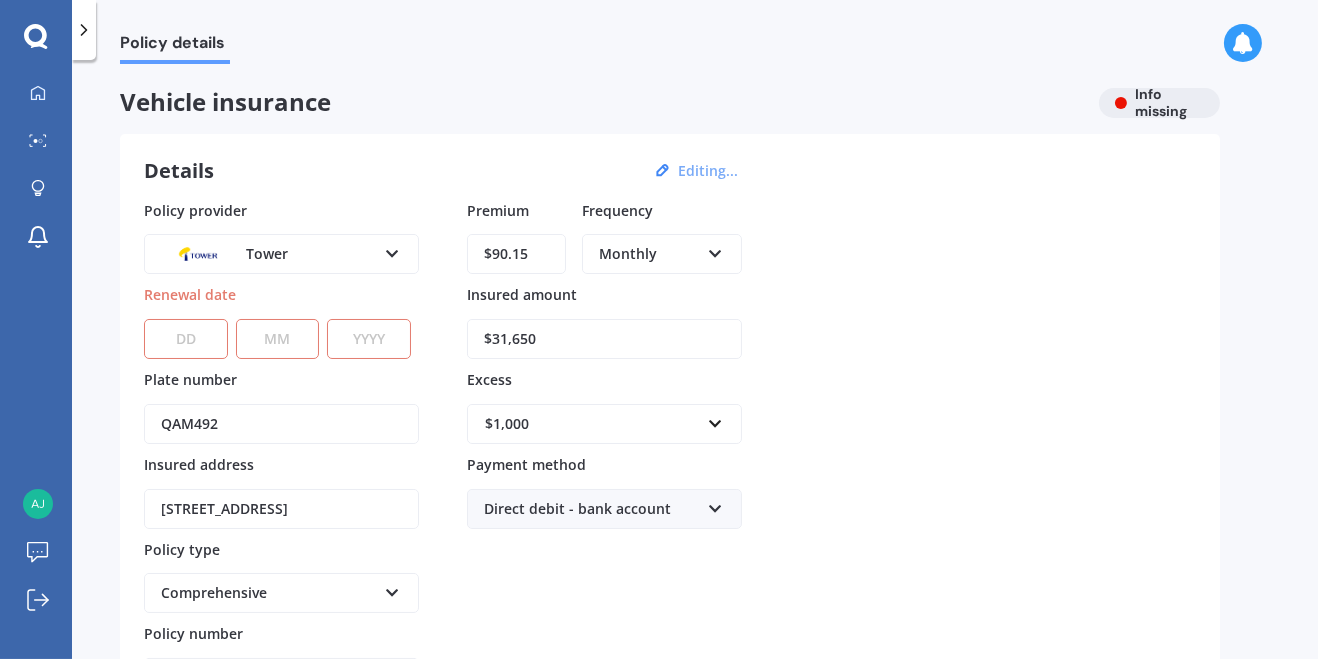 type on "$90.15" 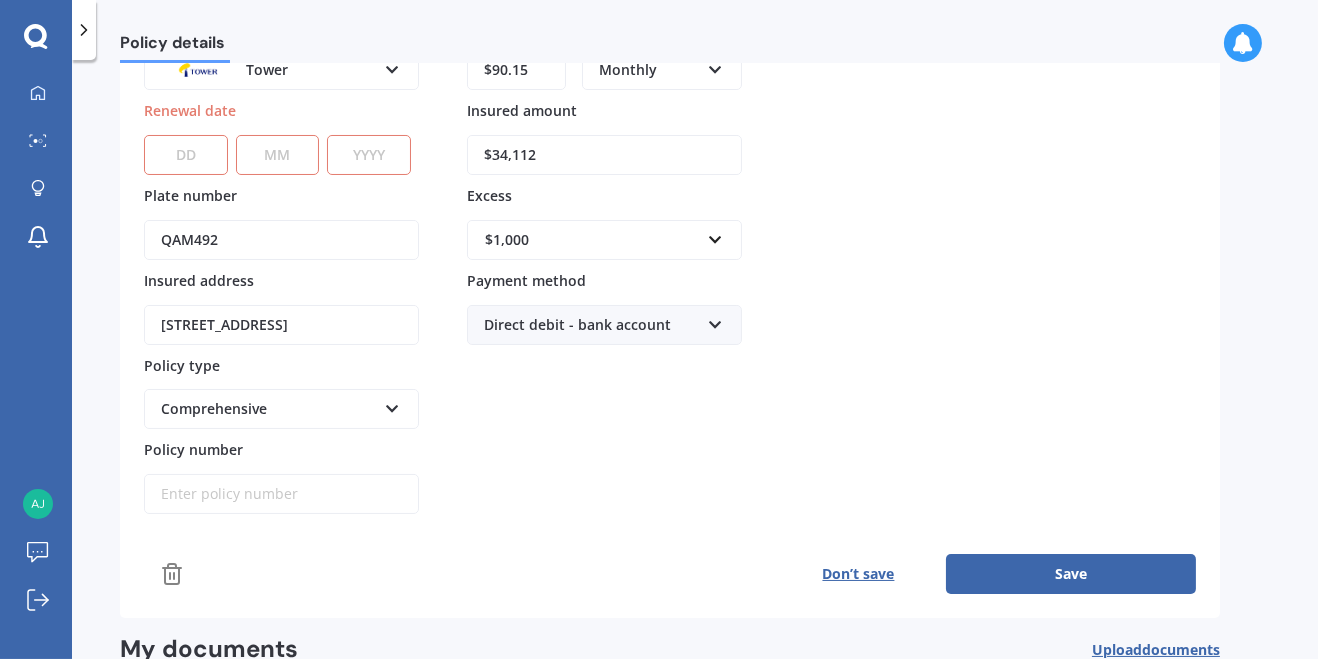 scroll, scrollTop: 306, scrollLeft: 0, axis: vertical 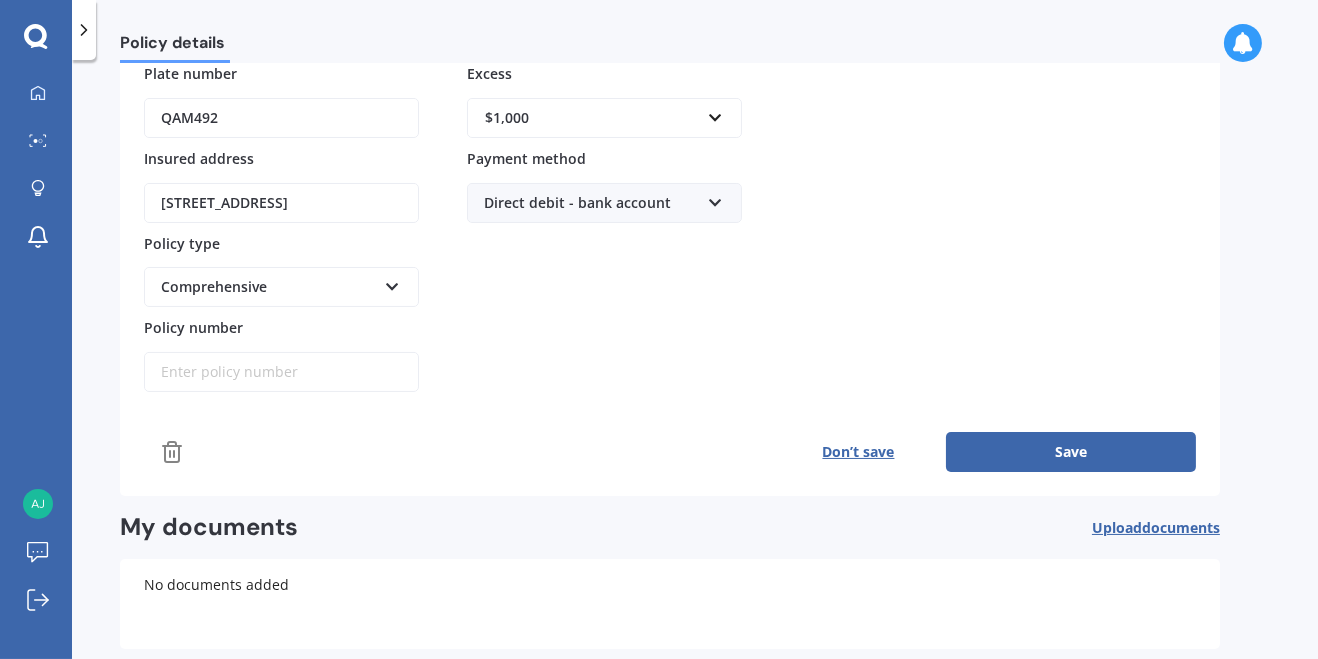 type on "$34,112" 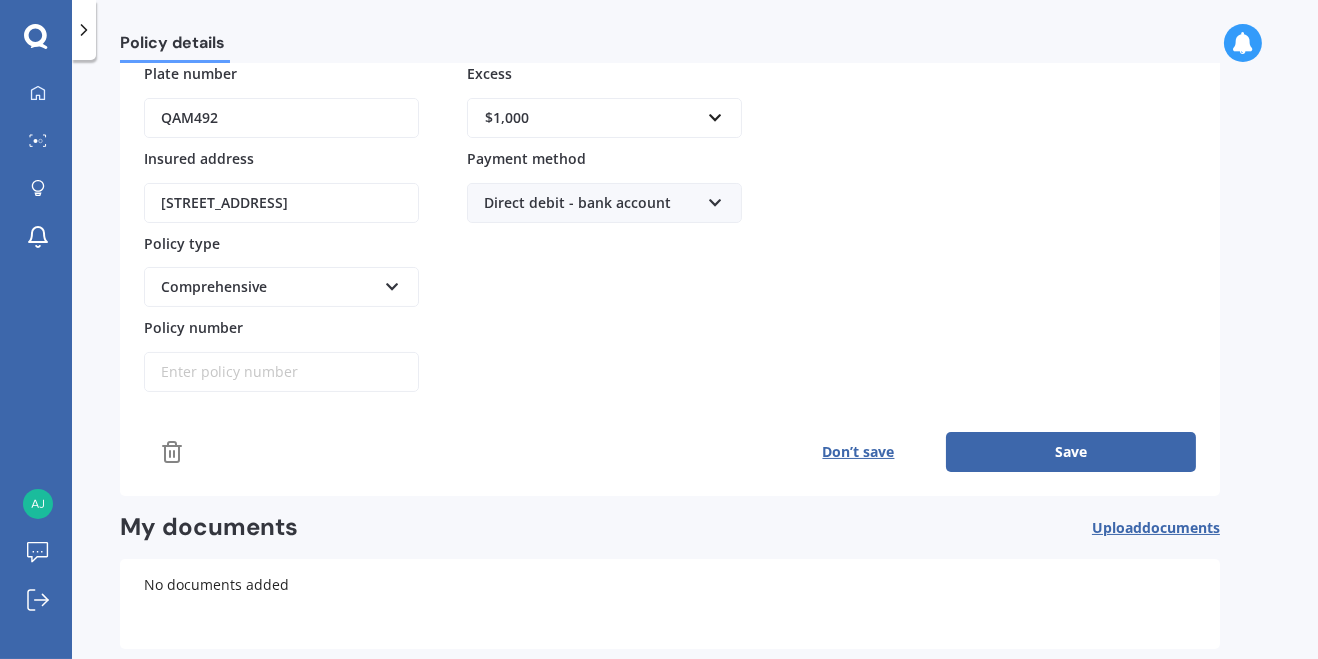 scroll, scrollTop: 0, scrollLeft: 0, axis: both 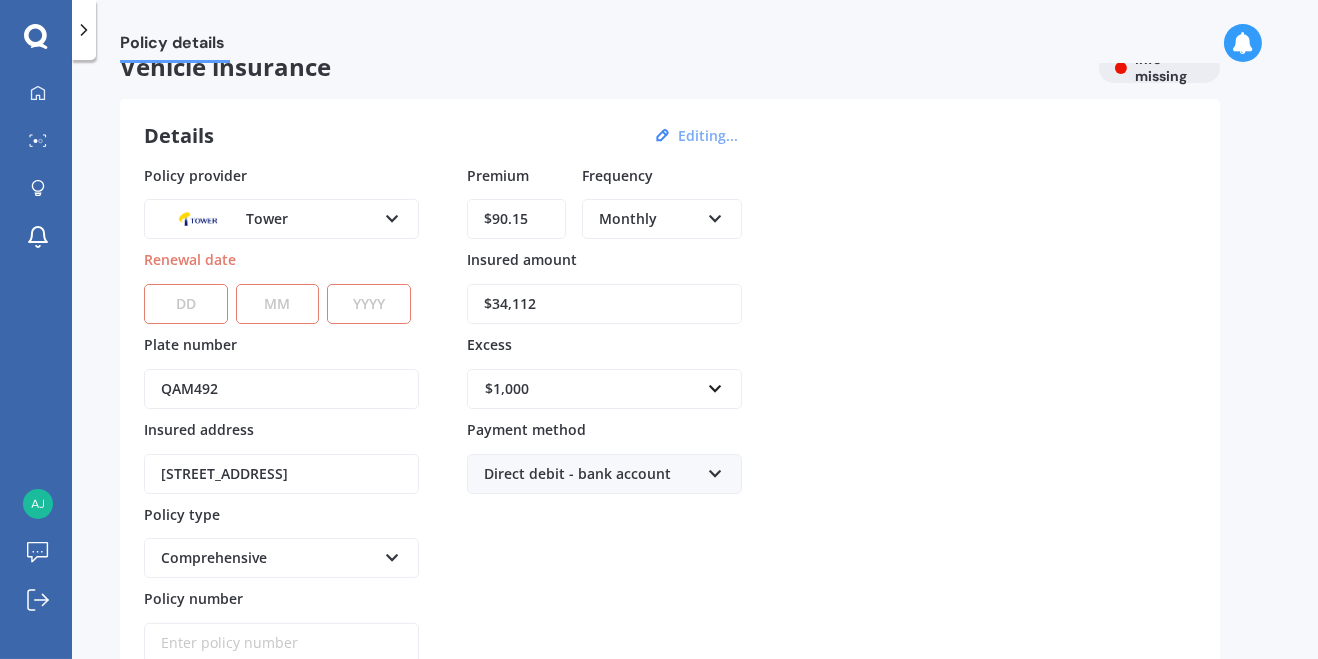 click on "DD 01 02 03 04 05 06 07 08 09 10 11 12 13 14 15 16 17 18 19 20 21 22 23 24 25 26 27 28 29 30 31" at bounding box center [186, 304] 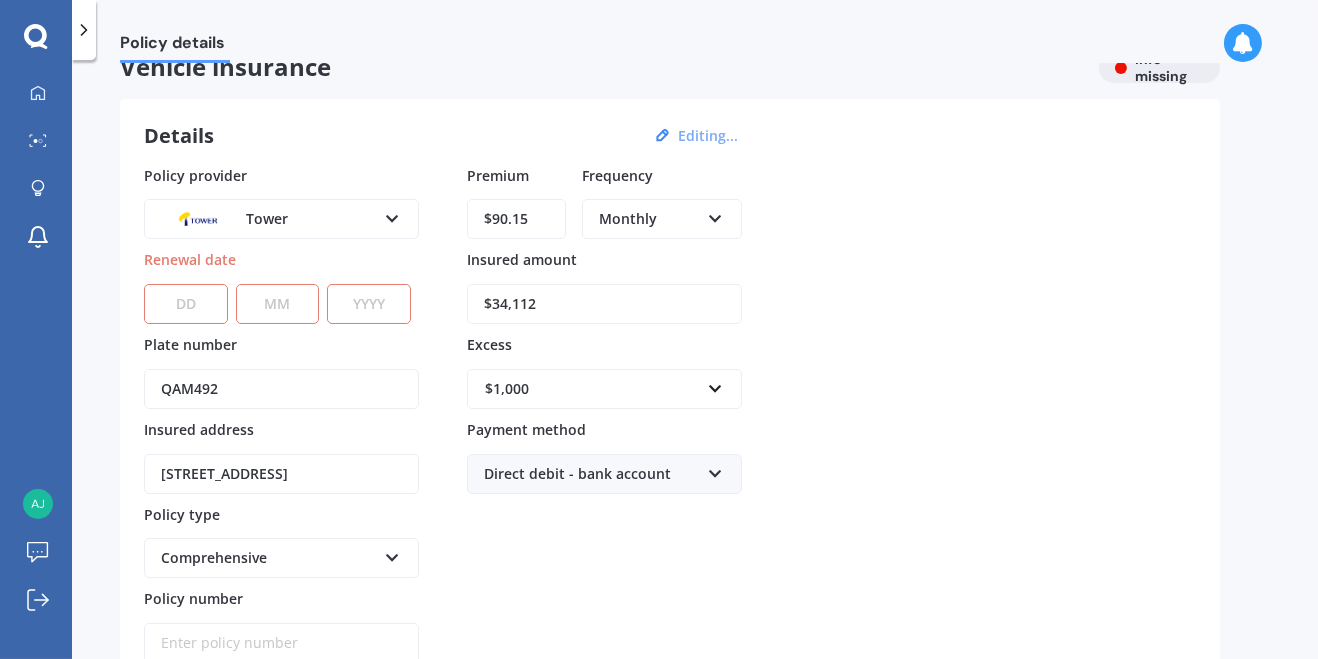 select on "19" 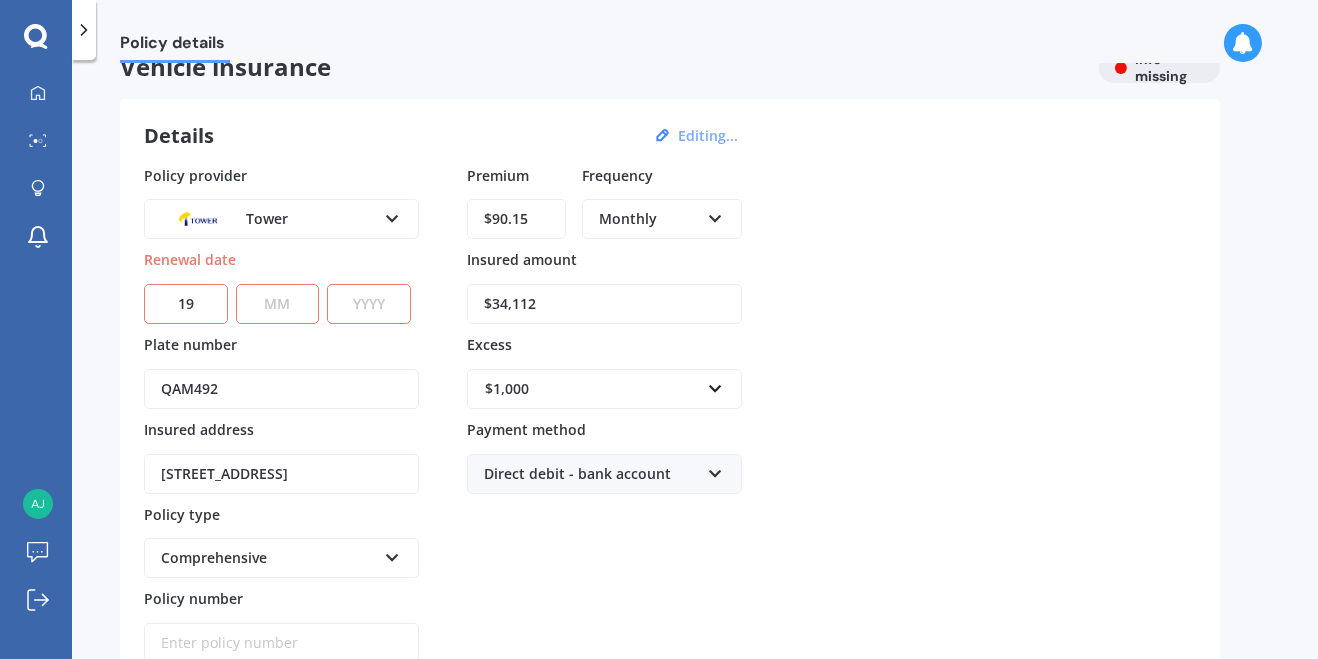 click on "MM 01 02 03 04 05 06 07 08 09 10 11 12" at bounding box center [278, 304] 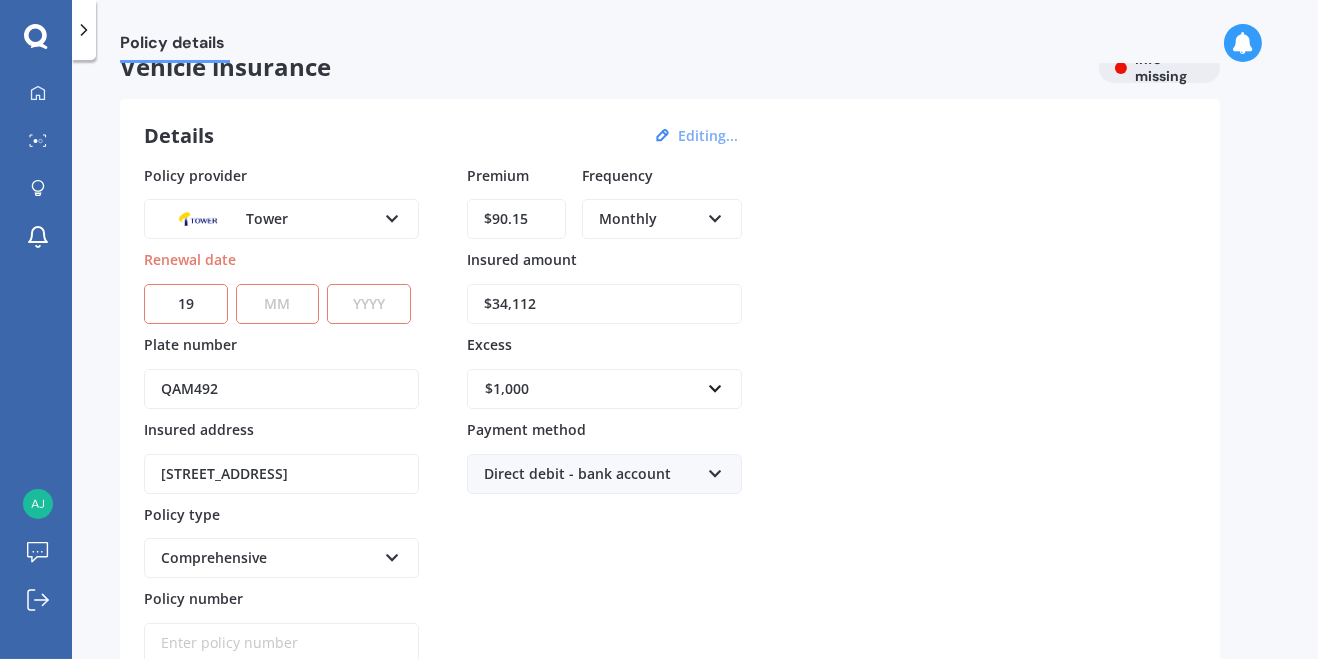 select on "12" 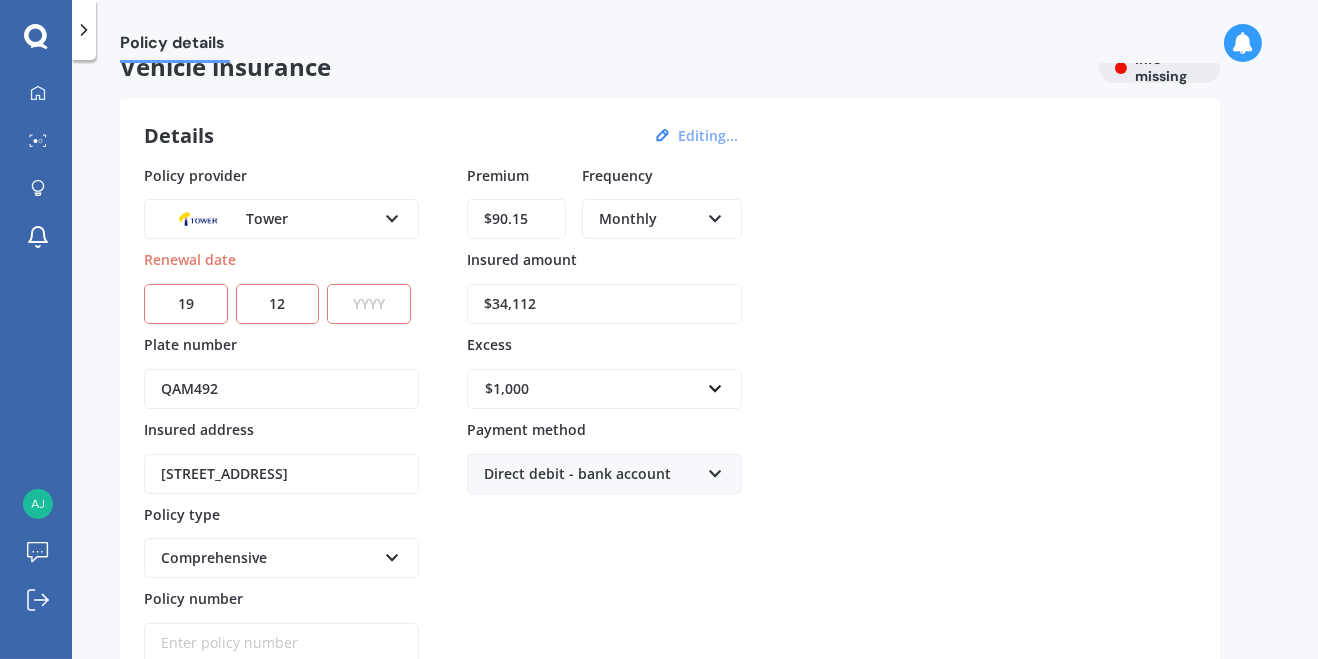 click on "YYYY 2027 2026 2025 2024 2023 2022 2021 2020 2019 2018 2017 2016 2015 2014 2013 2012 2011 2010 2009 2008 2007 2006 2005 2004 2003 2002 2001 2000 1999 1998 1997 1996 1995 1994 1993 1992 1991 1990 1989 1988 1987 1986 1985 1984 1983 1982 1981 1980 1979 1978 1977 1976 1975 1974 1973 1972 1971 1970 1969 1968 1967 1966 1965 1964 1963 1962 1961 1960 1959 1958 1957 1956 1955 1954 1953 1952 1951 1950 1949 1948 1947 1946 1945 1944 1943 1942 1941 1940 1939 1938 1937 1936 1935 1934 1933 1932 1931 1930 1929 1928" at bounding box center [369, 304] 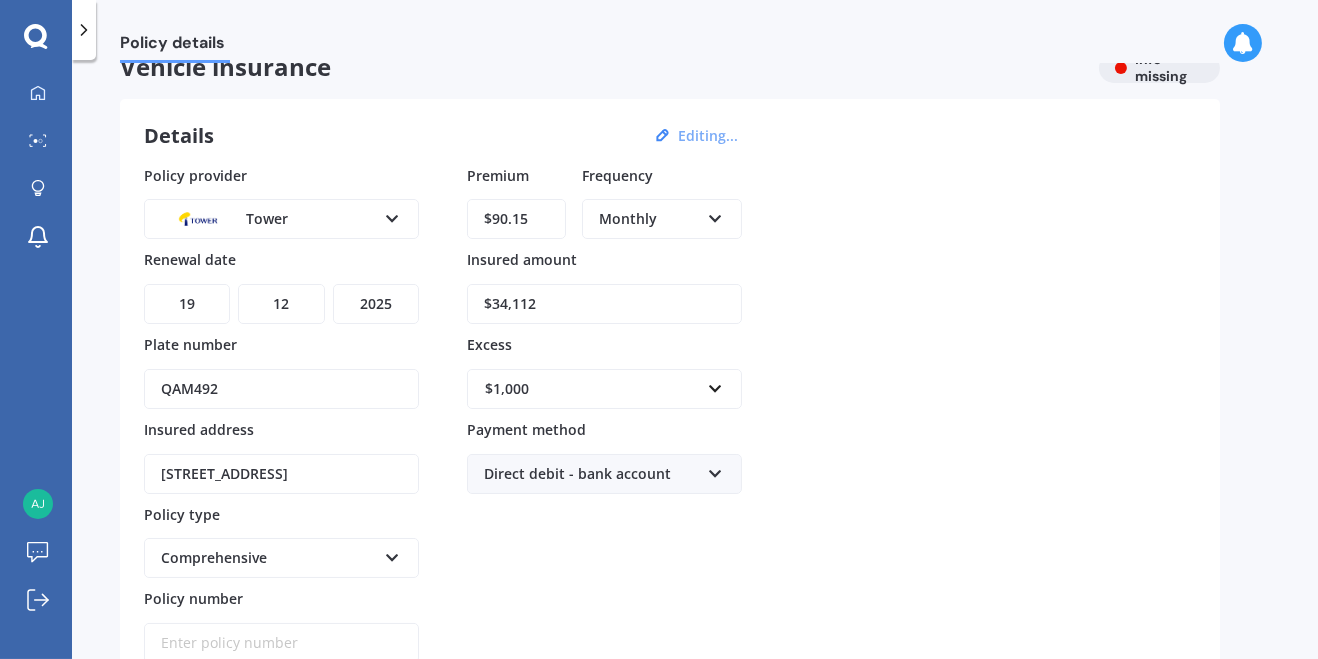 click on "Policy provider Tower AA AMI AMP ANZ ASB Aioi Nissay Dowa Ando Assurant Autosure BNZ Co-Operative Bank Cove FMG Initio Kiwibank Lantern [PERSON_NAME] MAS NAC NZI Other Provident SBS Star Insure State [PERSON_NAME] TSB Tower Trade Me Insurance Vero Westpac YOUI Renewal date DD 01 02 03 04 05 06 07 08 09 10 11 12 13 14 15 16 17 18 19 20 21 22 23 24 25 26 27 28 29 30 31 MM 01 02 03 04 05 06 07 08 09 10 11 12 YYYY 2027 2026 2025 2024 2023 2022 2021 2020 2019 2018 2017 2016 2015 2014 2013 2012 2011 2010 2009 2008 2007 2006 2005 2004 2003 2002 2001 2000 1999 1998 1997 1996 1995 1994 1993 1992 1991 1990 1989 1988 1987 1986 1985 1984 1983 1982 1981 1980 1979 1978 1977 1976 1975 1974 1973 1972 1971 1970 1969 1968 1967 1966 1965 1964 1963 1962 1961 1960 1959 1958 1957 1956 1955 1954 1953 1952 1951 1950 1949 1948 1947 1946 1945 1944 1943 1942 1941 1940 1939 1938 1937 1936 1935 1934 1933 1932 1931 1930 1929 1928 Plate number QAM492 Insured address [STREET_ADDRESS] Policy type Comprehensive Third Party Premium" at bounding box center [670, 414] 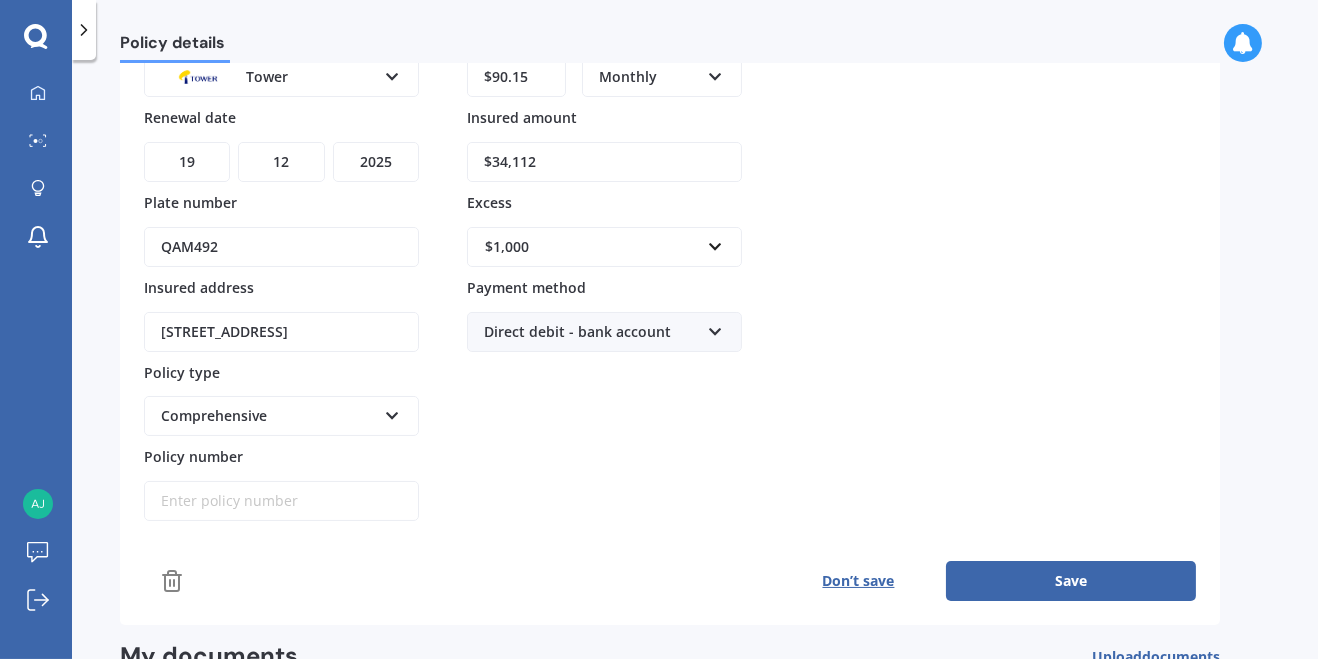 scroll, scrollTop: 178, scrollLeft: 0, axis: vertical 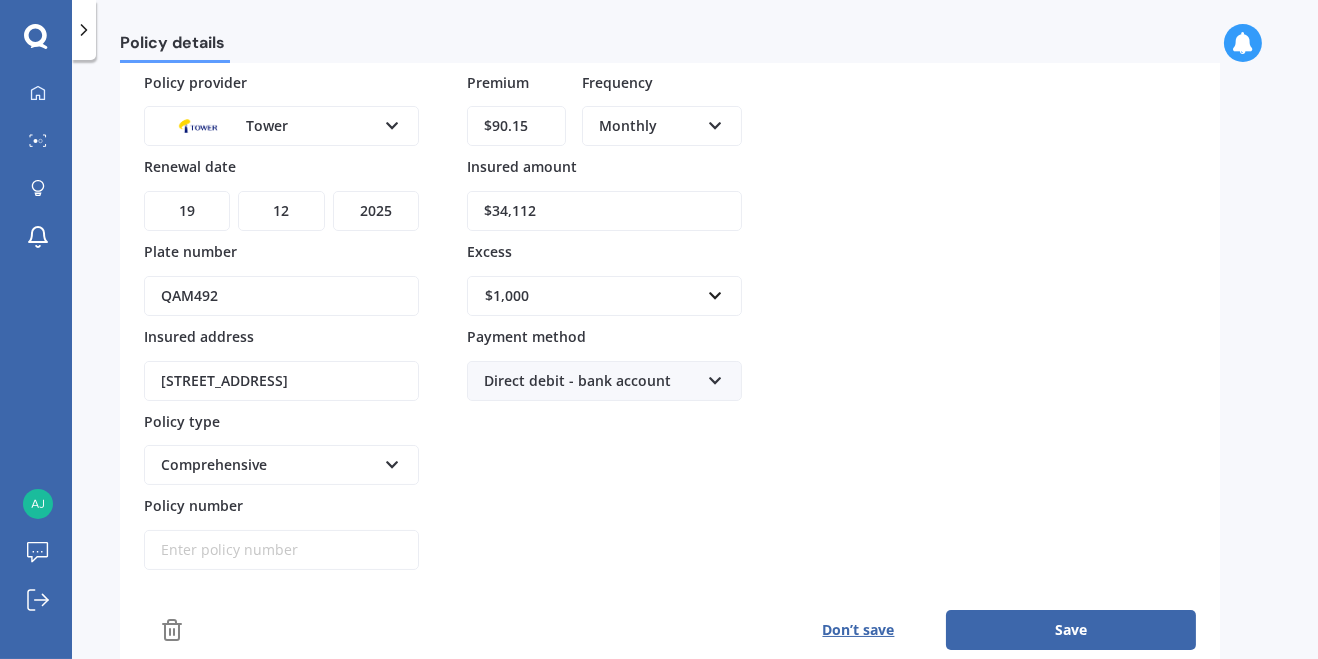 click on "Save" at bounding box center (1071, 630) 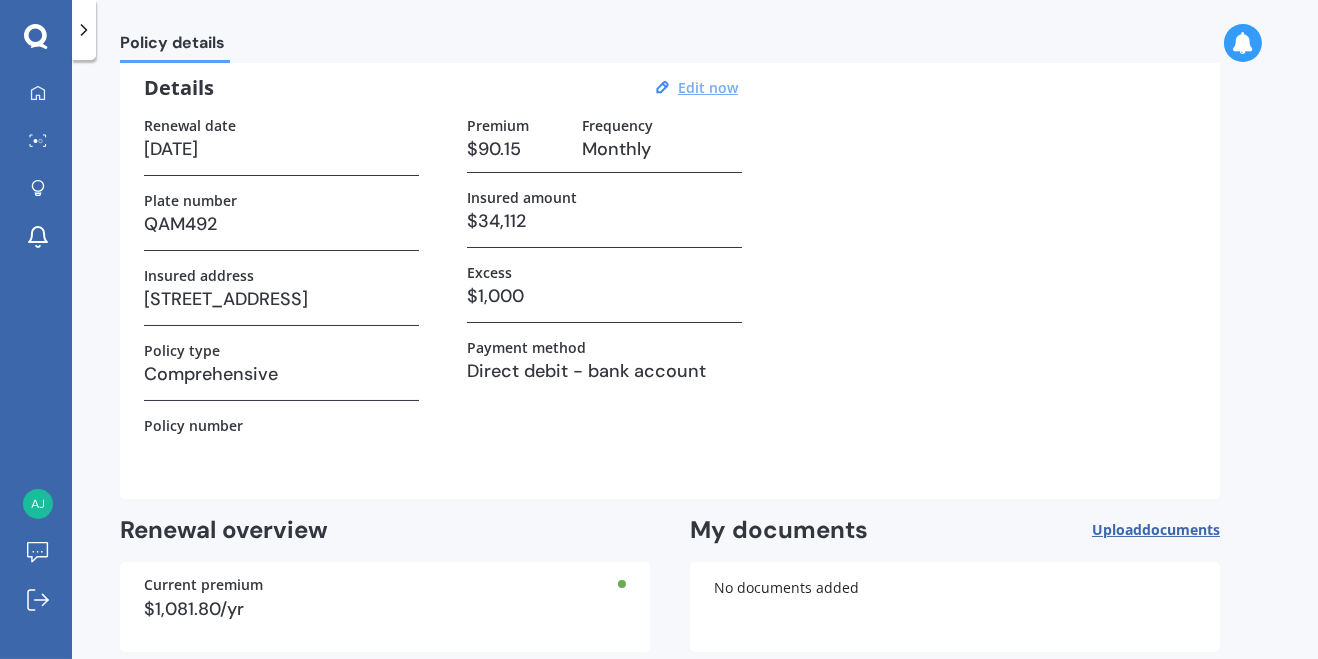 scroll, scrollTop: 88, scrollLeft: 0, axis: vertical 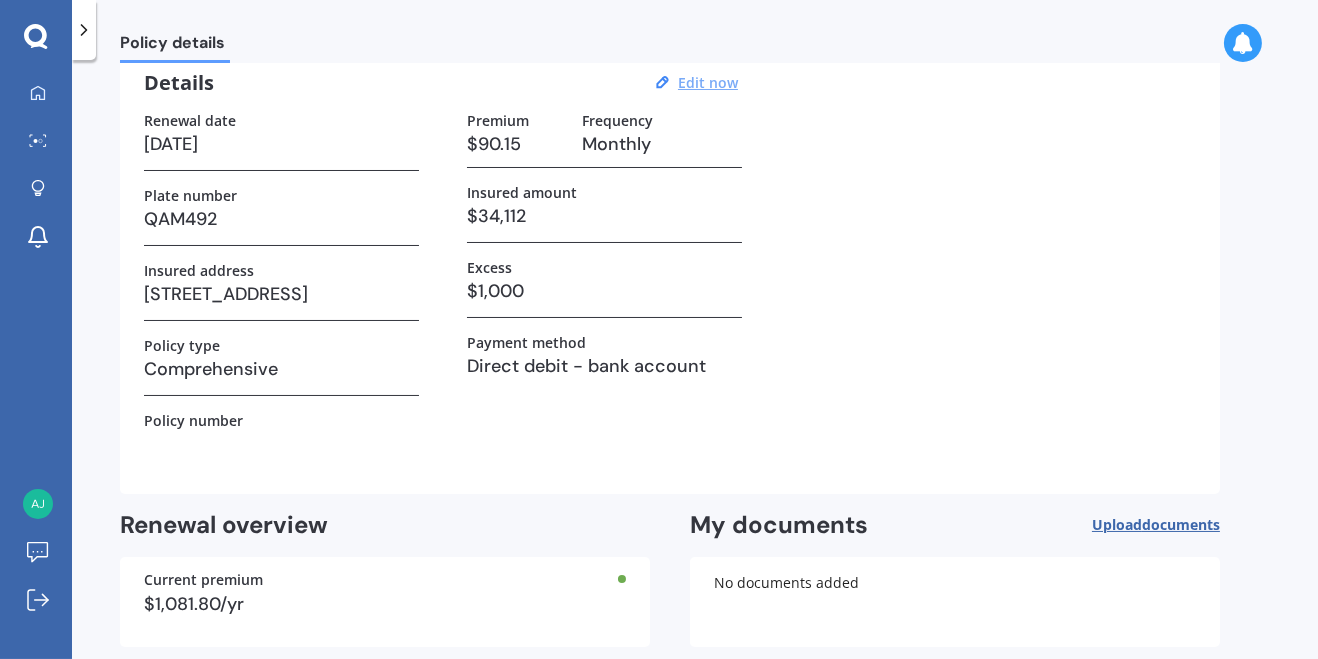 click on "Back to dashboard" at bounding box center [845, 695] 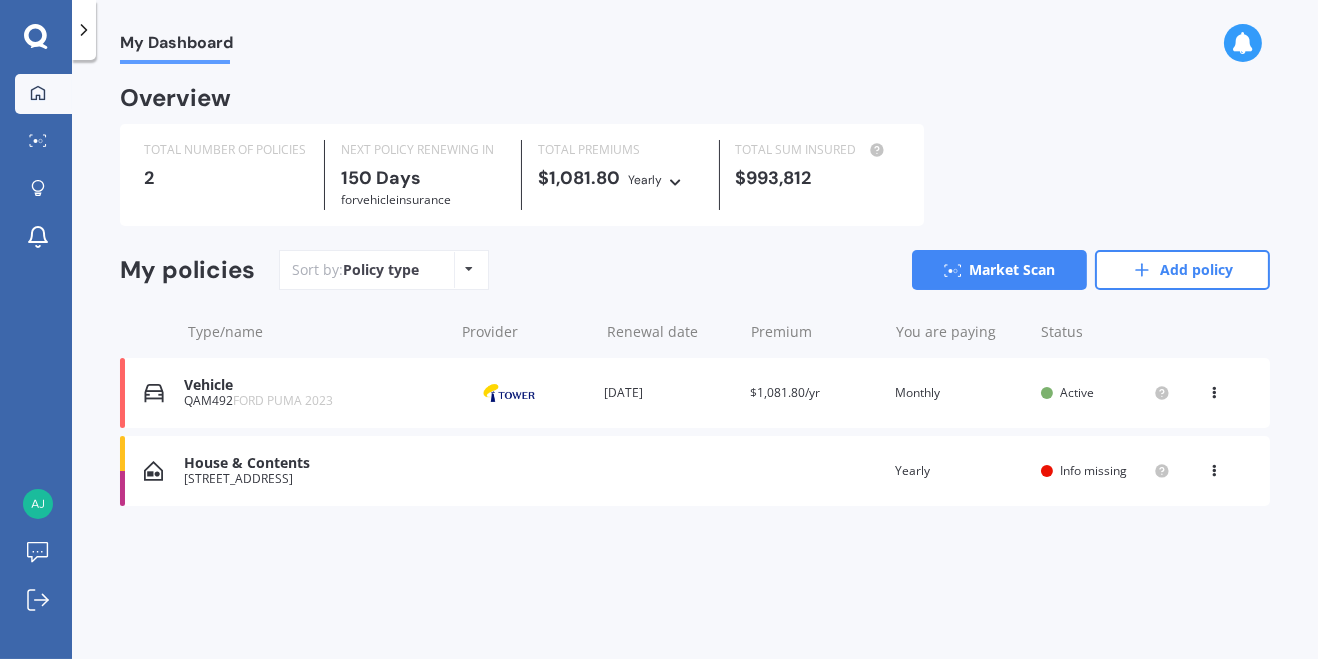scroll, scrollTop: 0, scrollLeft: 0, axis: both 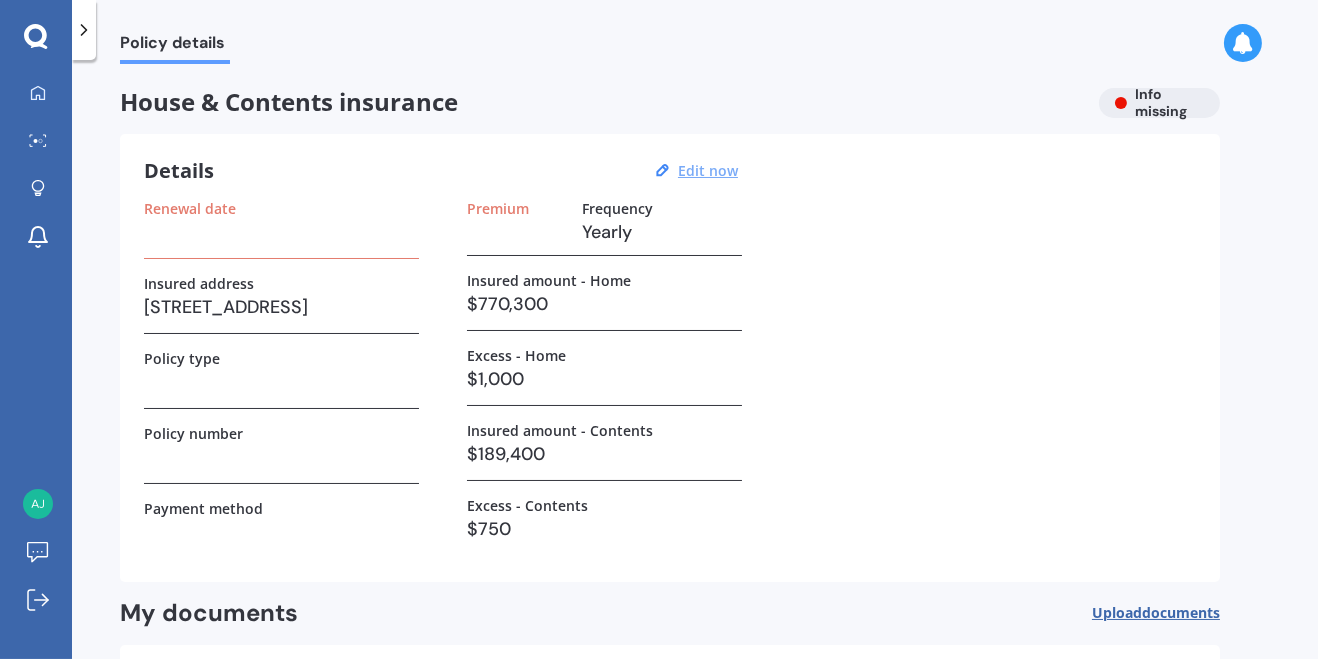 click on "Edit now" at bounding box center (708, 170) 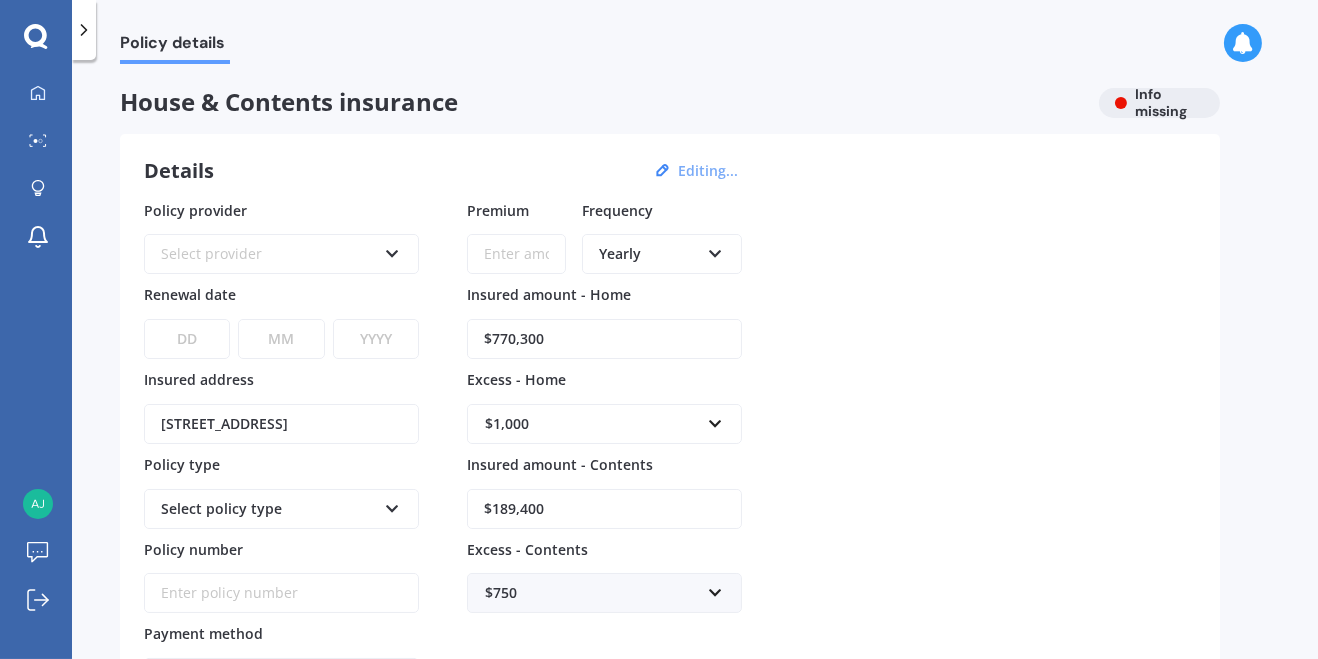 click on "Select provider AA AMI AMP ANZ ASB Ando BNZ Co-Operative Bank FMG Initio Kiwibank Lantern MAS NZI Other SBS State TSB Tower Trade Me Insurance Vero Westpac YOUI" at bounding box center [281, 254] 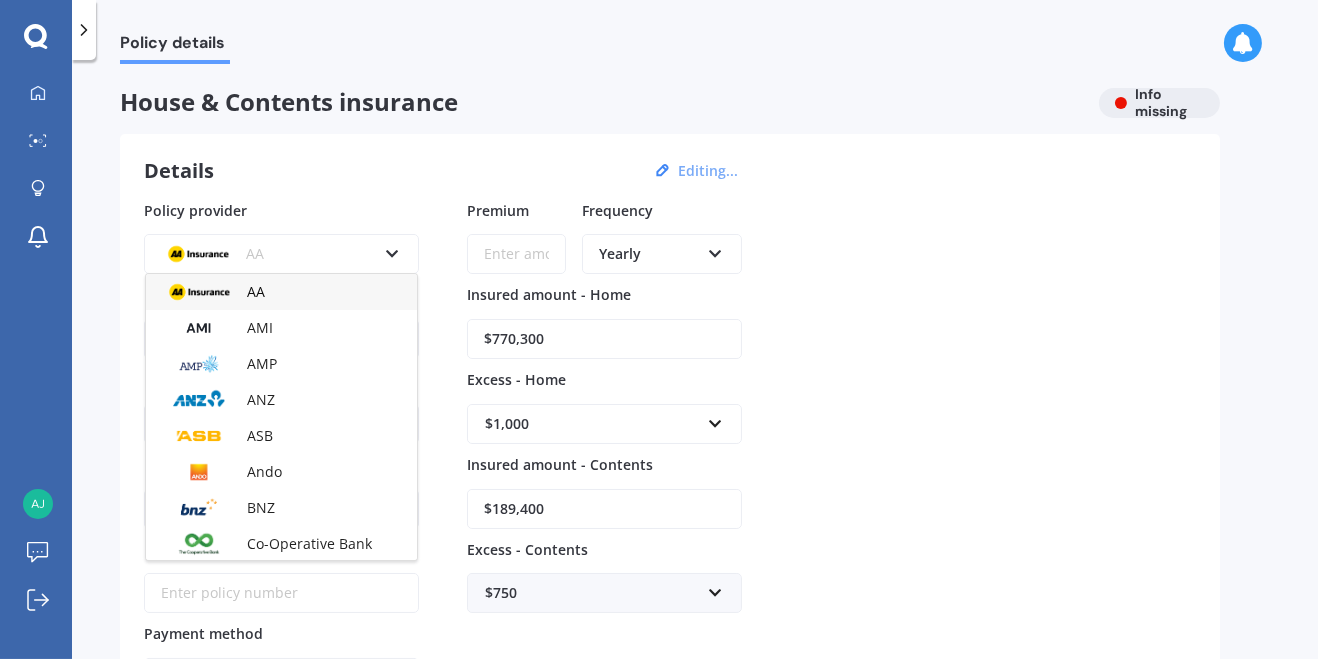 click on "AA AA AMI AMP ANZ ASB Ando BNZ Co-Operative Bank FMG Initio Kiwibank Lantern MAS NZI Other SBS State TSB Tower Trade Me Insurance Vero Westpac YOUI" at bounding box center (281, 254) 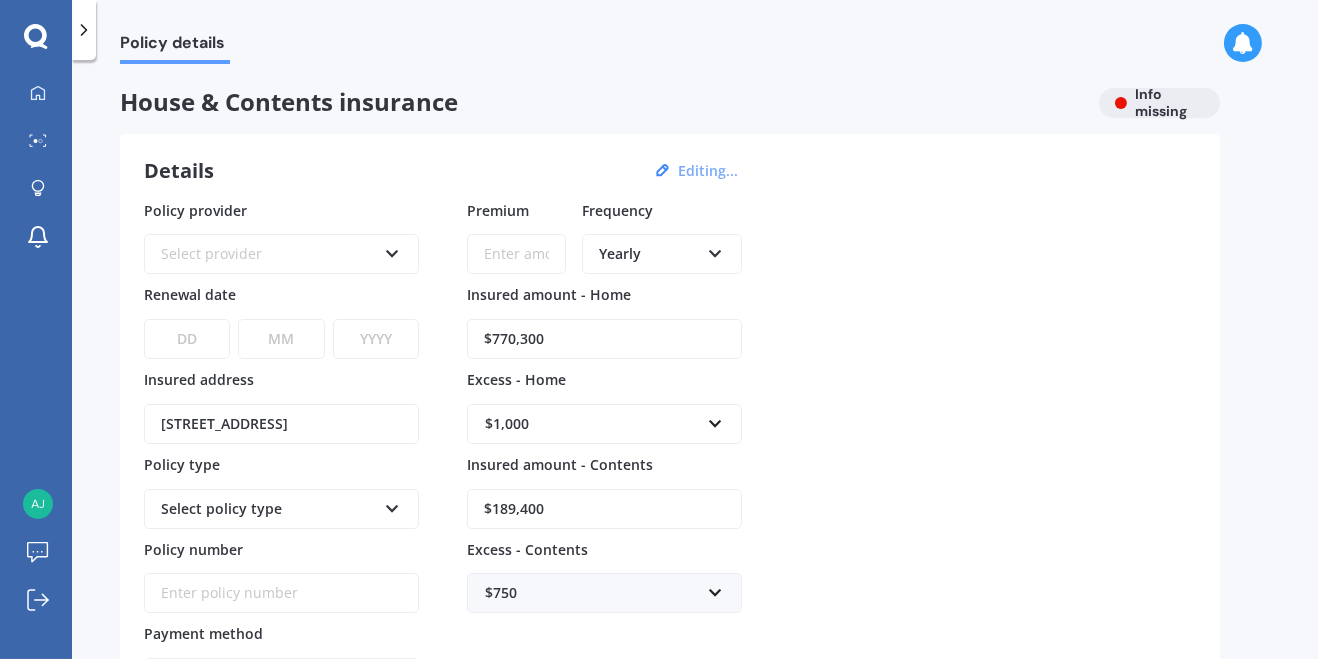 click on "Select provider" at bounding box center [268, 254] 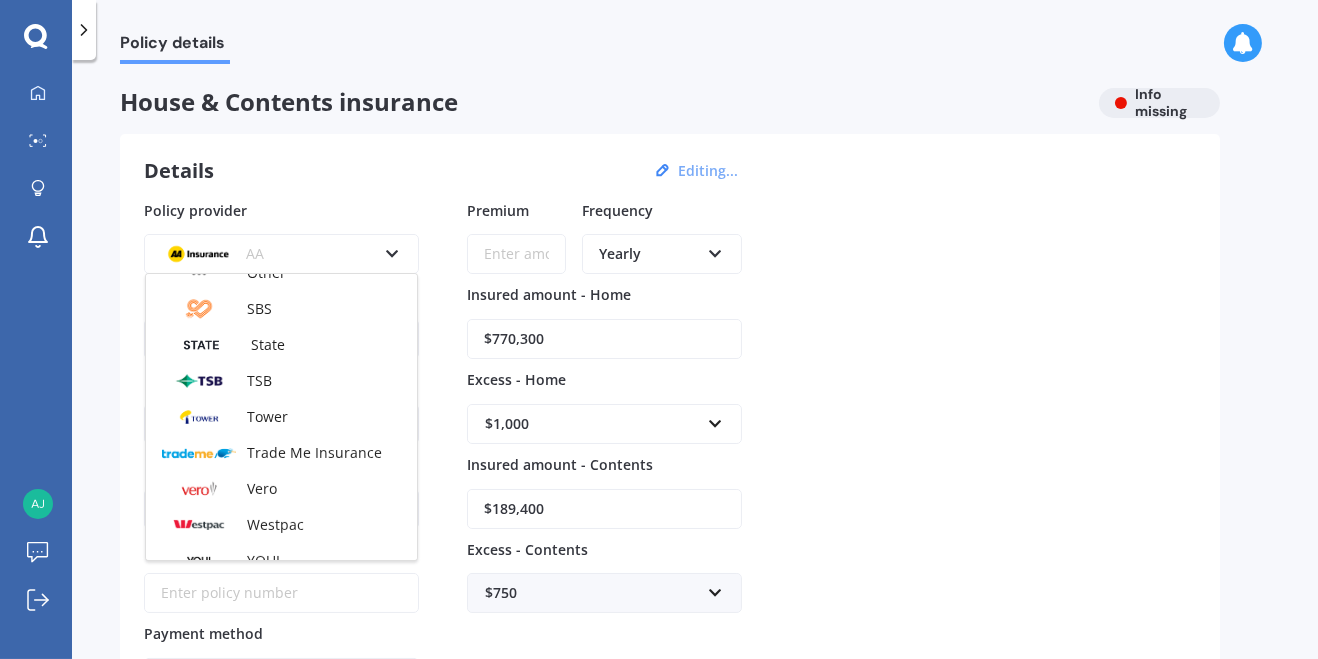 scroll, scrollTop: 542, scrollLeft: 0, axis: vertical 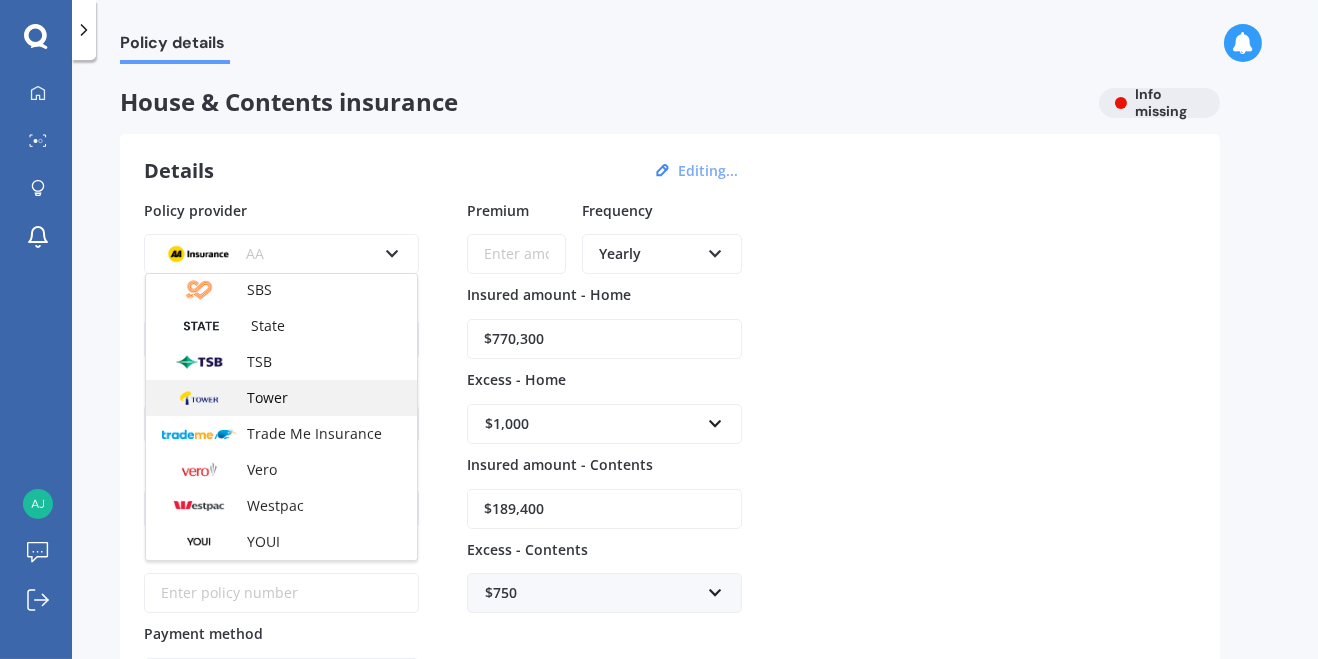 click at bounding box center [199, 398] 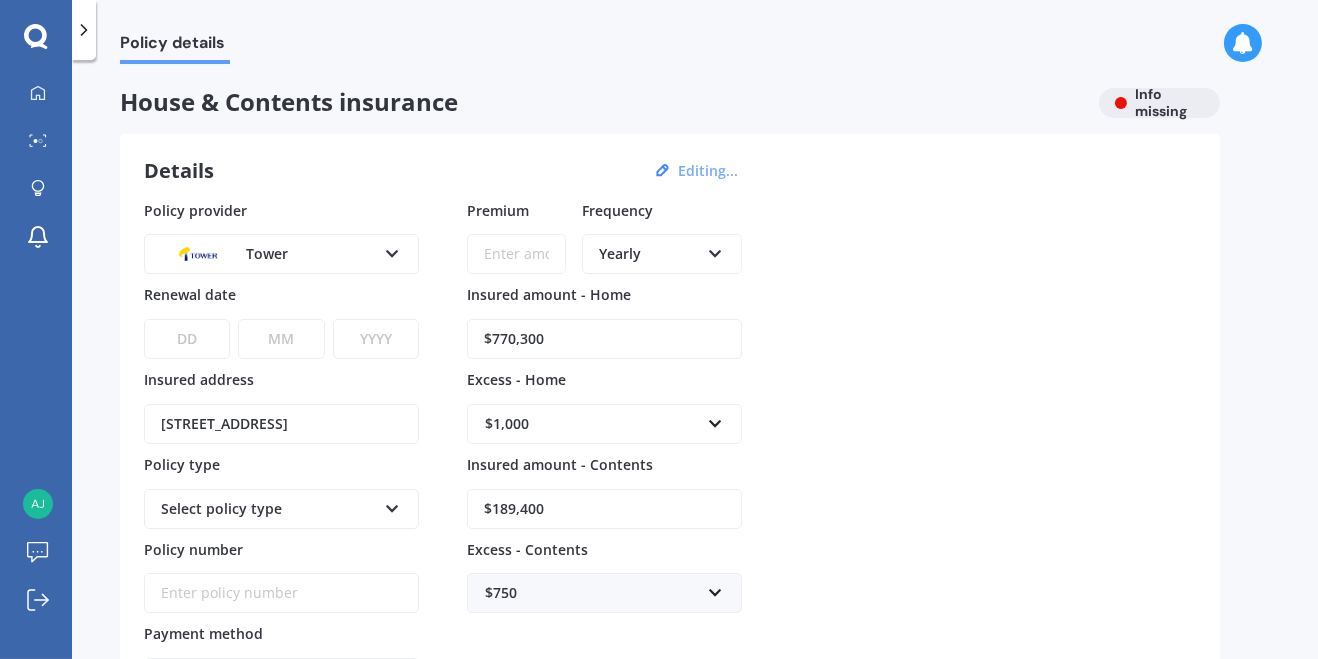 click on "Premium" at bounding box center (516, 254) 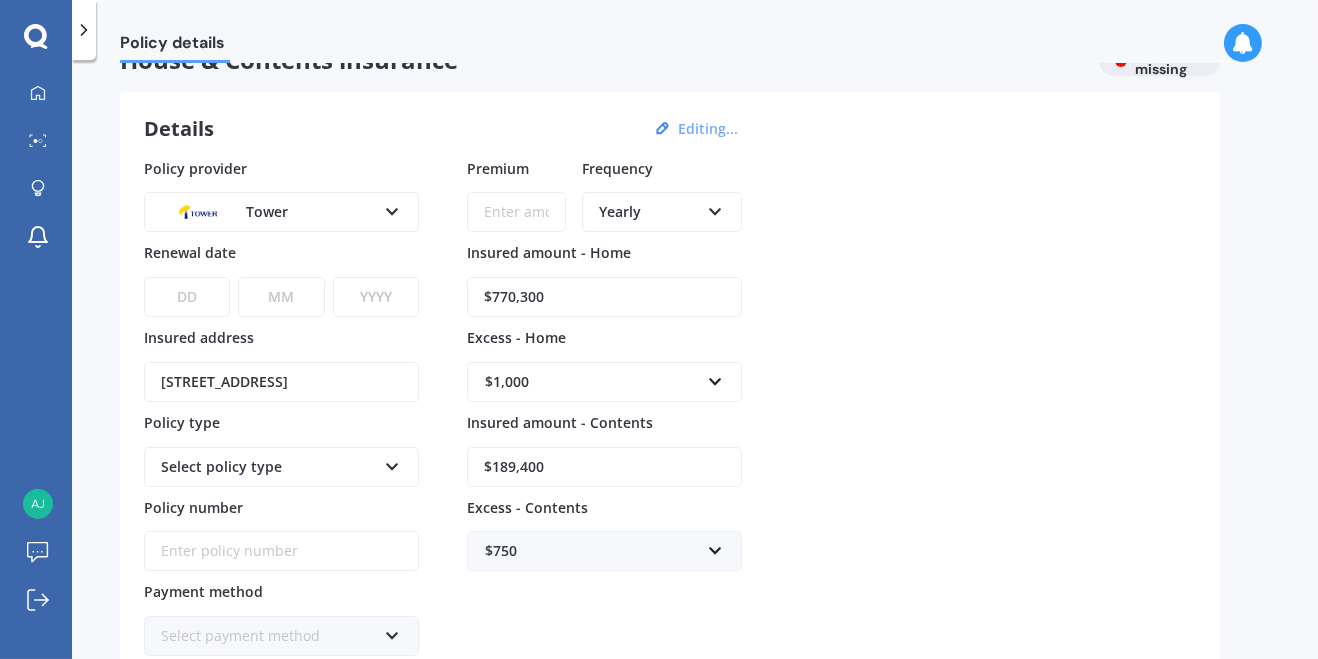 scroll, scrollTop: 39, scrollLeft: 0, axis: vertical 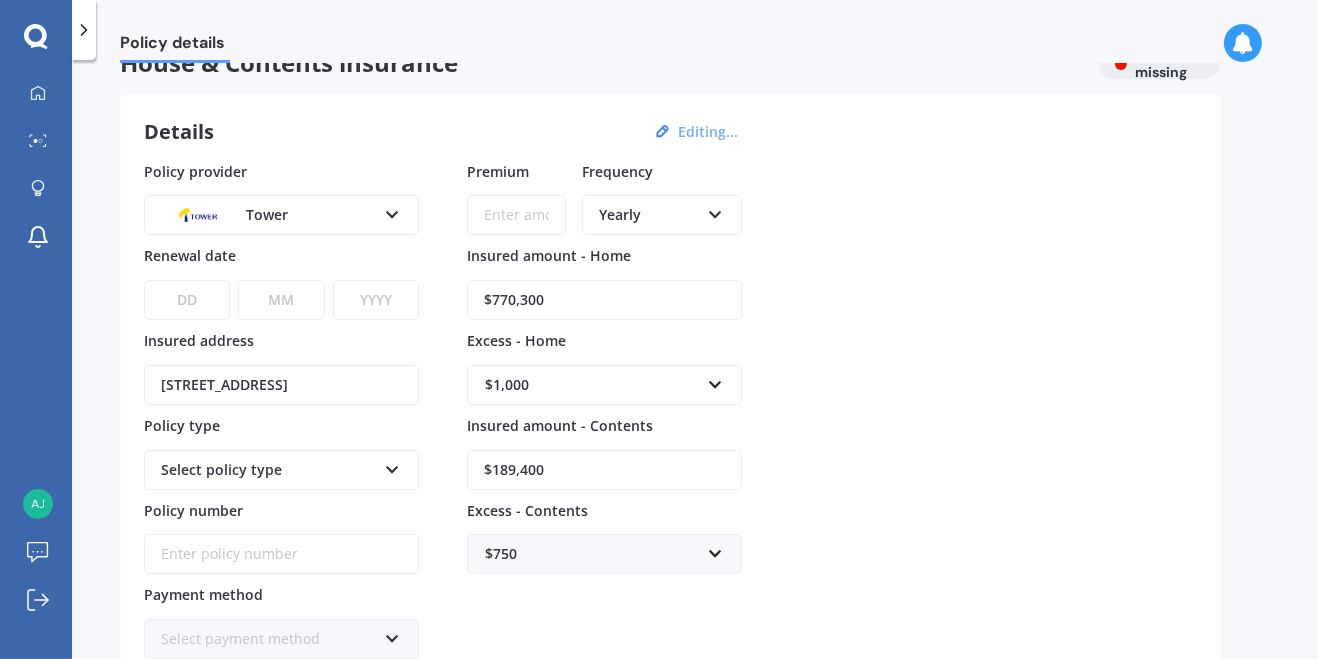 click on "Select policy type" at bounding box center [268, 470] 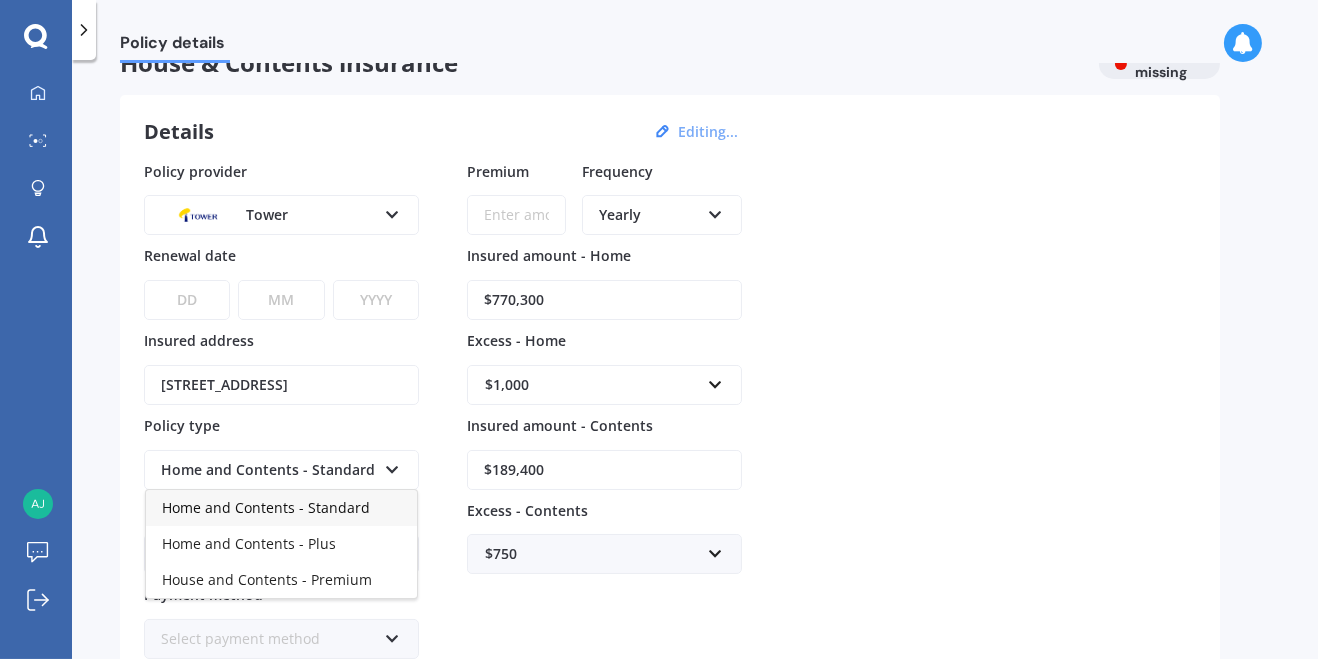 click on "Policy provider Tower AA AMI AMP ANZ ASB Ando BNZ Co-Operative Bank FMG Initio Kiwibank Lantern MAS NZI Other SBS State TSB Tower Trade Me Insurance Vero Westpac YOUI Renewal date DD 01 02 03 04 05 06 07 08 09 10 11 12 13 14 15 16 17 18 19 20 21 22 23 24 25 26 27 28 29 30 31 MM 01 02 03 04 05 06 07 08 09 10 11 12 YYYY 2027 2026 2025 2024 2023 2022 2021 2020 2019 2018 2017 2016 2015 2014 2013 2012 2011 2010 2009 2008 2007 2006 2005 2004 2003 2002 2001 2000 1999 1998 1997 1996 1995 1994 1993 1992 1991 1990 1989 1988 1987 1986 1985 1984 1983 1982 1981 1980 1979 1978 1977 1976 1975 1974 1973 1972 1971 1970 1969 1968 1967 1966 1965 1964 1963 1962 1961 1960 1959 1958 1957 1956 1955 1954 1953 1952 1951 1950 1949 1948 1947 1946 1945 1944 1943 1942 1941 1940 1939 1938 1937 1936 1935 1934 1933 1932 1931 1930 1929 1928 Insured address [STREET_ADDRESS] Policy type Home and Contents - Standard Home and Contents - Standard Home and Contents - Plus House and Contents - Premium Policy number Cheque" at bounding box center (670, 410) 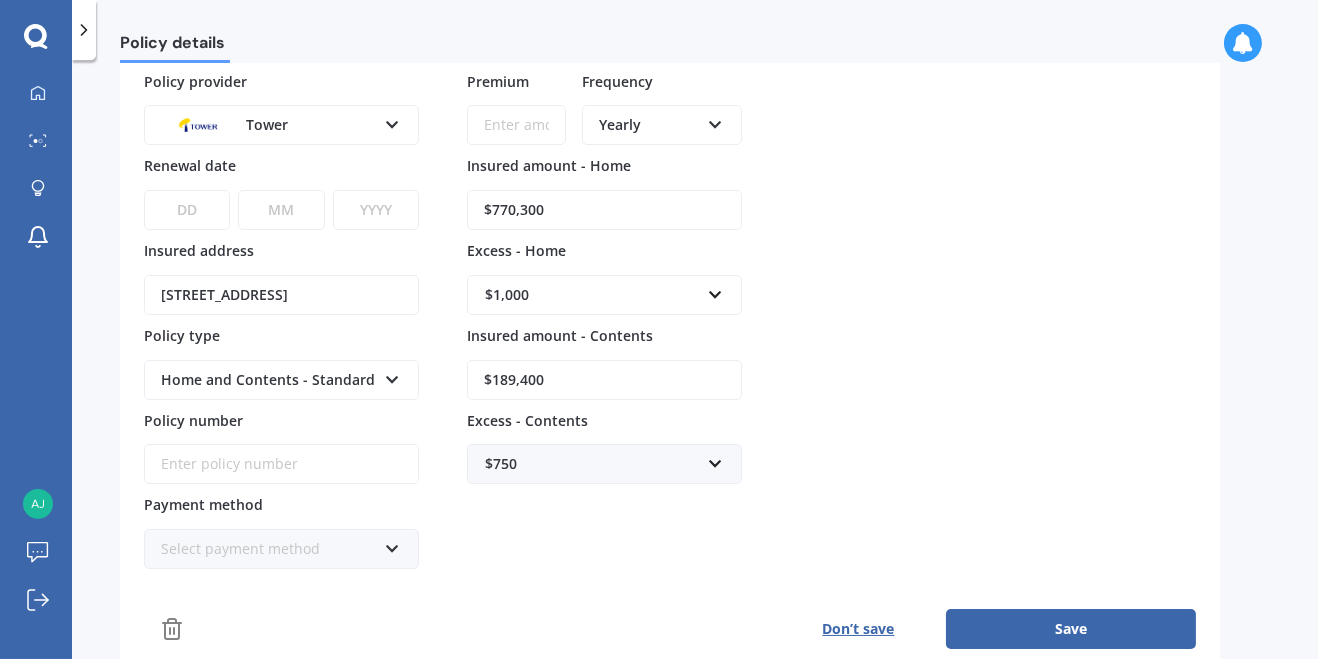 scroll, scrollTop: 132, scrollLeft: 0, axis: vertical 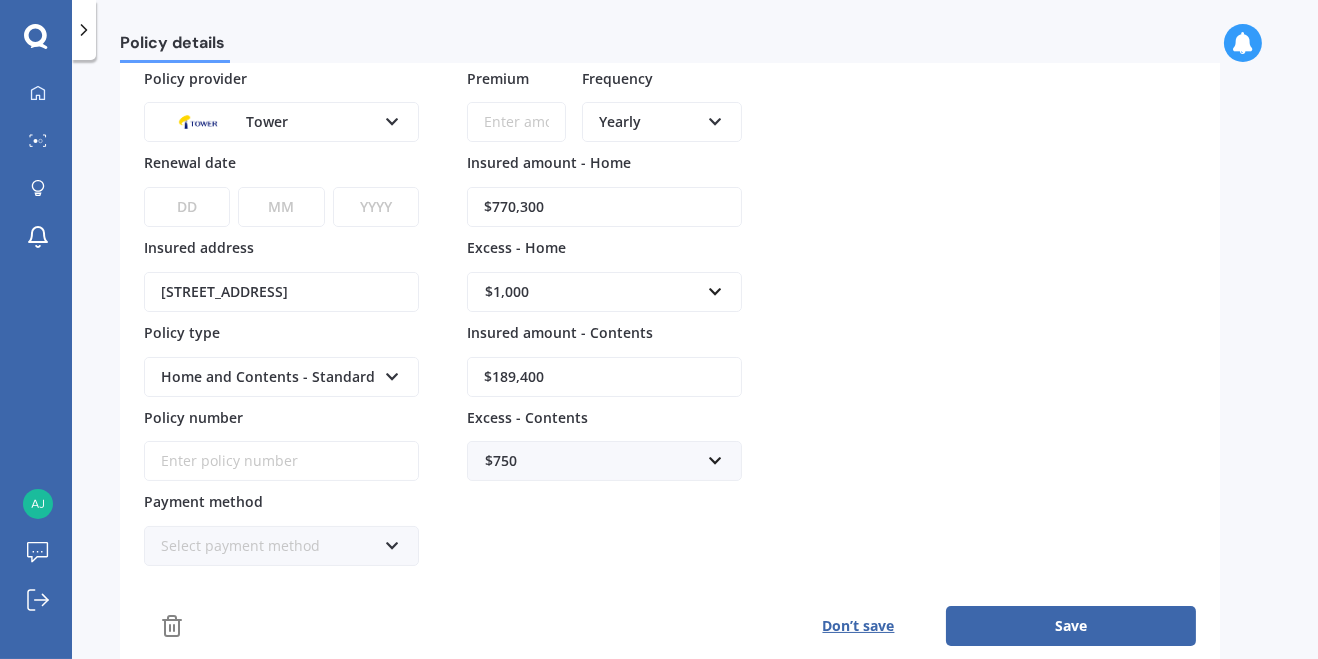click on "Don’t save" at bounding box center [858, 626] 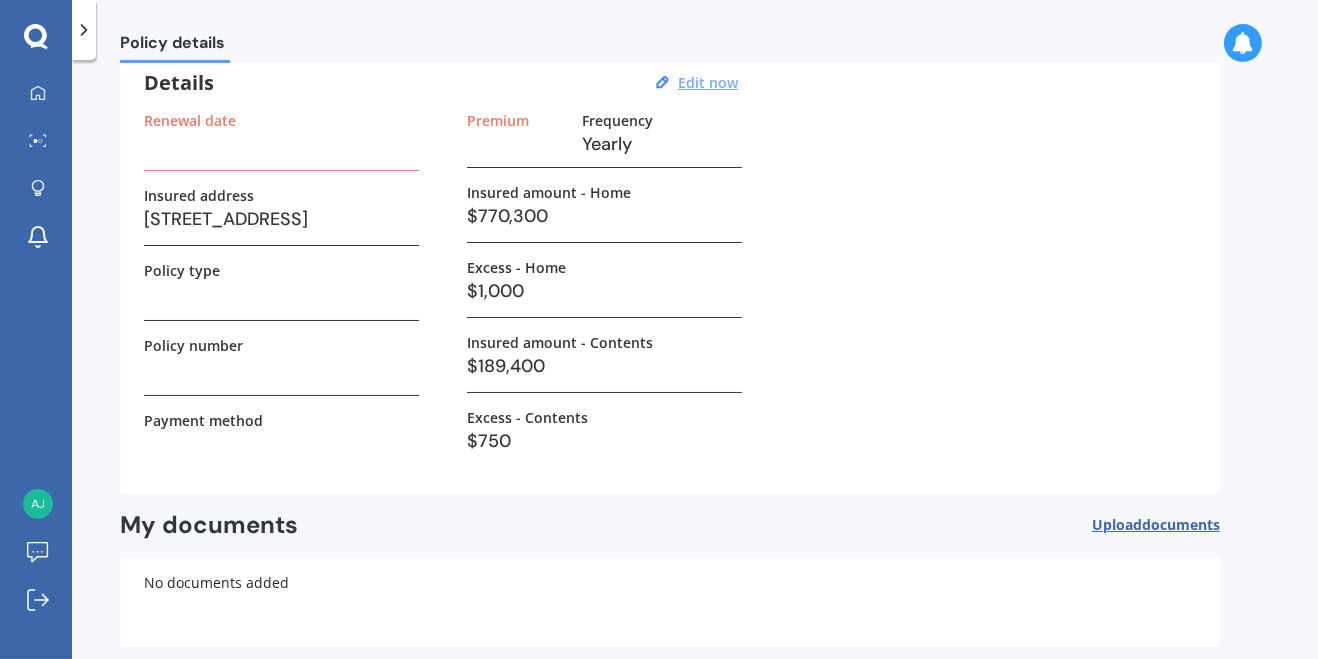 click on "Back to dashboard" at bounding box center [845, 695] 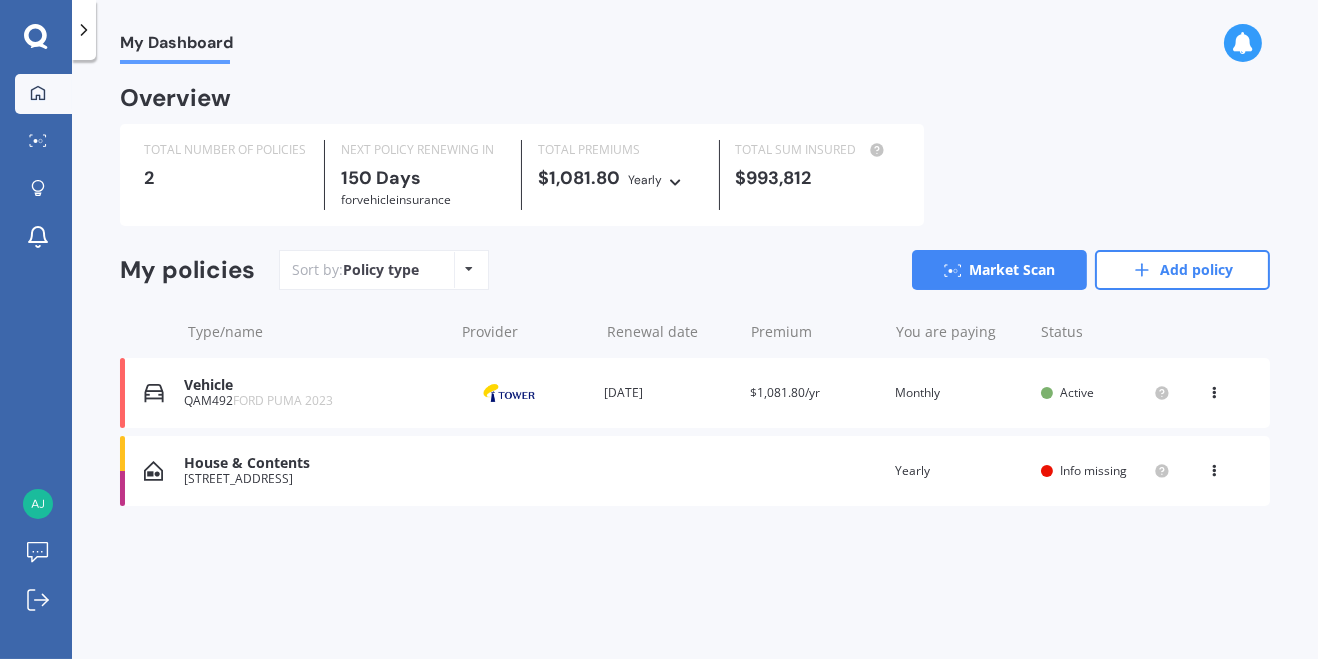 scroll, scrollTop: 0, scrollLeft: 0, axis: both 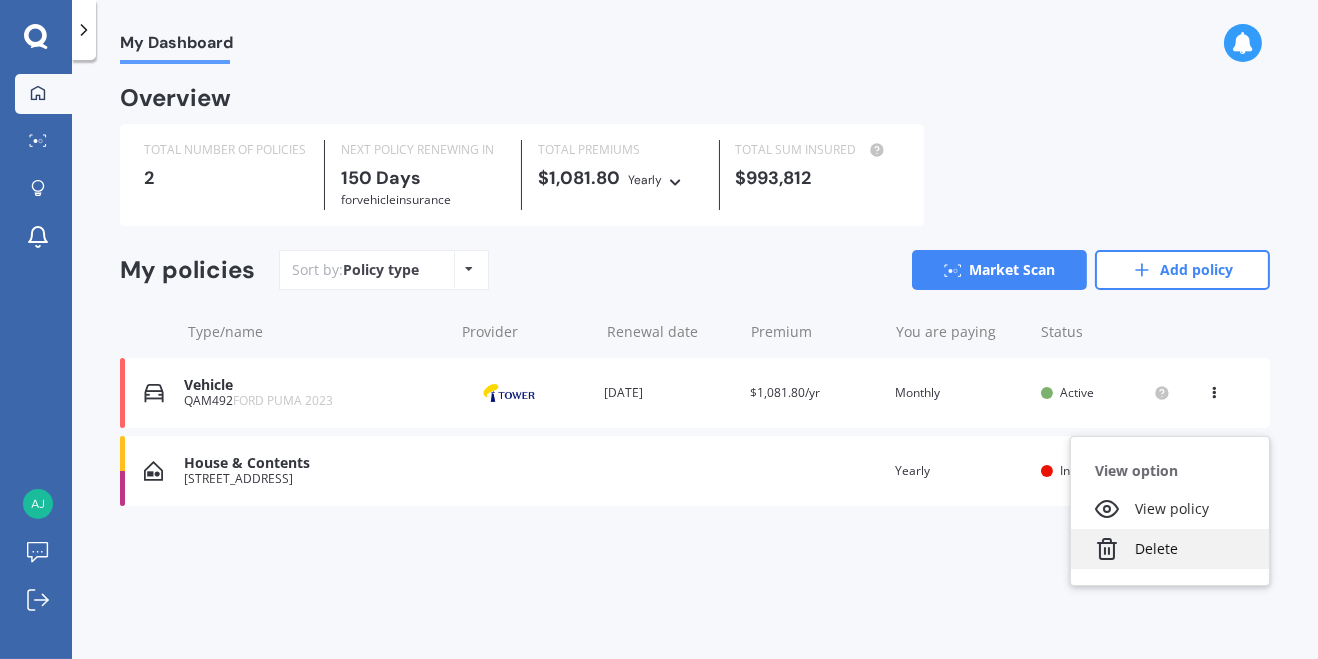 click on "Delete" at bounding box center (1170, 549) 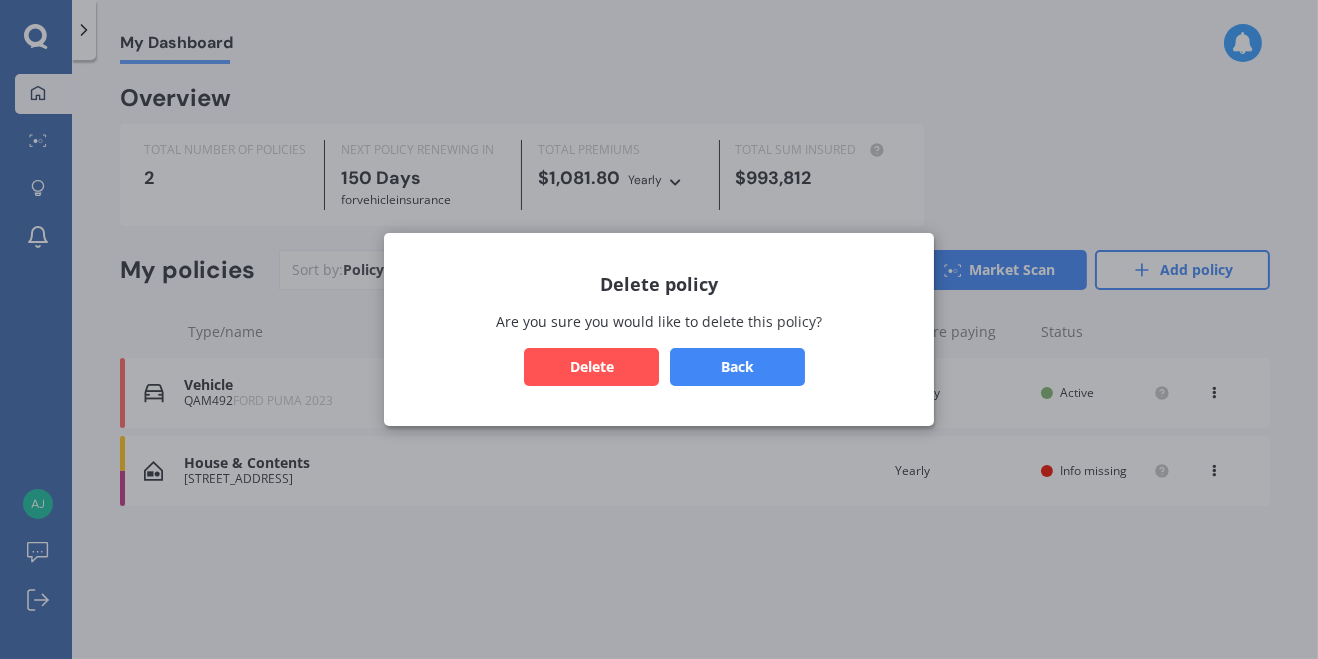click on "Delete" at bounding box center [591, 367] 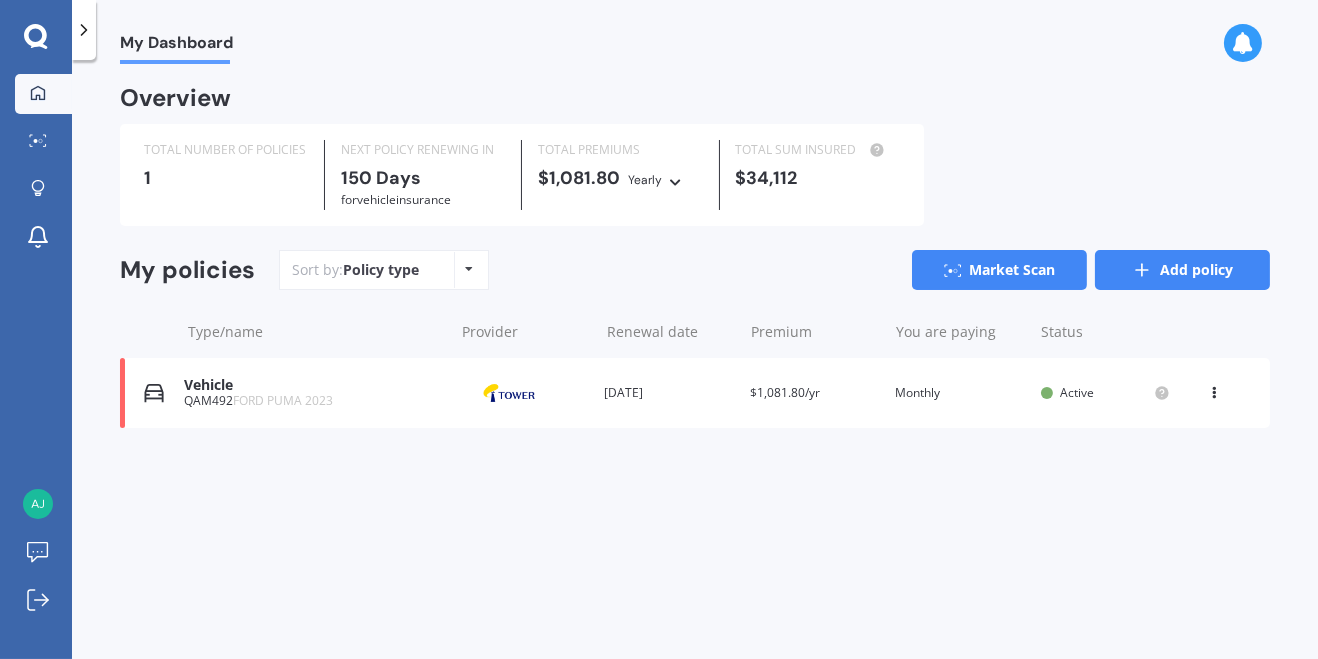click on "Add policy" at bounding box center (1182, 270) 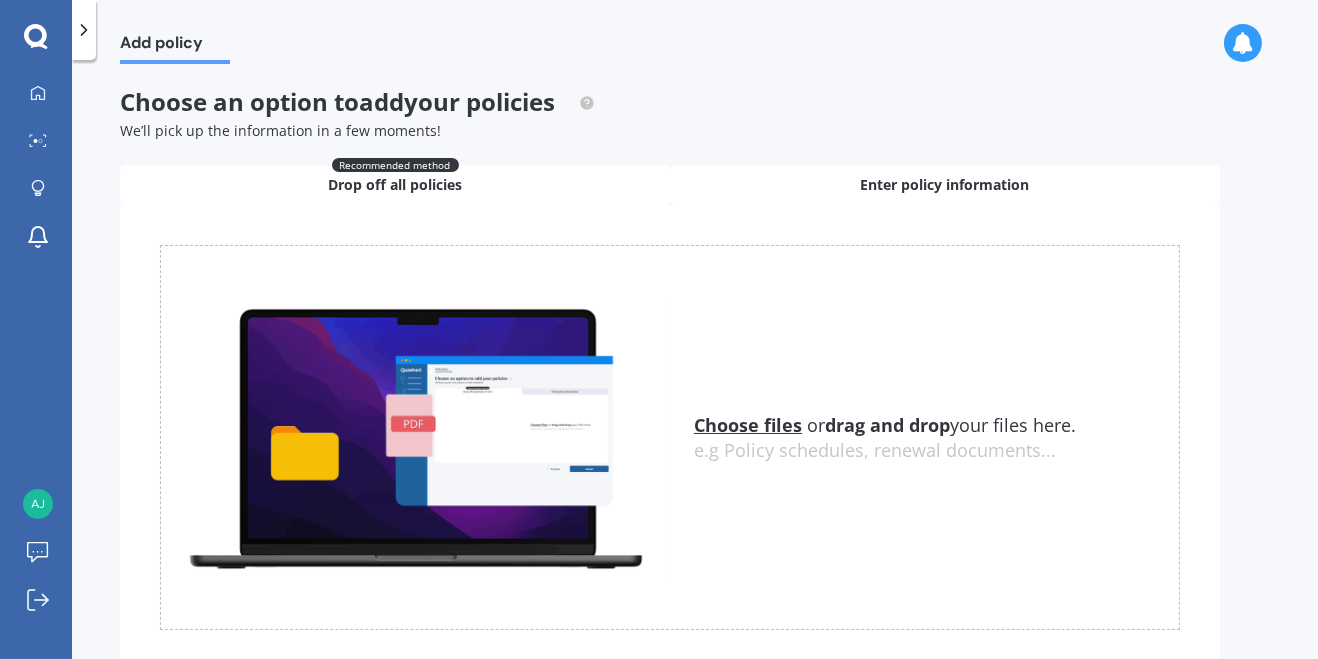 click on "Enter policy information" at bounding box center (945, 185) 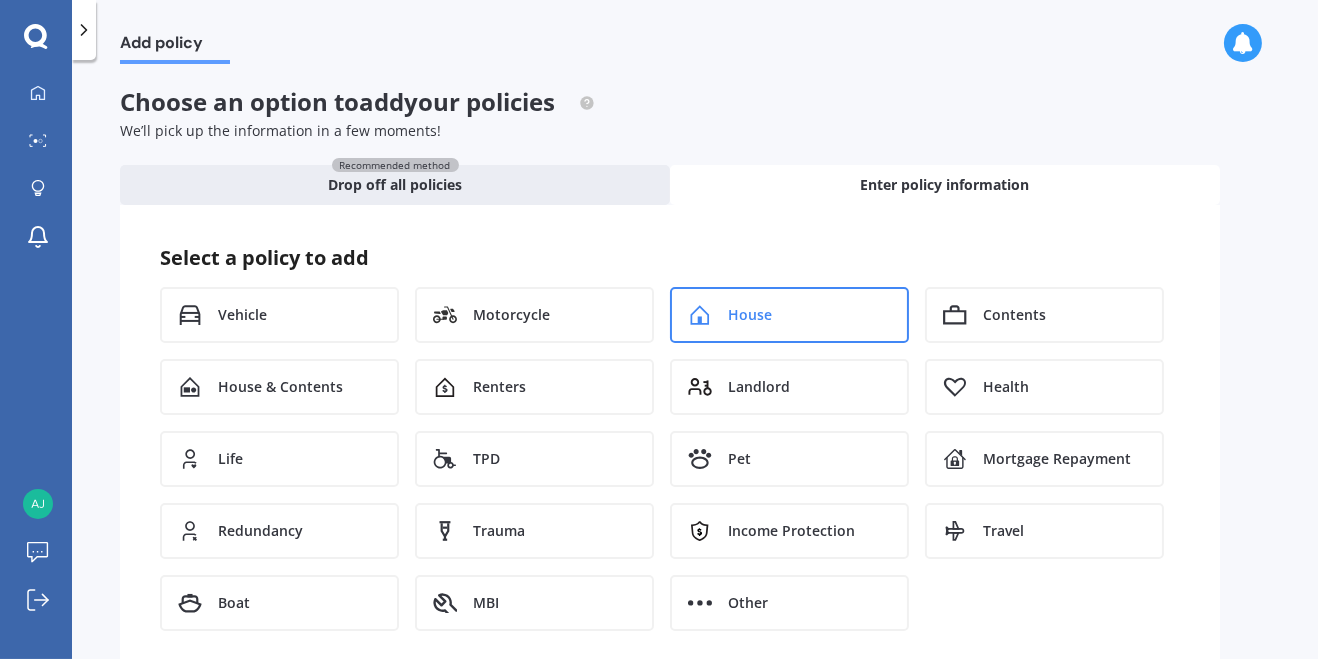 click on "House" at bounding box center [789, 315] 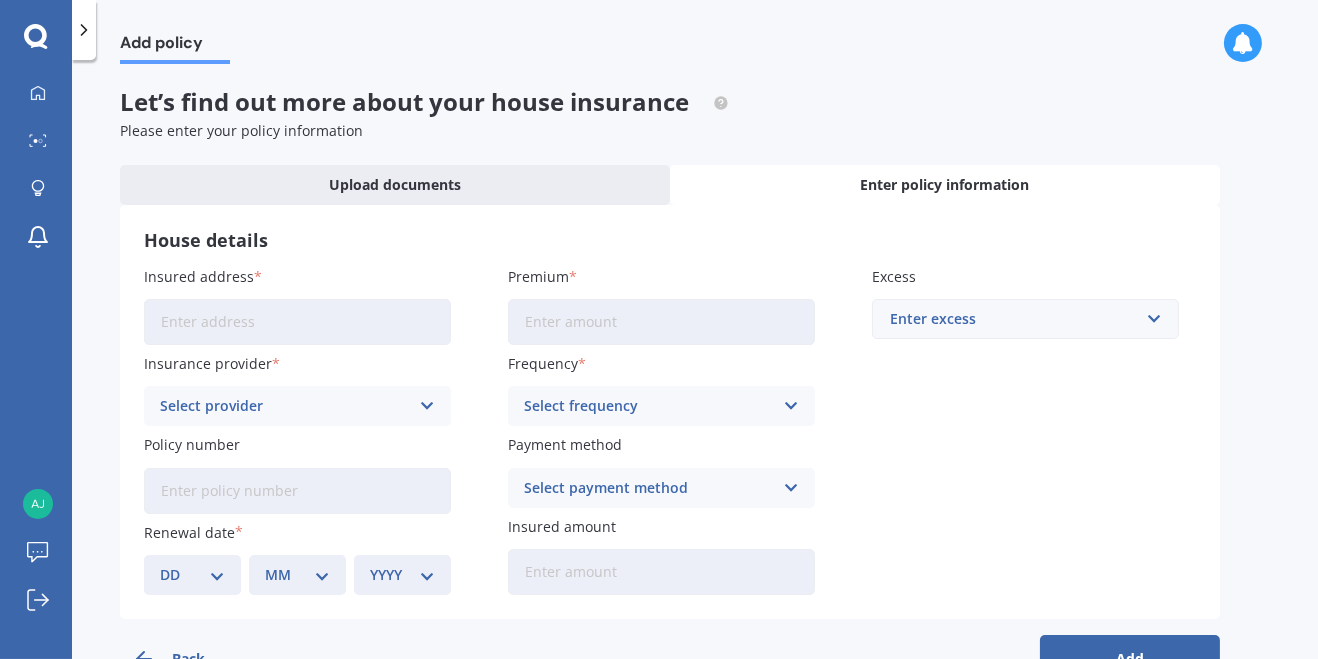 click on "Insured address" at bounding box center (297, 322) 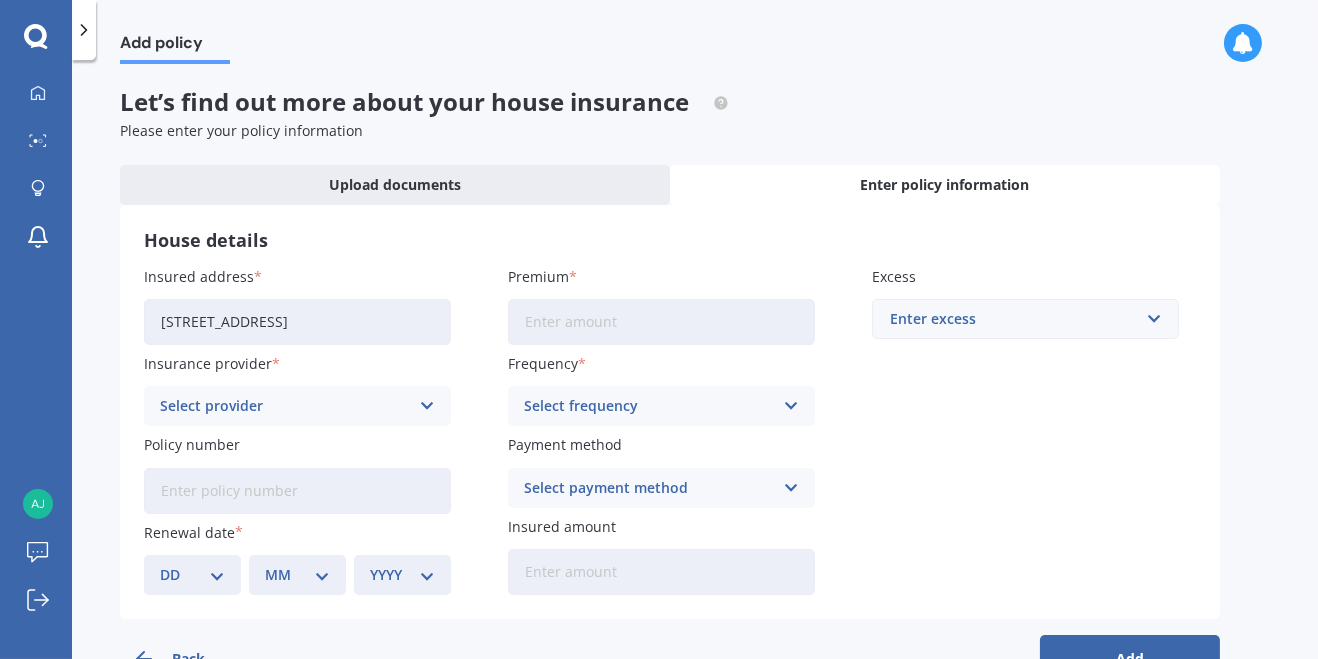 type on "[STREET_ADDRESS]" 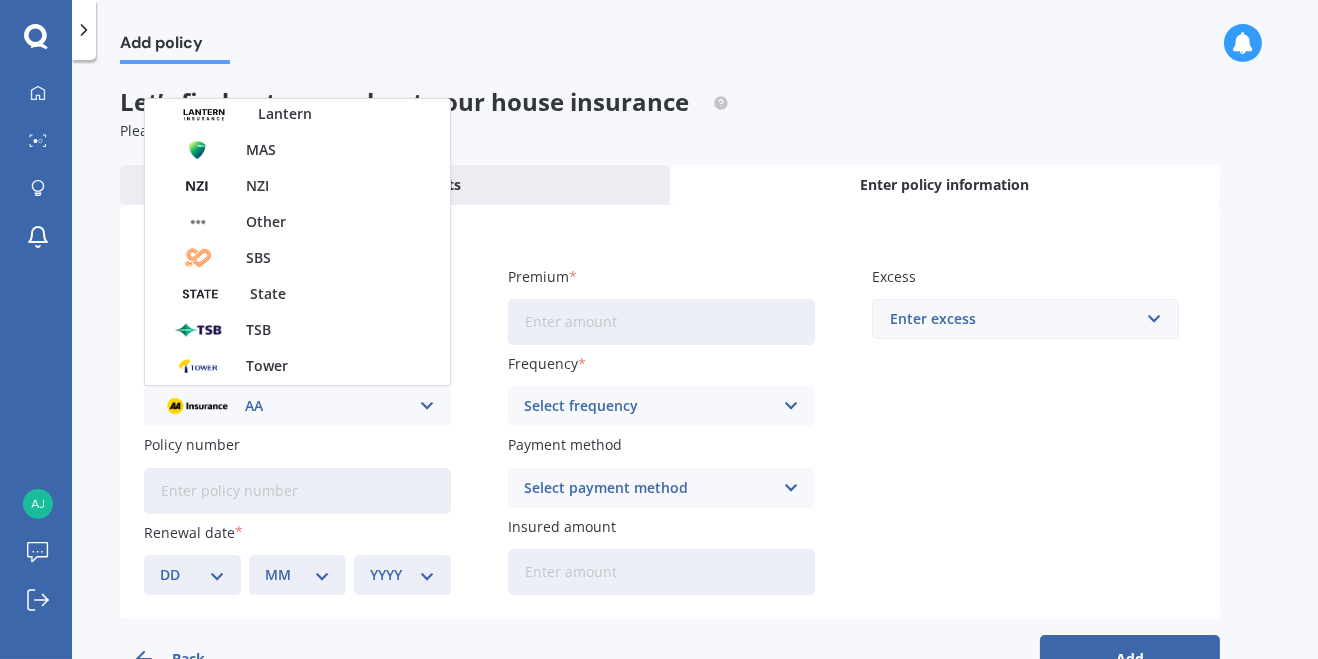 scroll, scrollTop: 542, scrollLeft: 0, axis: vertical 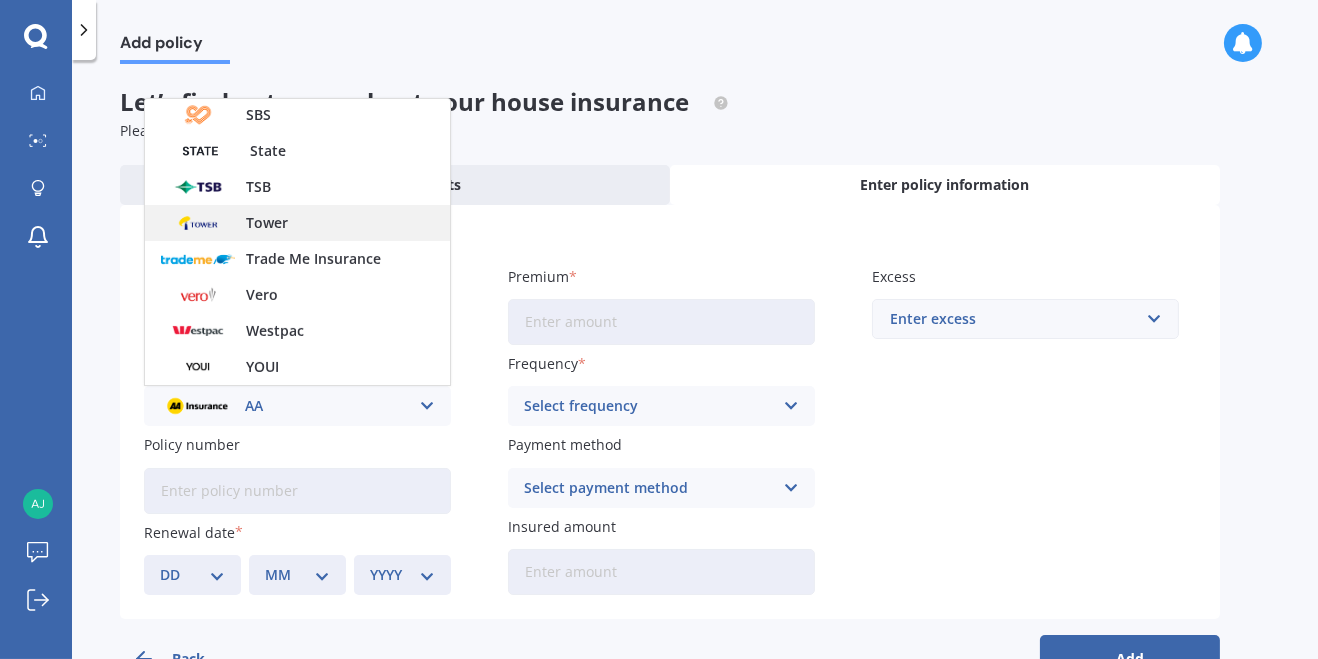 click at bounding box center (198, 223) 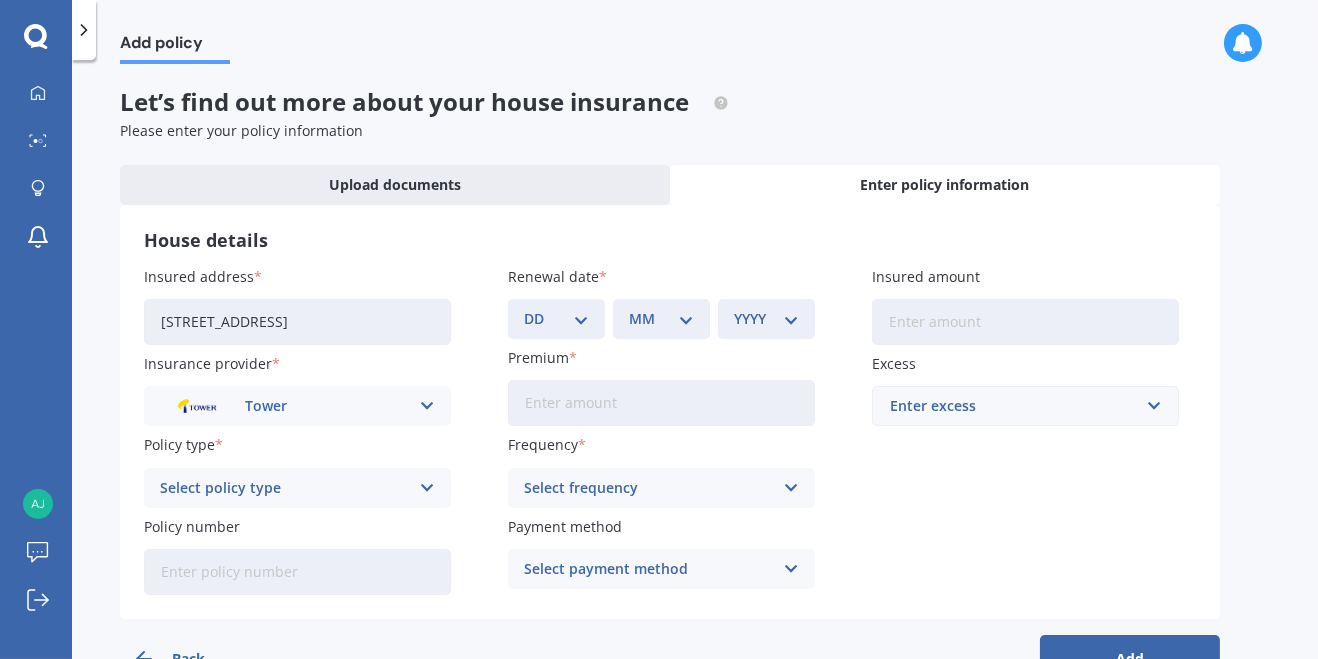 click on "Select policy type" at bounding box center (284, 488) 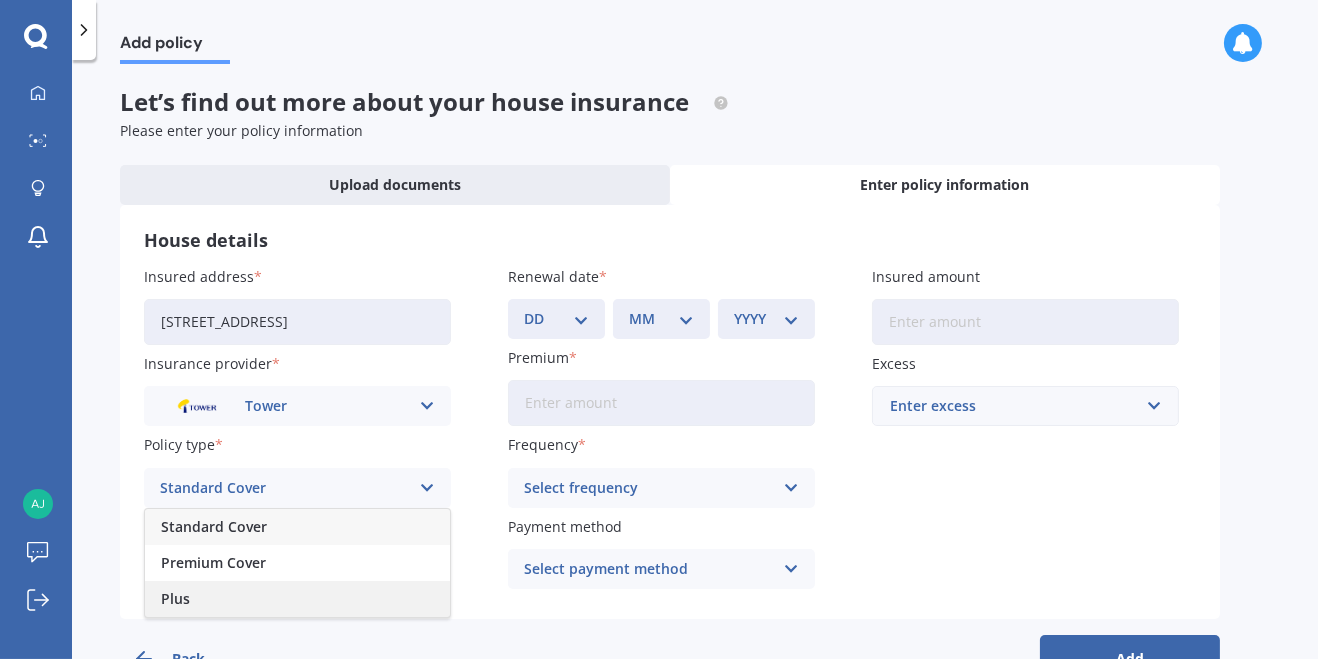 click on "Plus" at bounding box center [175, 599] 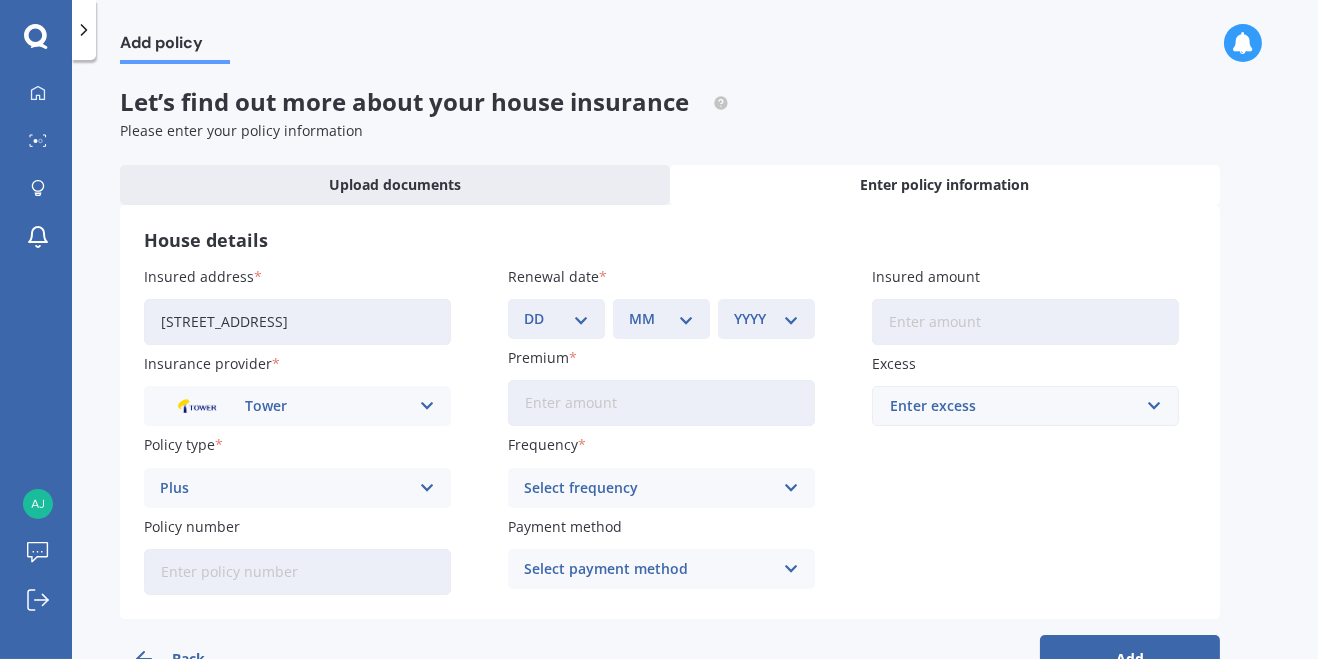 click on "DD 01 02 03 04 05 06 07 08 09 10 11 12 13 14 15 16 17 18 19 20 21 22 23 24 25 26 27 28 29 30 31" at bounding box center [556, 319] 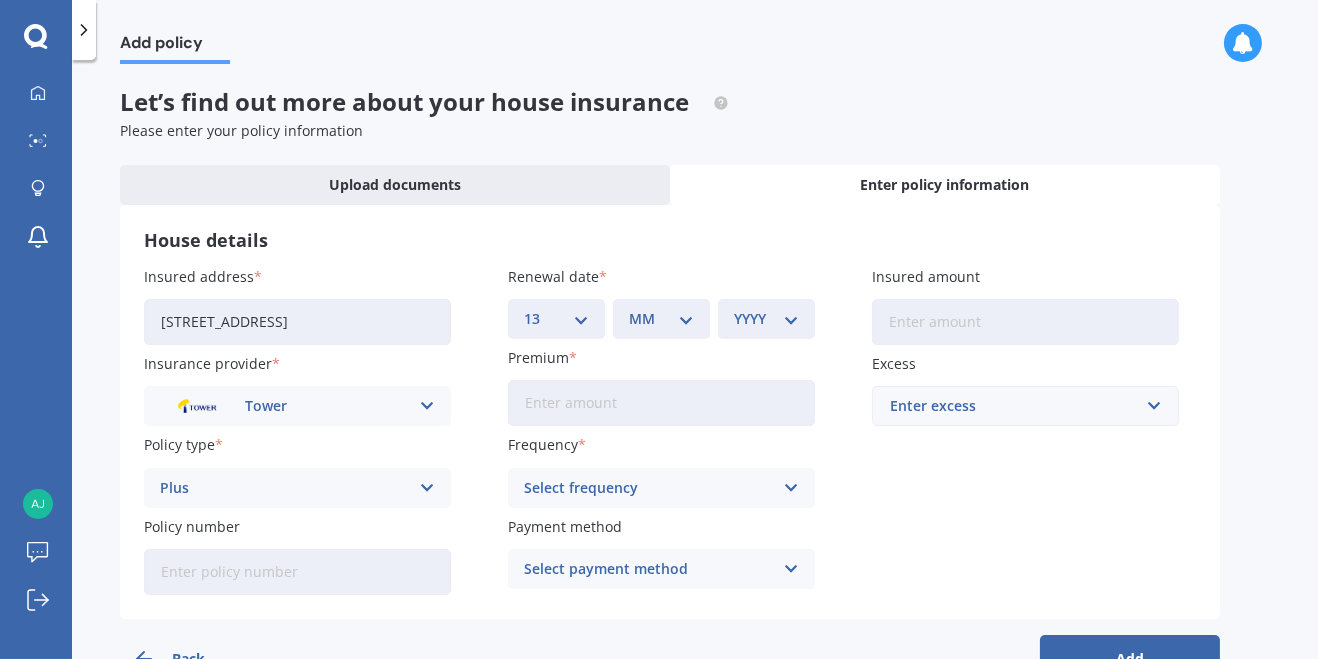 click on "MM 01 02 03 04 05 06 07 08 09 10 11 12" at bounding box center (661, 319) 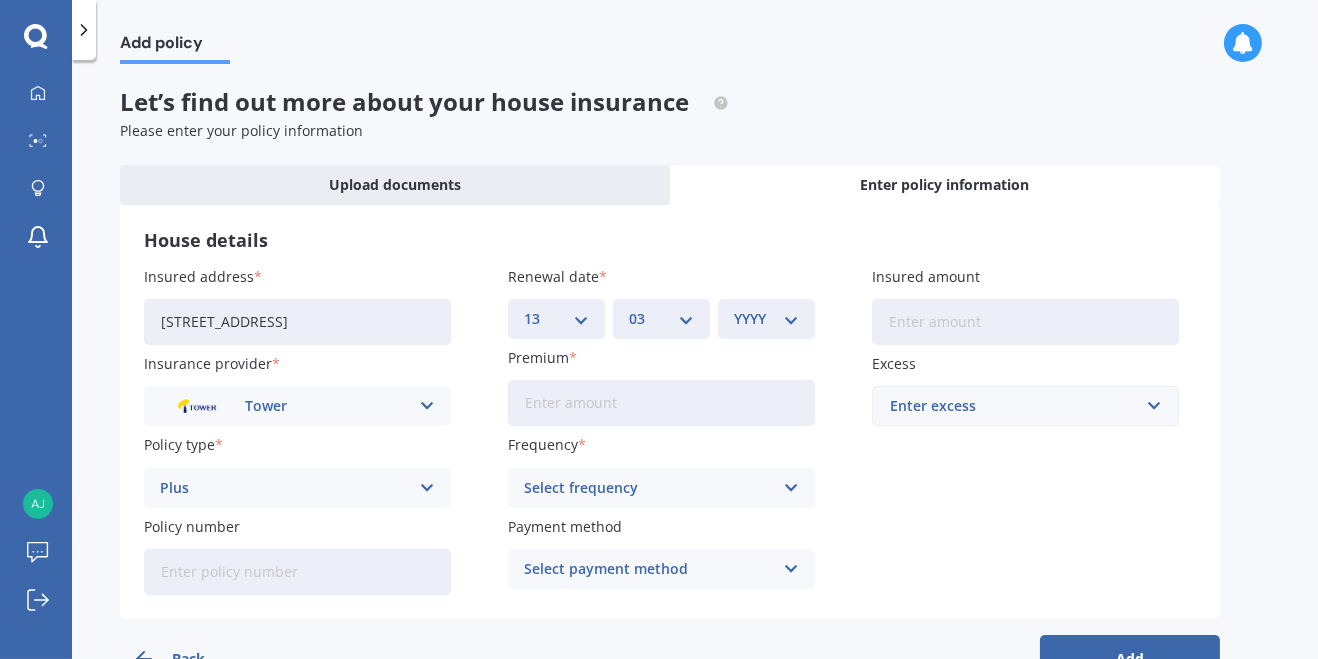 click on "YYYY 2027 2026 2025 2024 2023 2022 2021 2020 2019 2018 2017 2016 2015 2014 2013 2012 2011 2010 2009 2008 2007 2006 2005 2004 2003 2002 2001 2000 1999 1998 1997 1996 1995 1994 1993 1992 1991 1990 1989 1988 1987 1986 1985 1984 1983 1982 1981 1980 1979 1978 1977 1976 1975 1974 1973 1972 1971 1970 1969 1968 1967 1966 1965 1964 1963 1962 1961 1960 1959 1958 1957 1956 1955 1954 1953 1952 1951 1950 1949 1948 1947 1946 1945 1944 1943 1942 1941 1940 1939 1938 1937 1936 1935 1934 1933 1932 1931 1930 1929 1928" at bounding box center (766, 319) 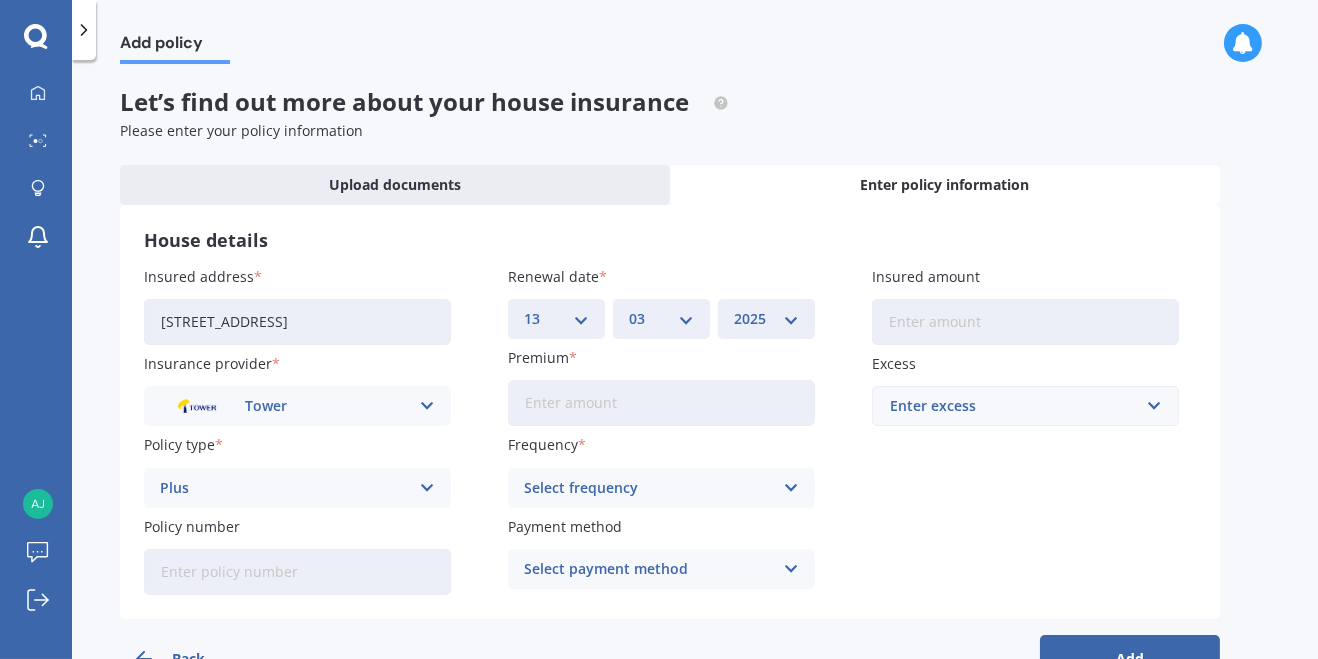 click on "Premium" at bounding box center [661, 403] 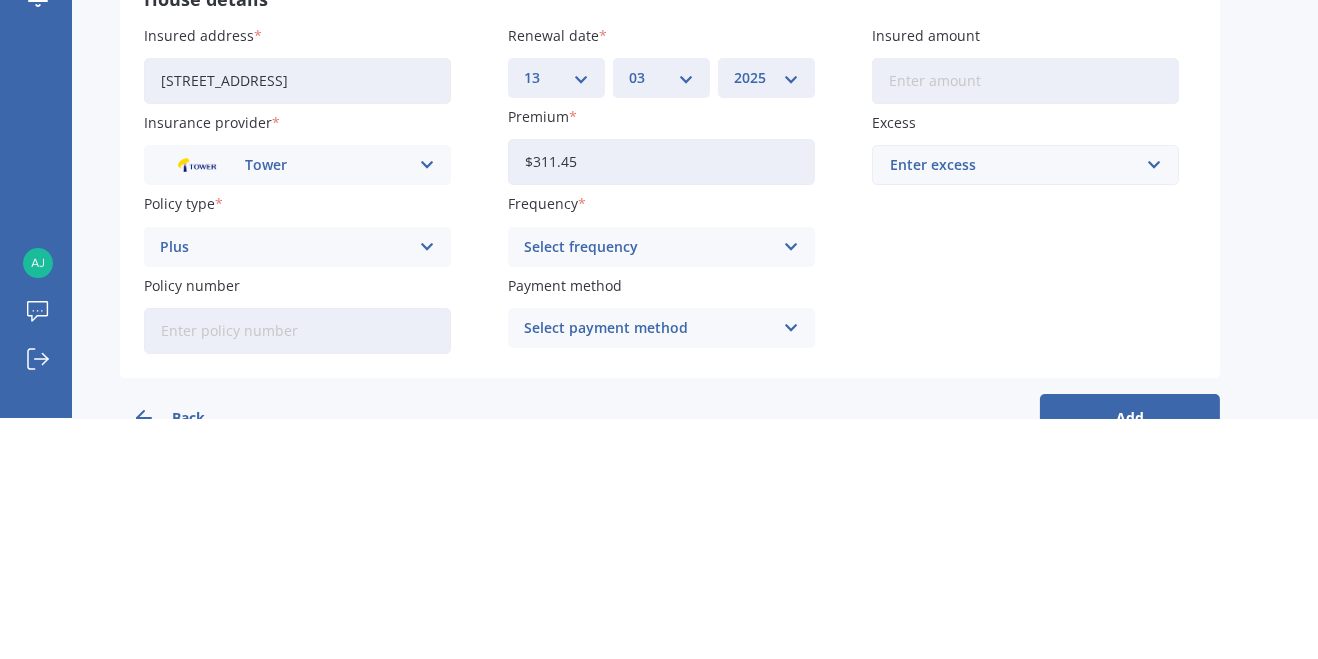 type on "$311.45" 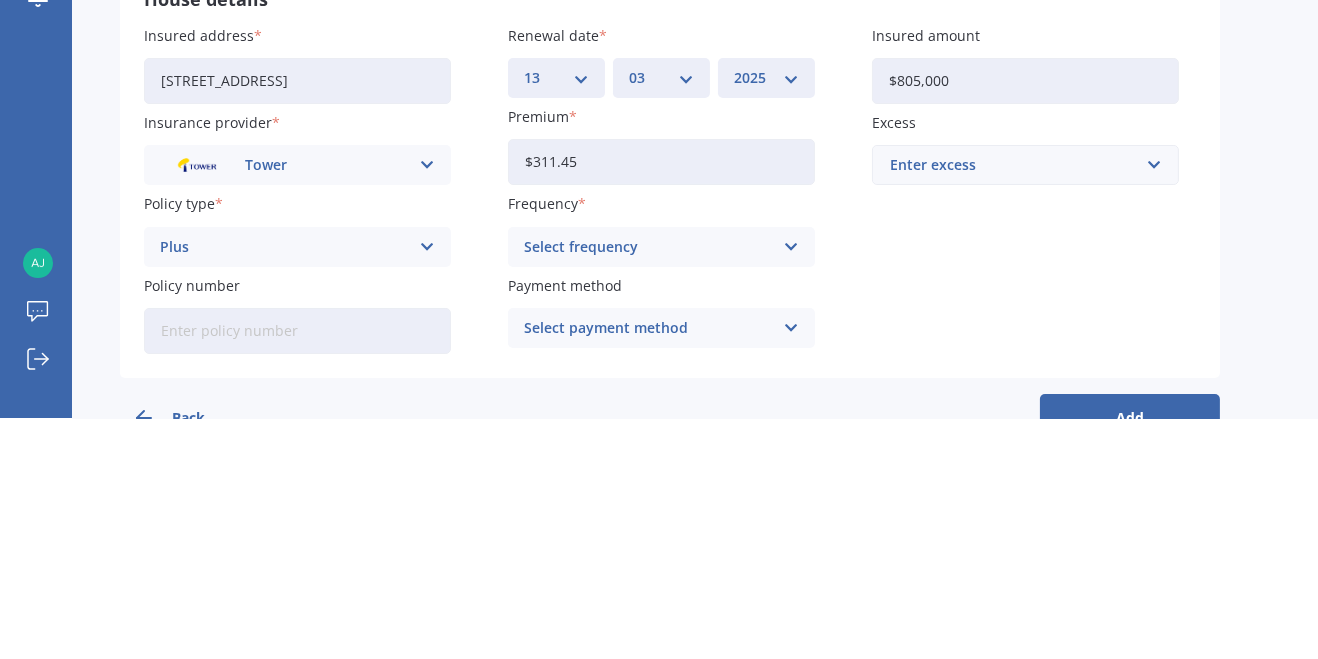 type on "$805,000" 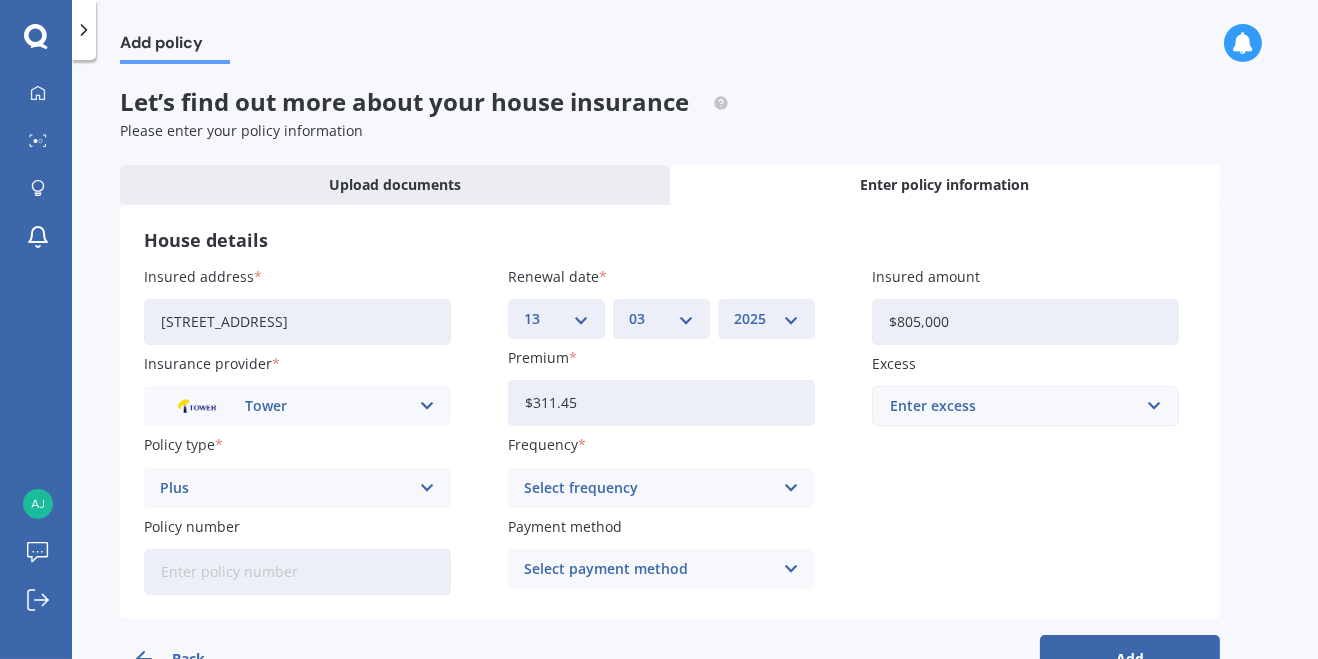 click on "Enter excess" at bounding box center (1013, 406) 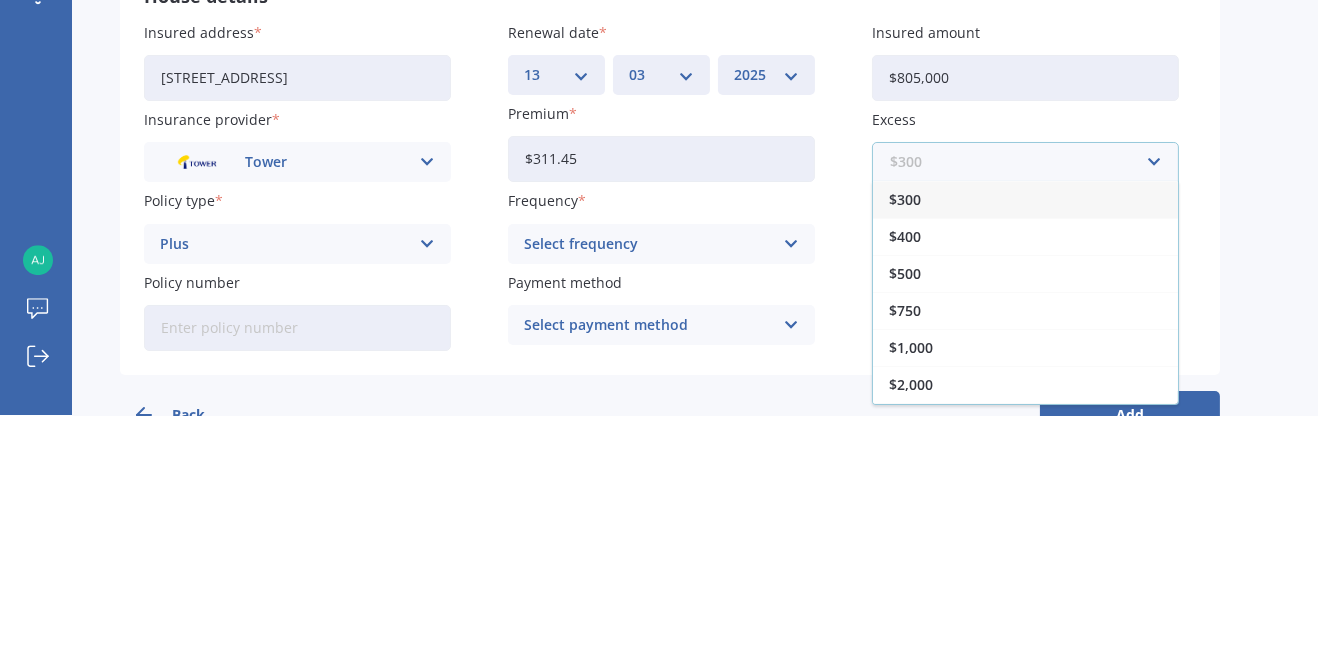 scroll, scrollTop: 35, scrollLeft: 0, axis: vertical 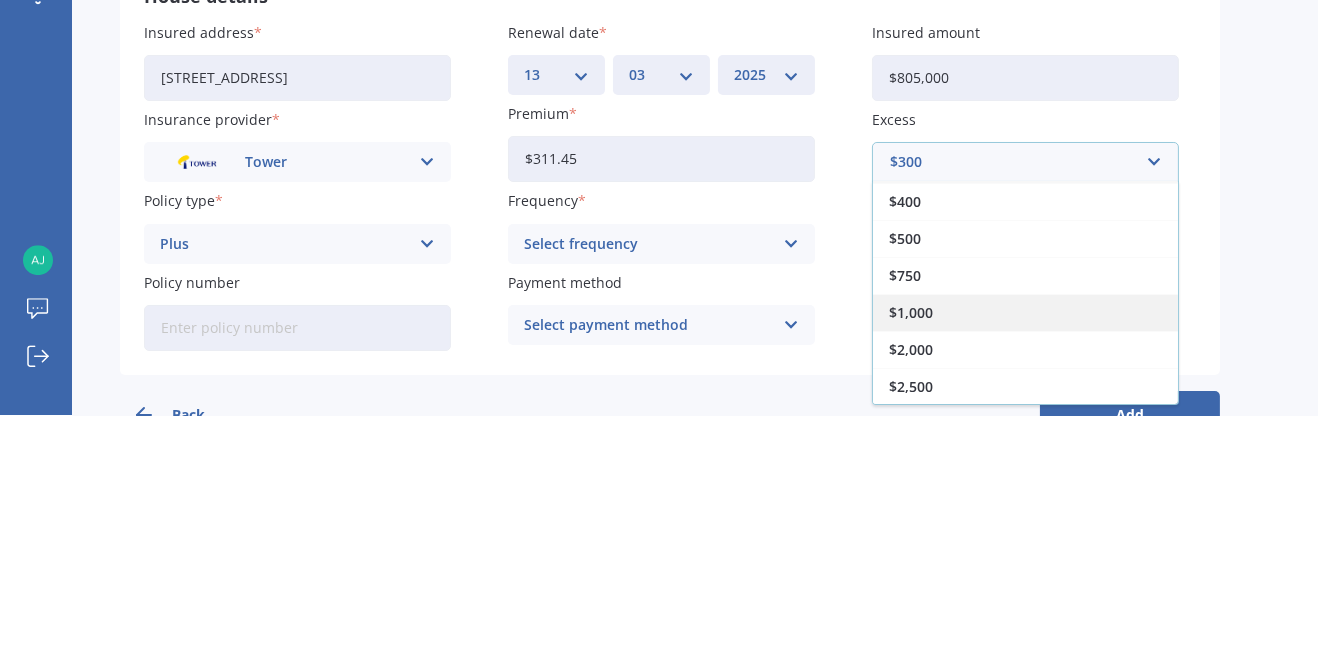 click on "$1,000" at bounding box center [1025, 556] 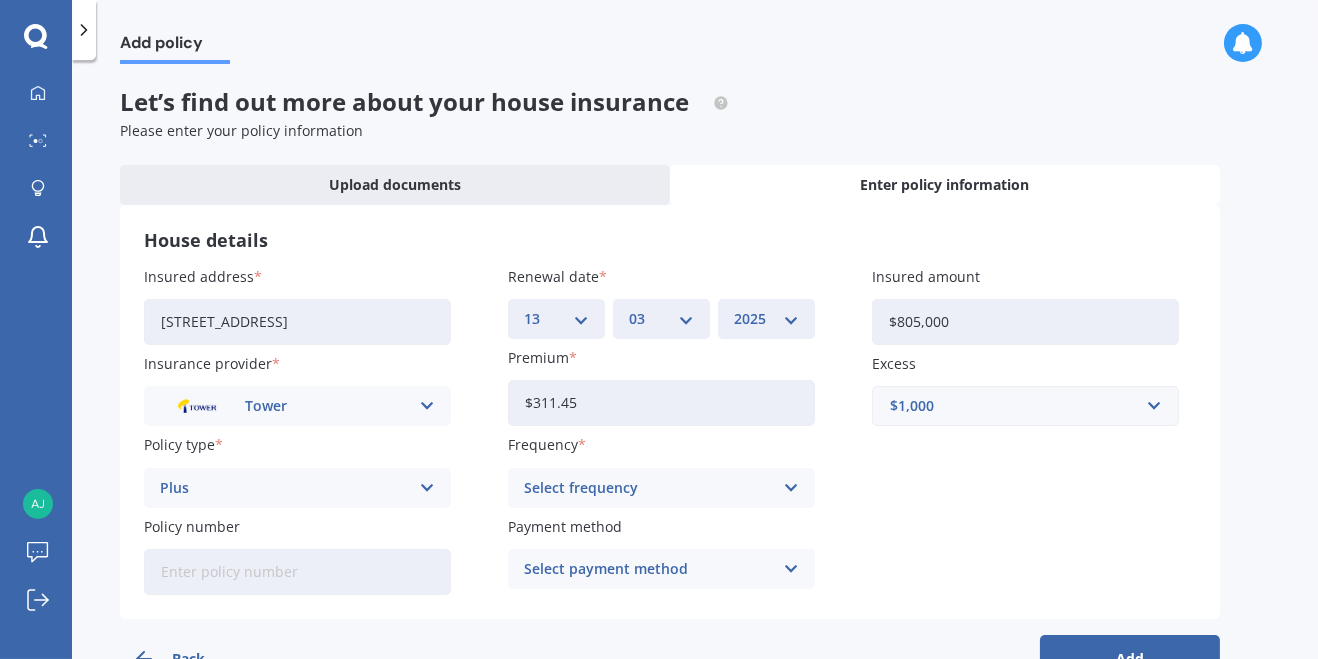 click on "Select frequency" at bounding box center (648, 488) 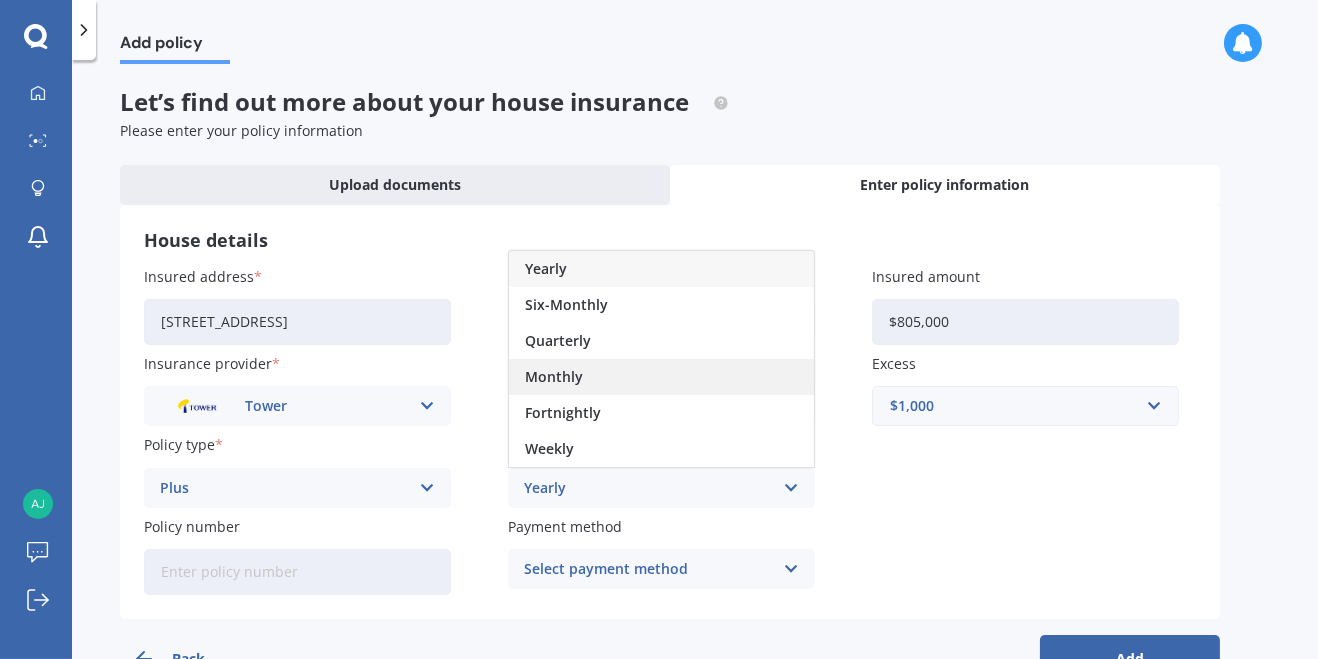 click on "Monthly" at bounding box center [661, 377] 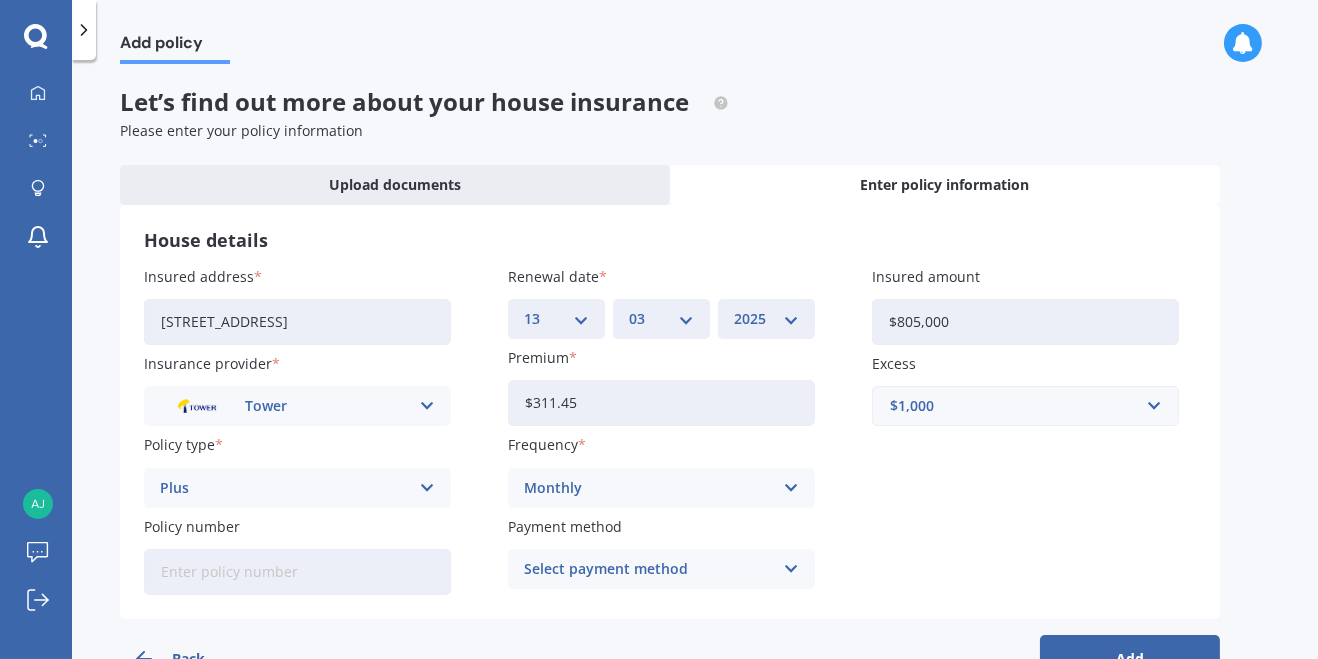 click at bounding box center (791, 569) 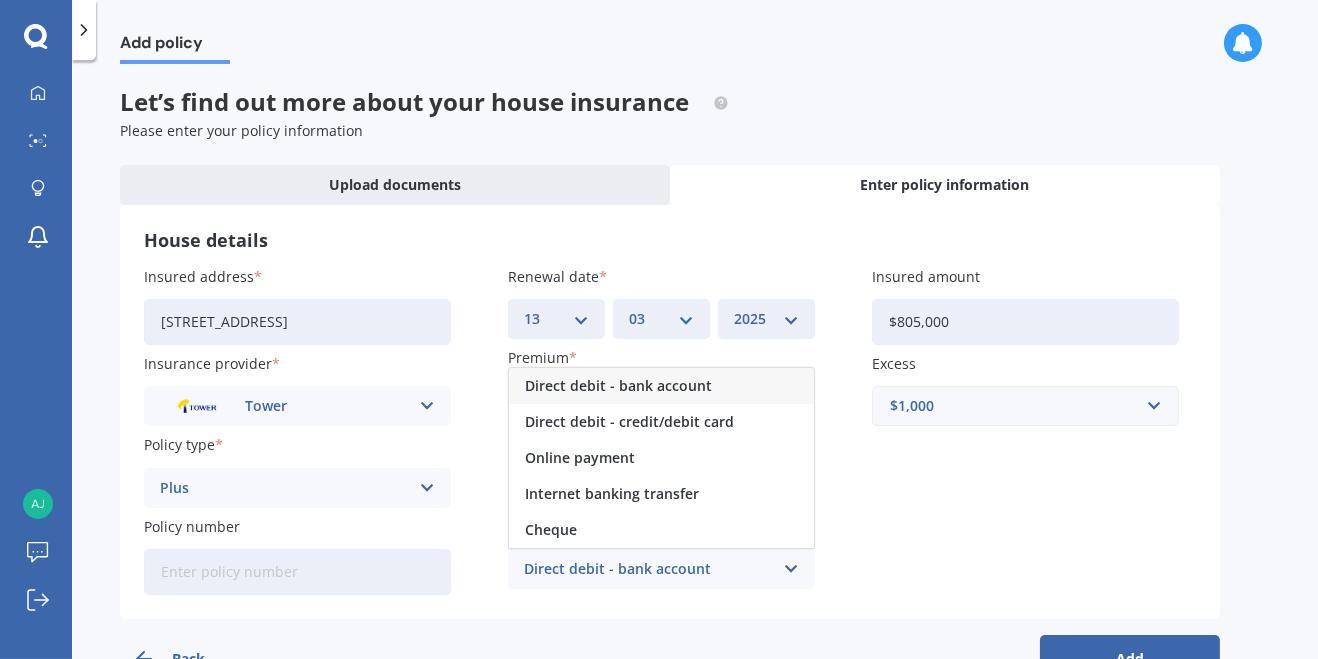 click on "Direct debit - bank account" at bounding box center (661, 386) 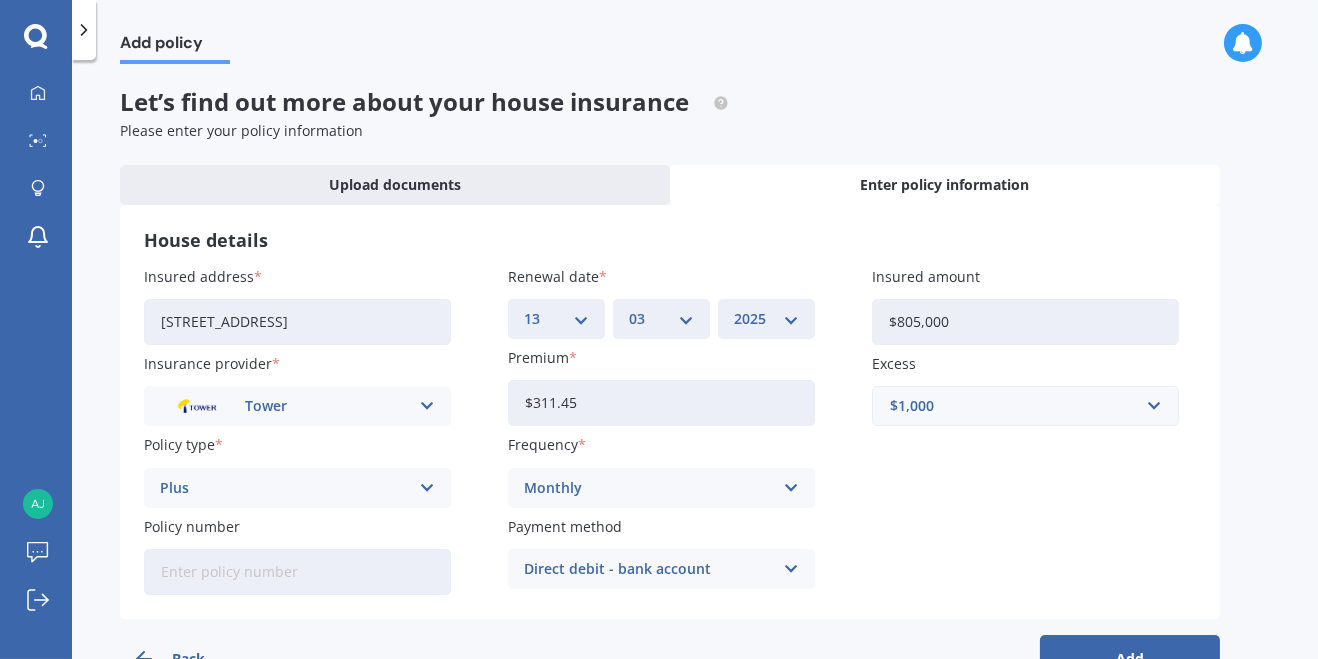 click on "Add" at bounding box center [1130, 659] 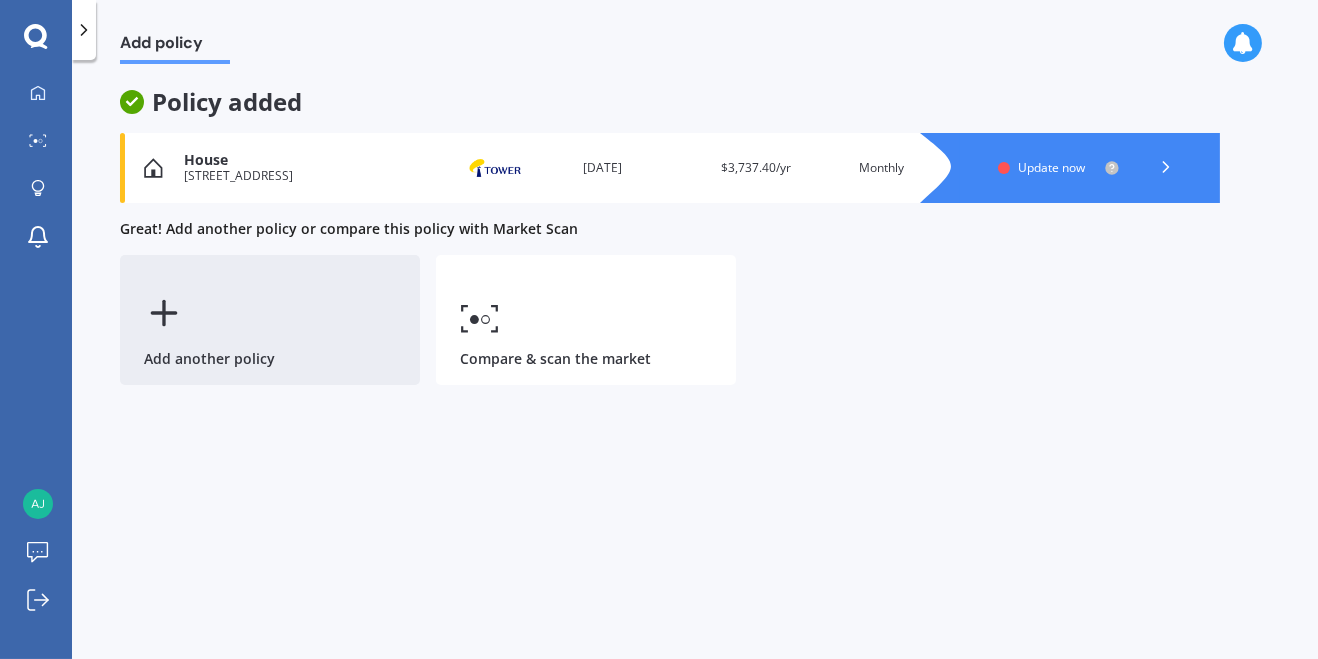 click on "Add another policy" at bounding box center [270, 320] 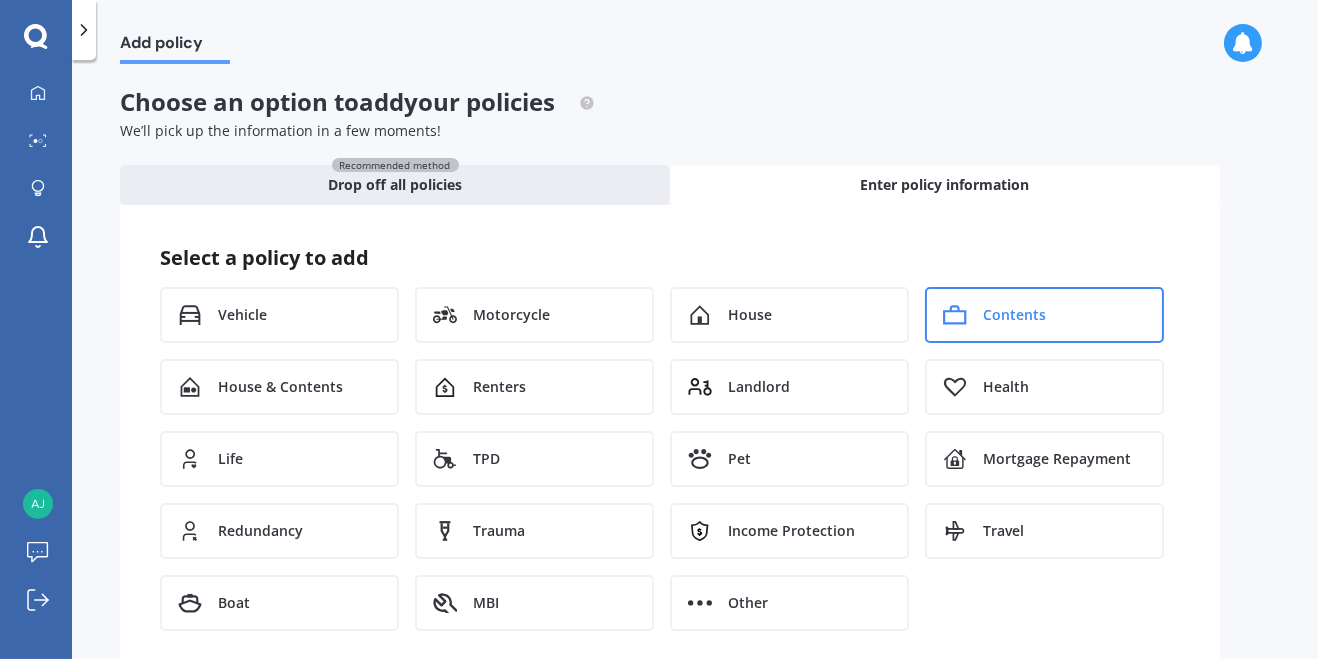click on "Contents" at bounding box center (1044, 315) 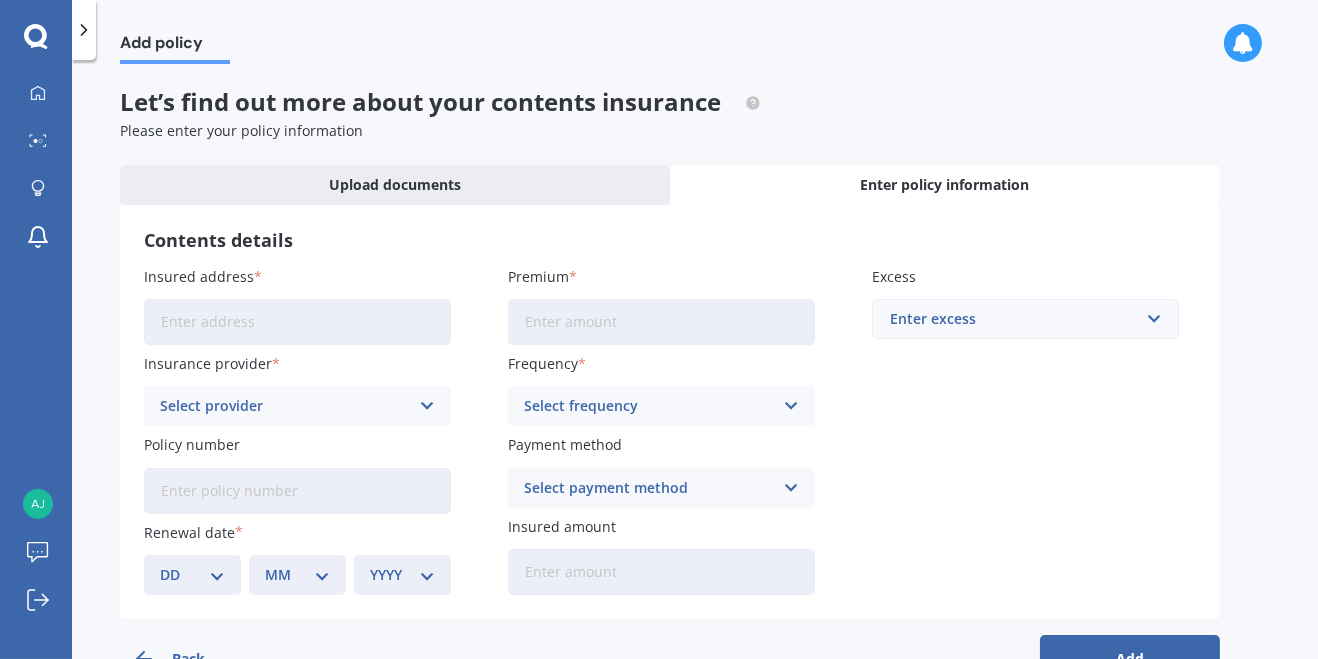 click on "Insured address" at bounding box center [297, 322] 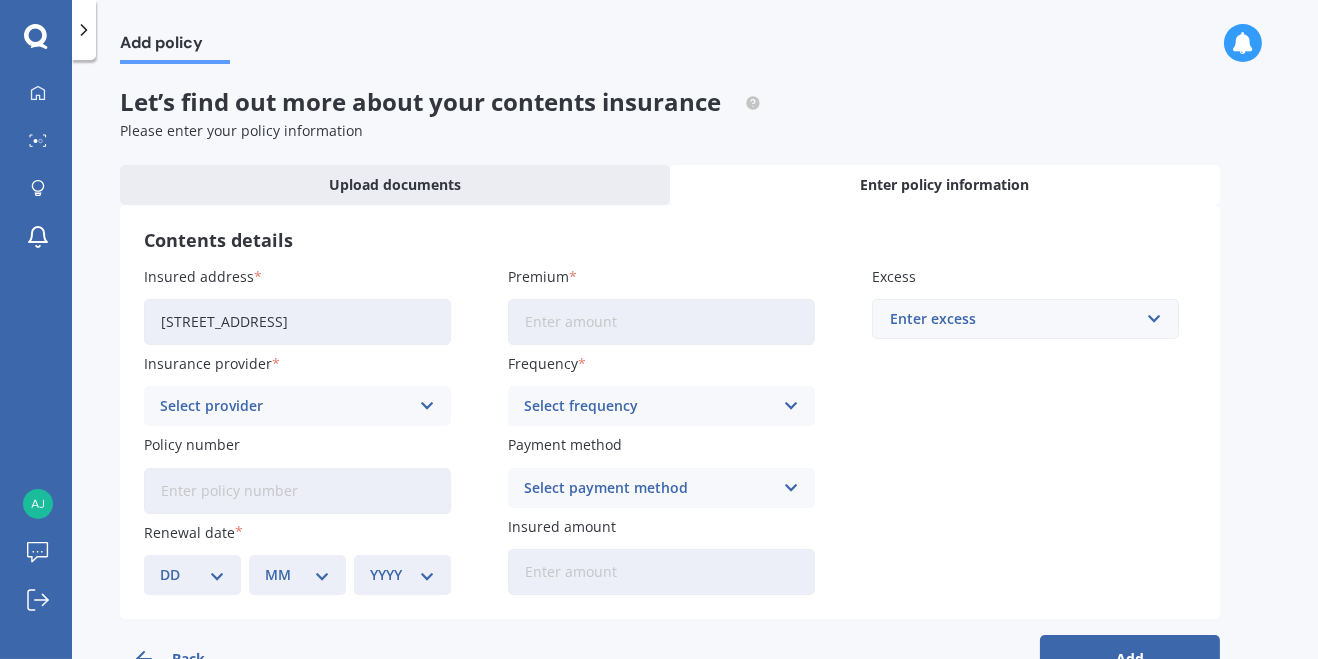 type on "[STREET_ADDRESS]" 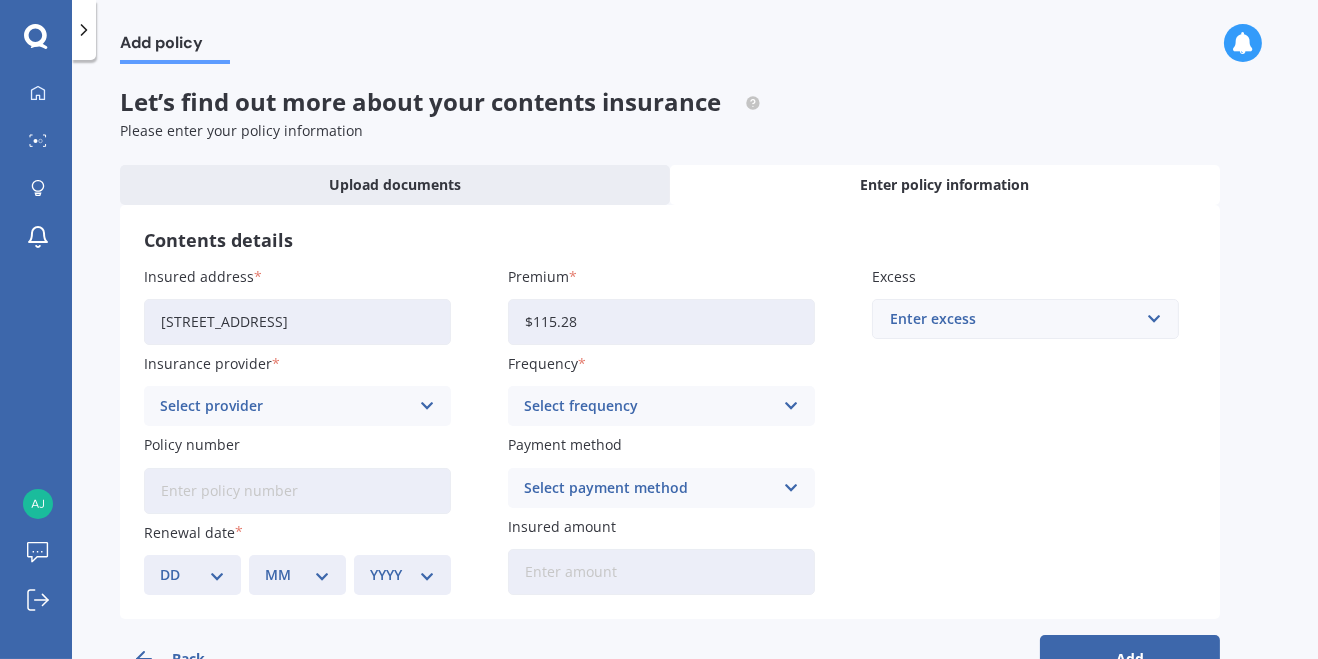 type on "$115.28" 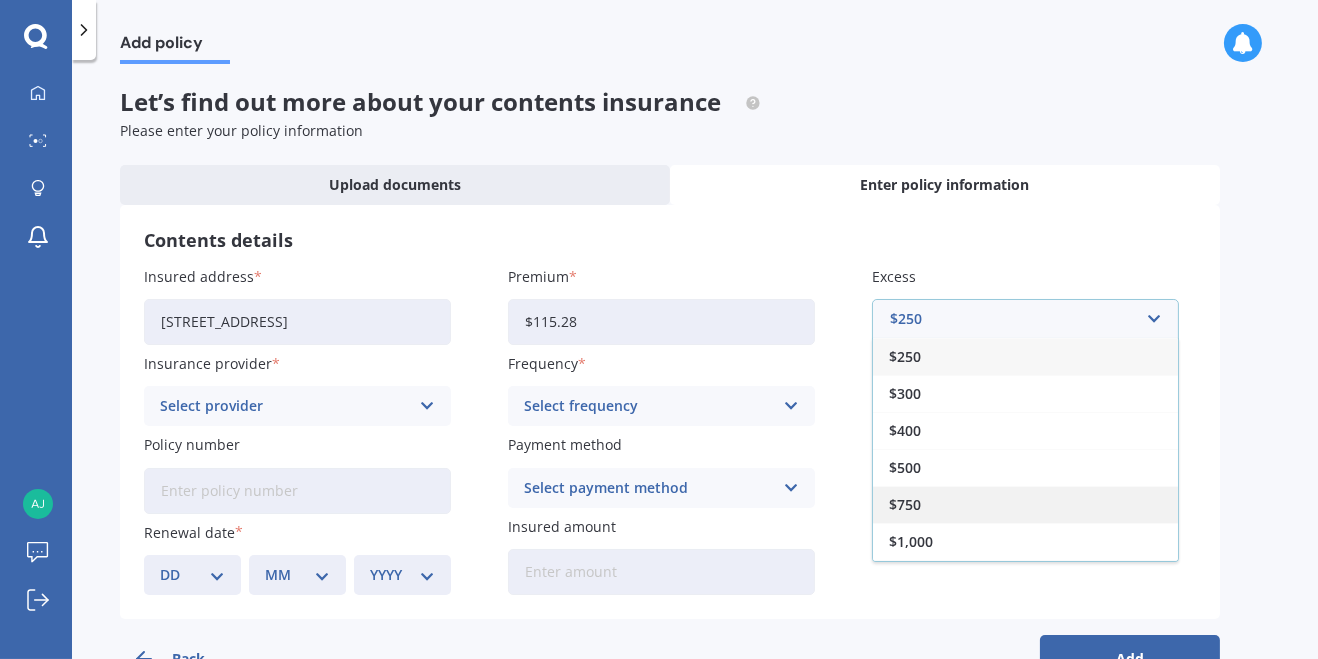 click on "$750" at bounding box center (1025, 504) 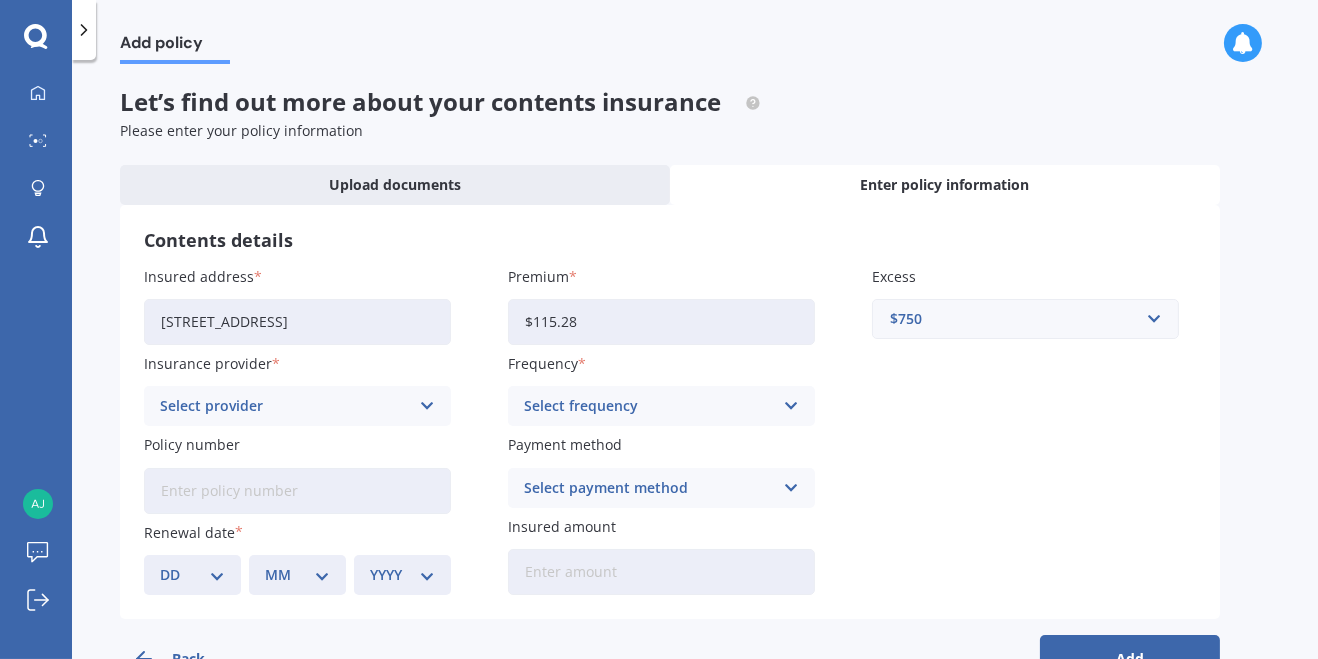 click on "Select provider" at bounding box center (284, 406) 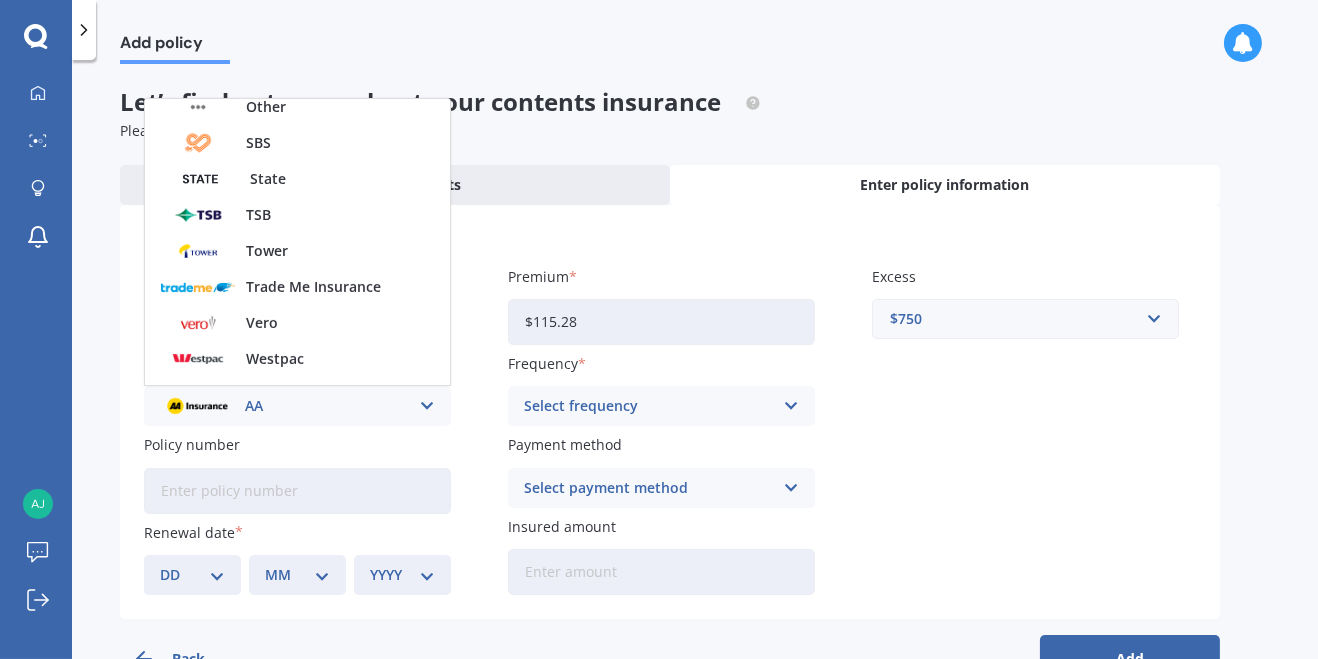 scroll, scrollTop: 542, scrollLeft: 0, axis: vertical 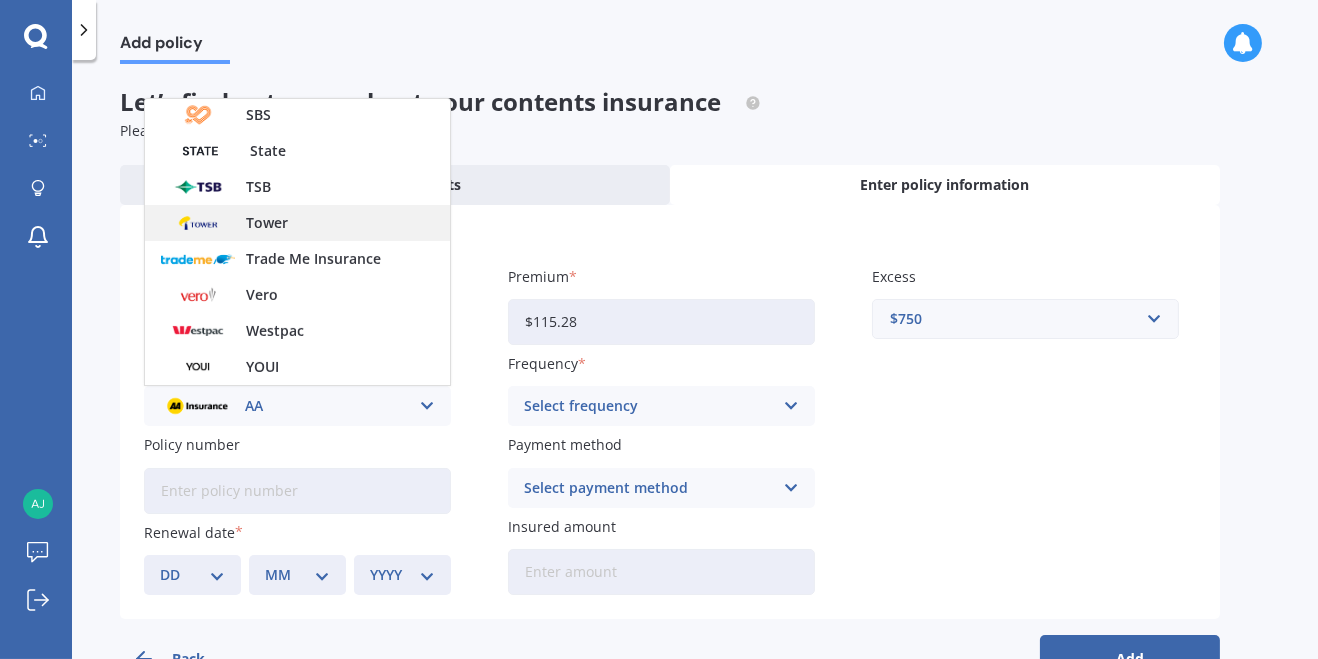click at bounding box center [198, 223] 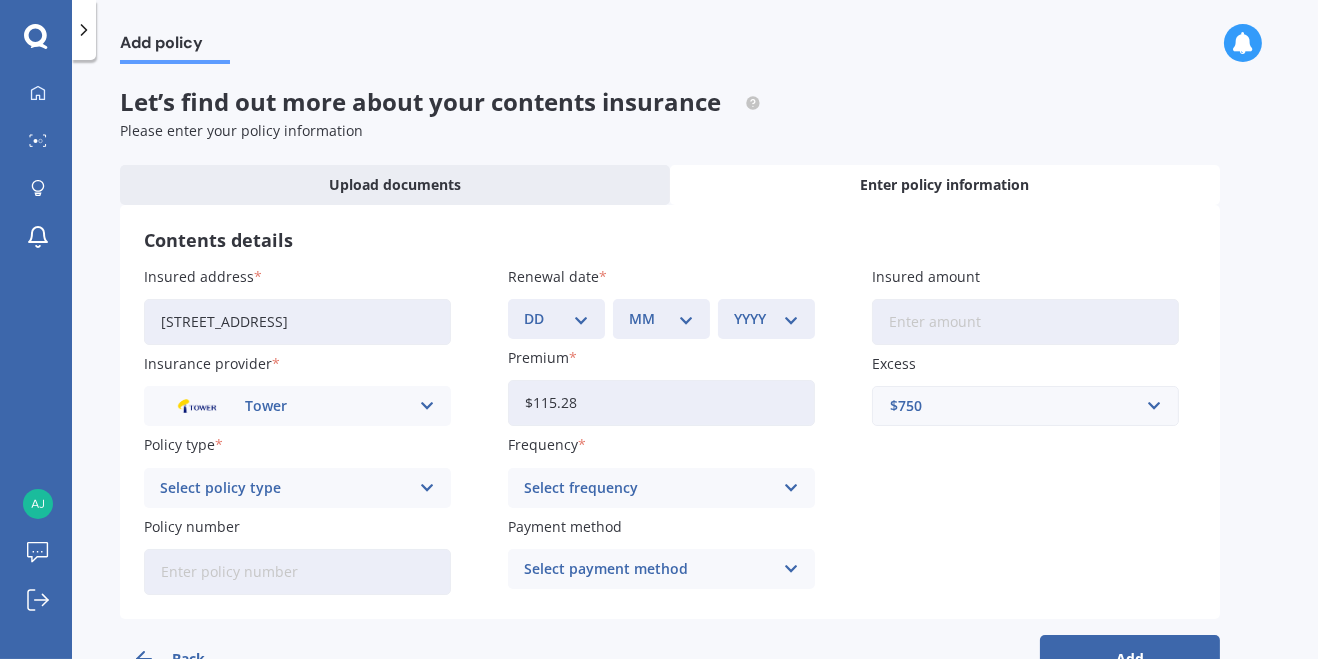 click on "Select policy type" at bounding box center (284, 488) 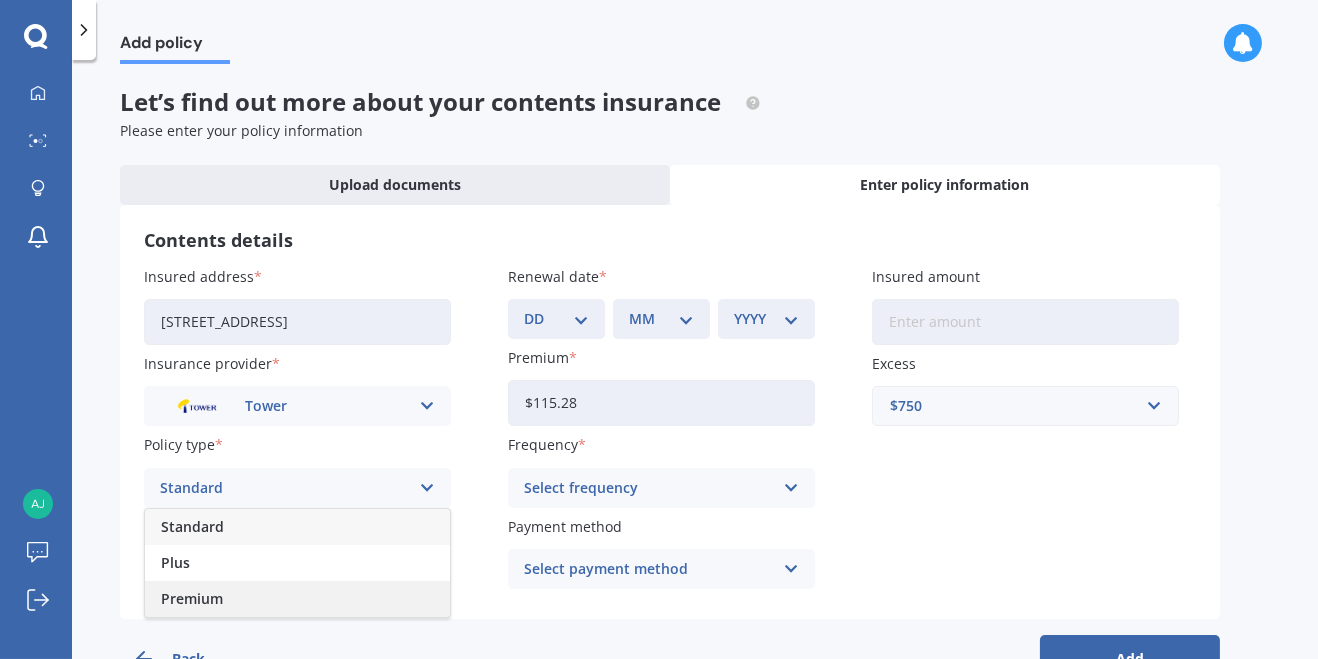 click on "Premium" at bounding box center (192, 599) 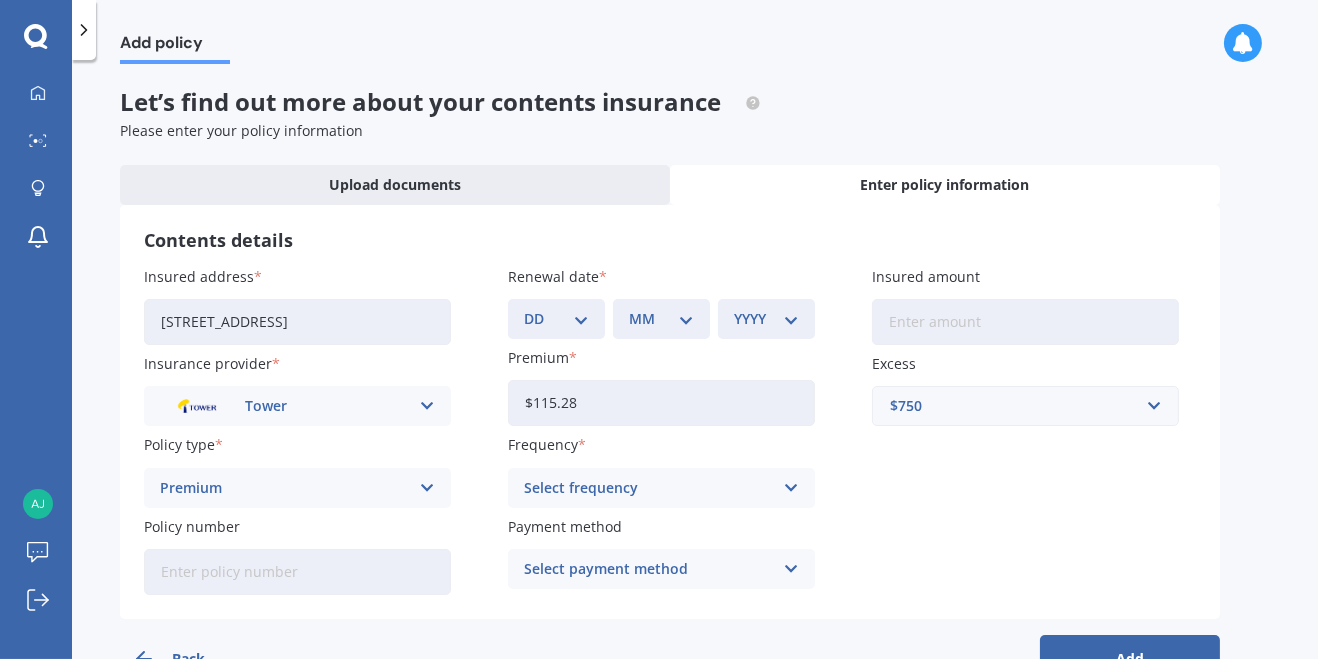 click on "Select frequency" at bounding box center [648, 488] 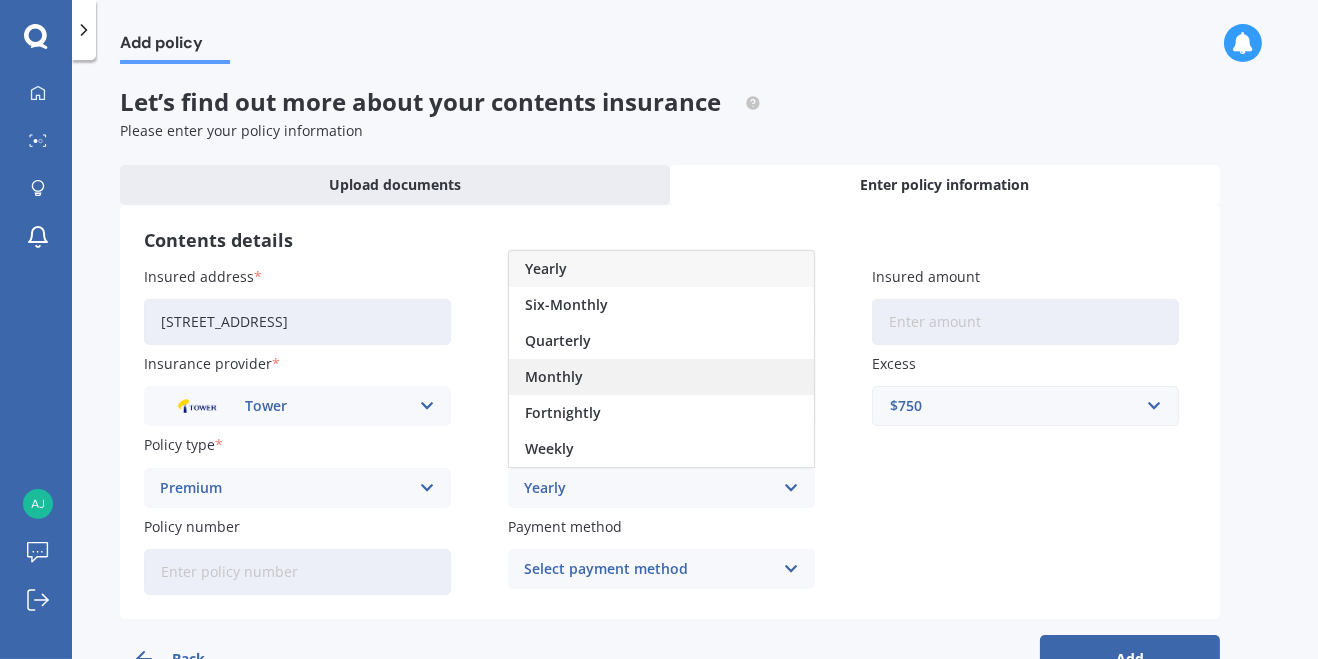 click on "Monthly" at bounding box center (661, 377) 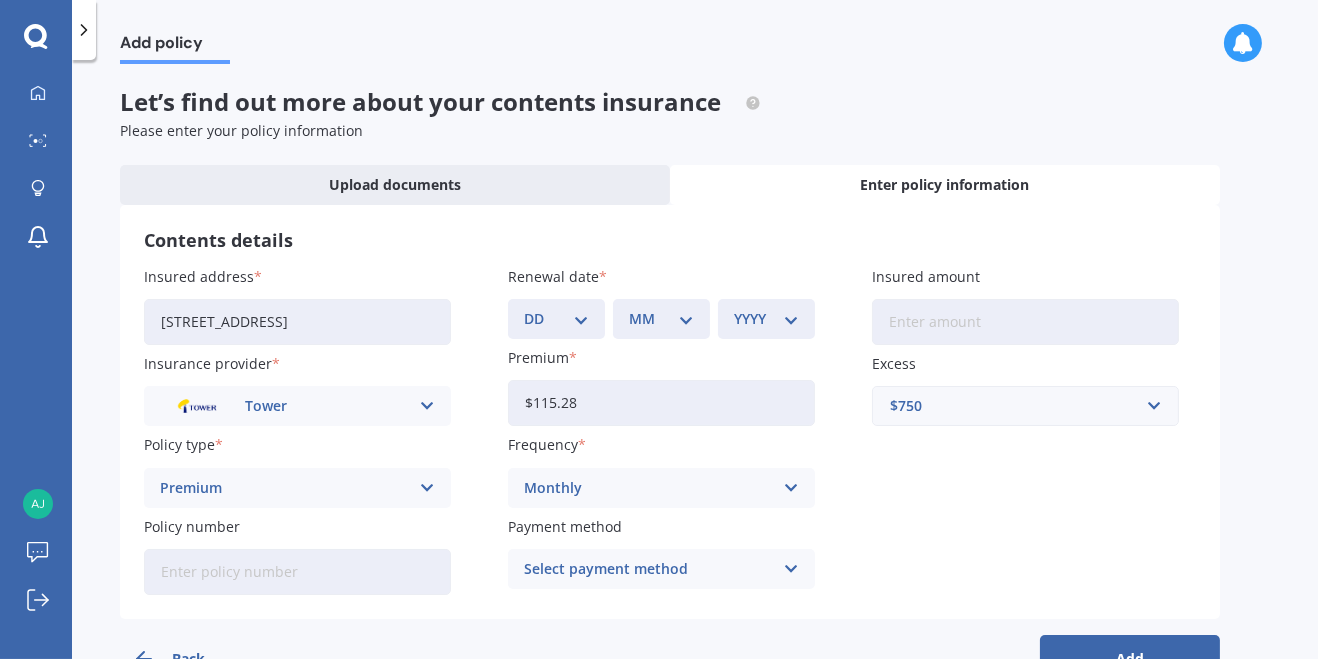 click at bounding box center (791, 569) 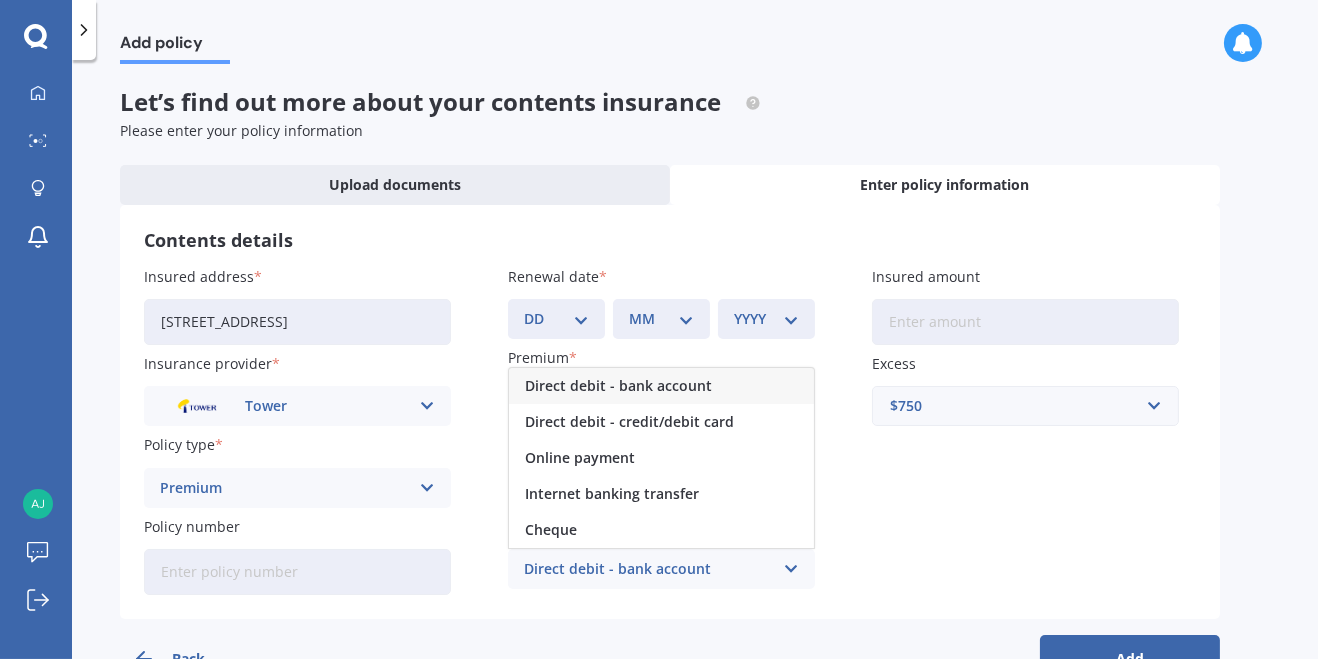 click on "Direct debit - bank account" at bounding box center [661, 386] 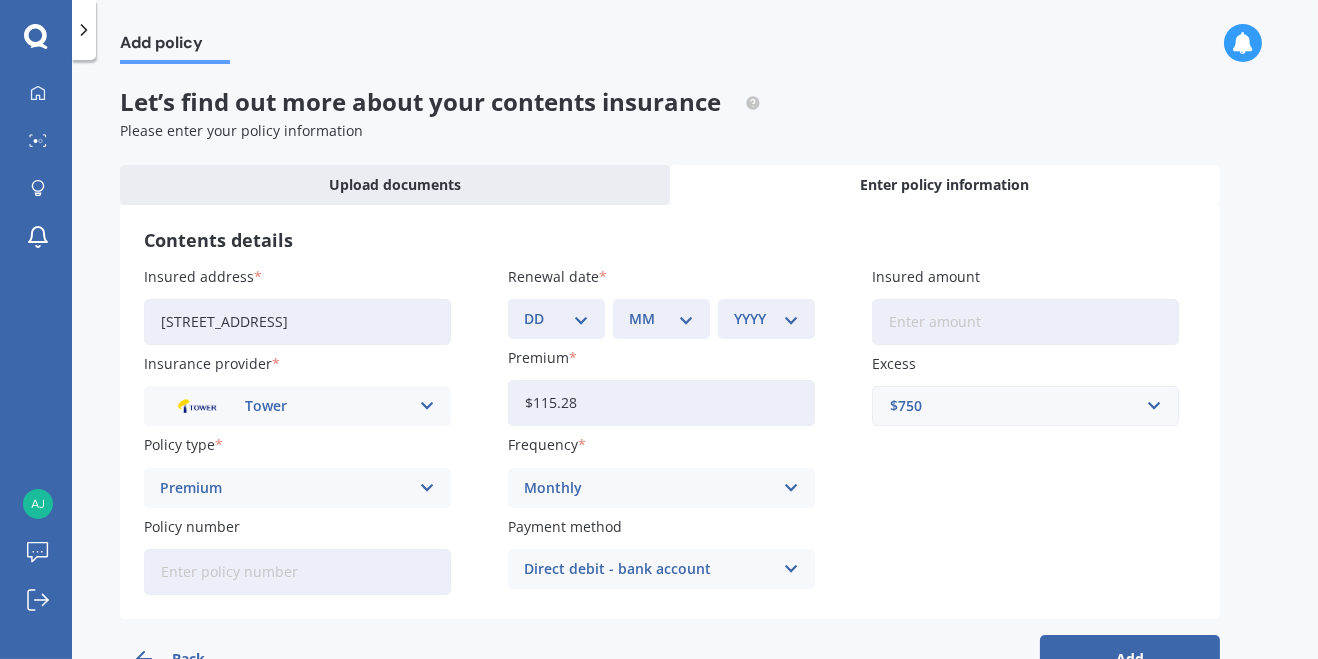 click on "Add" at bounding box center (1130, 659) 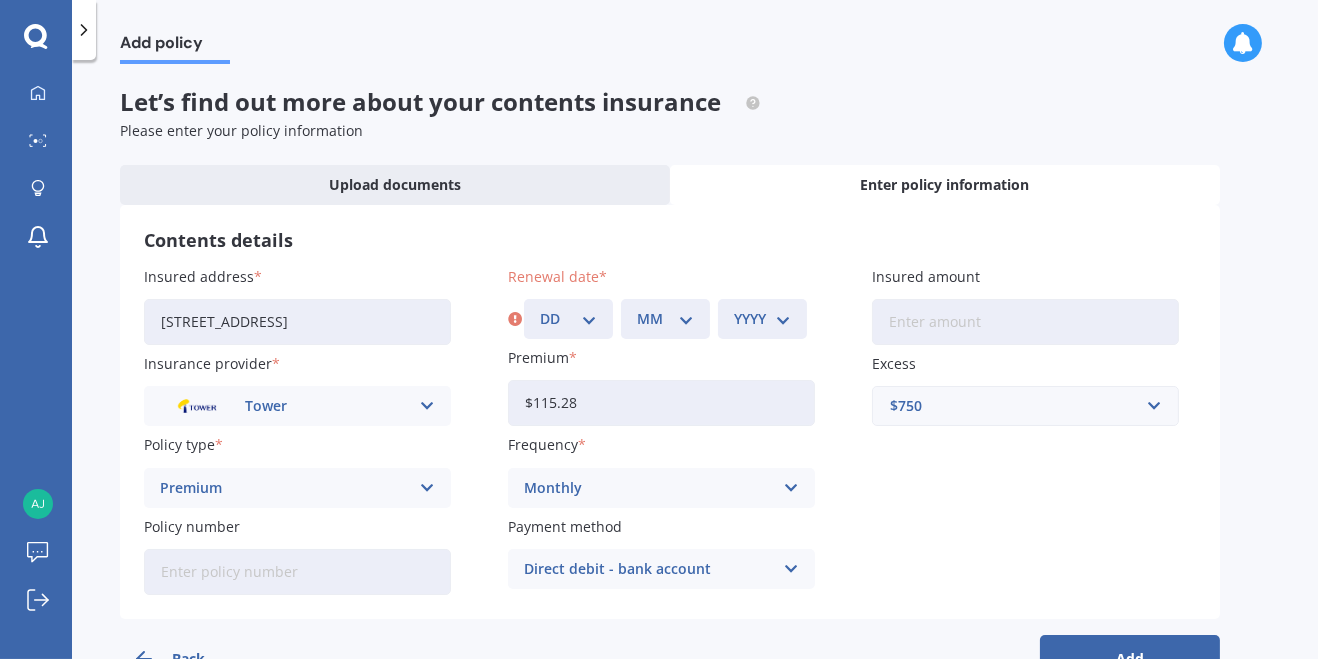 click on "DD 01 02 03 04 05 06 07 08 09 10 11 12 13 14 15 16 17 18 19 20 21 22 23 24 25 26 27 28 29 30 31" at bounding box center (568, 319) 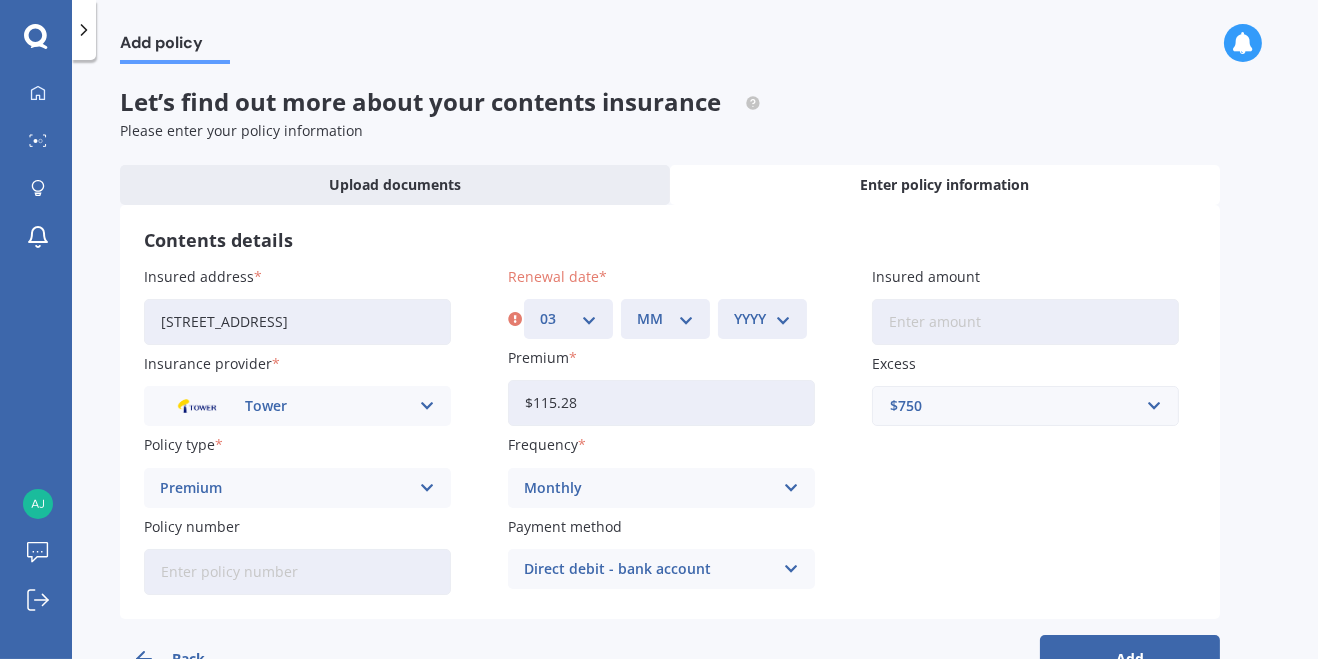 click on "MM 01 02 03 04 05 06 07 08 09 10 11 12" at bounding box center (665, 319) 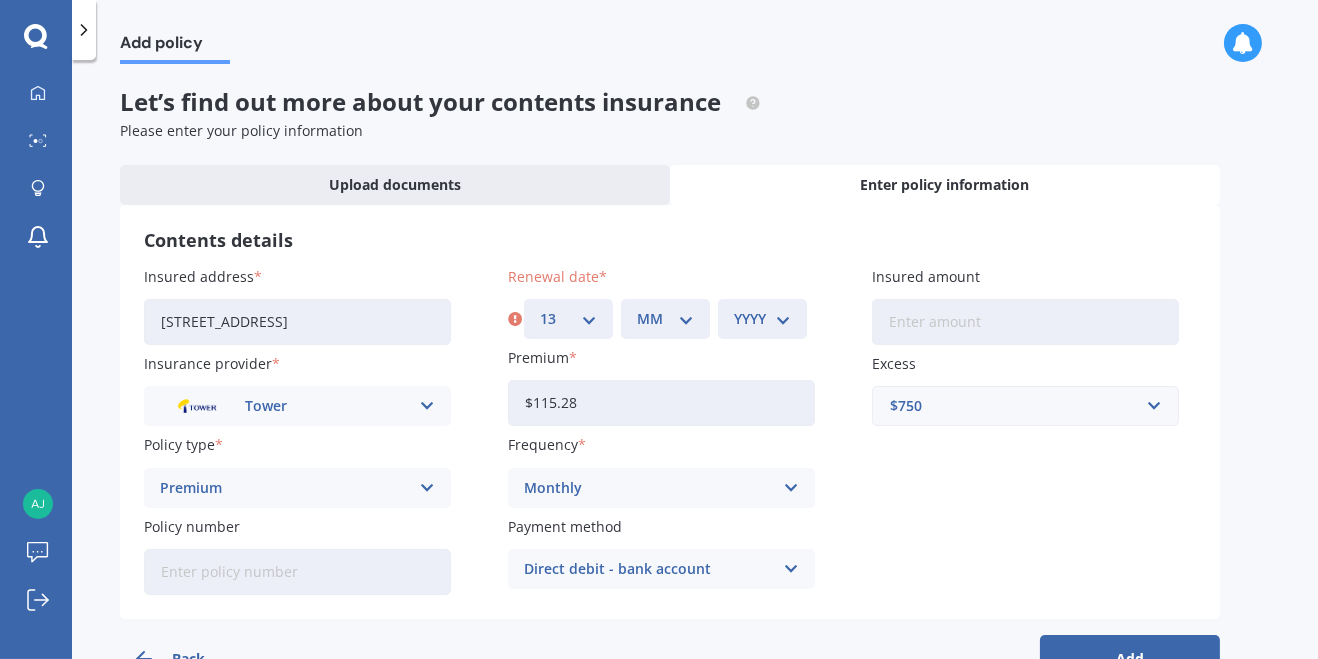 click on "MM 01 02 03 04 05 06 07 08 09 10 11 12" at bounding box center [665, 319] 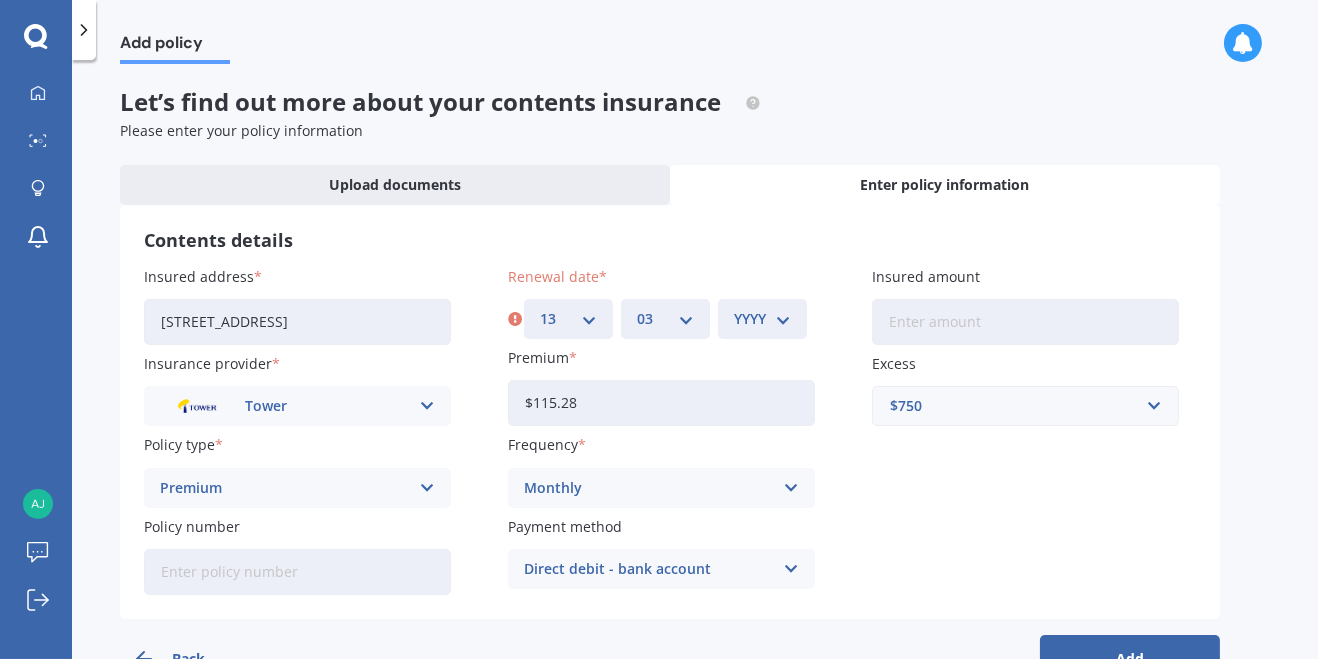 click on "YYYY 2027 2026 2025 2024 2023 2022 2021 2020 2019 2018 2017 2016 2015 2014 2013 2012 2011 2010 2009 2008 2007 2006 2005 2004 2003 2002 2001 2000 1999 1998 1997 1996 1995 1994 1993 1992 1991 1990 1989 1988 1987 1986 1985 1984 1983 1982 1981 1980 1979 1978 1977 1976 1975 1974 1973 1972 1971 1970 1969 1968 1967 1966 1965 1964 1963 1962 1961 1960 1959 1958 1957 1956 1955 1954 1953 1952 1951 1950 1949 1948 1947 1946 1945 1944 1943 1942 1941 1940 1939 1938 1937 1936 1935 1934 1933 1932 1931 1930 1929 1928" at bounding box center (762, 319) 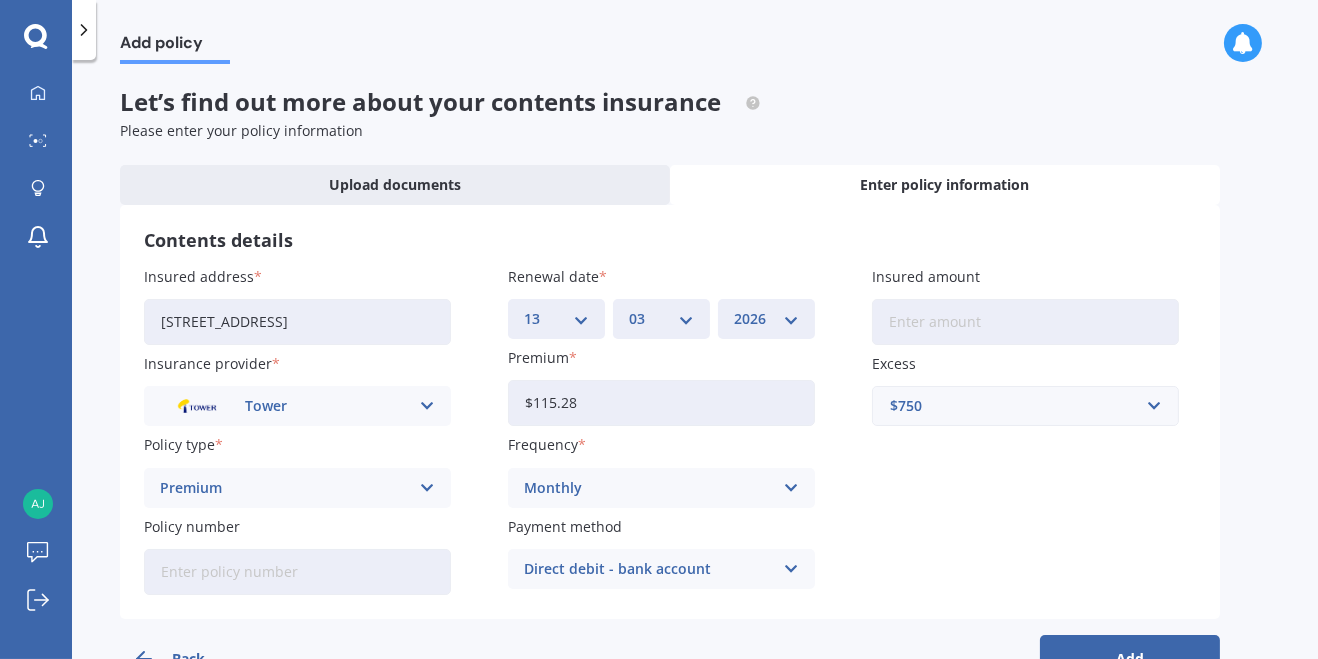 click on "Add" at bounding box center (1130, 659) 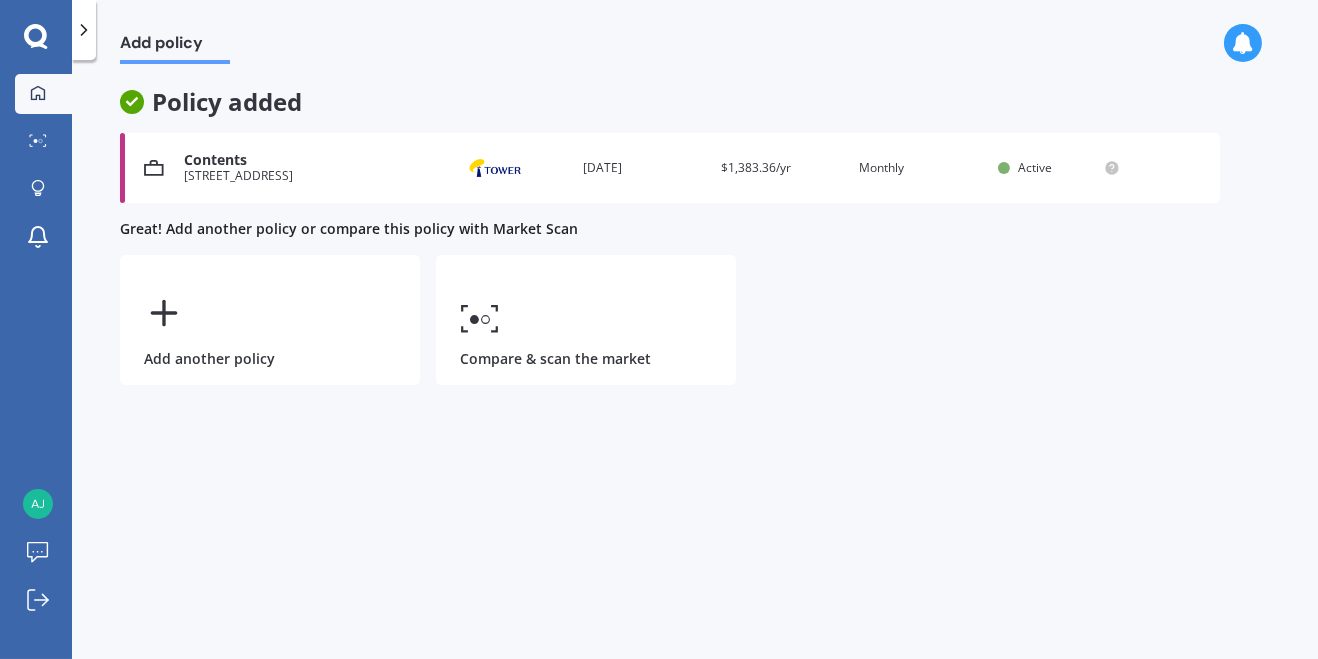 click 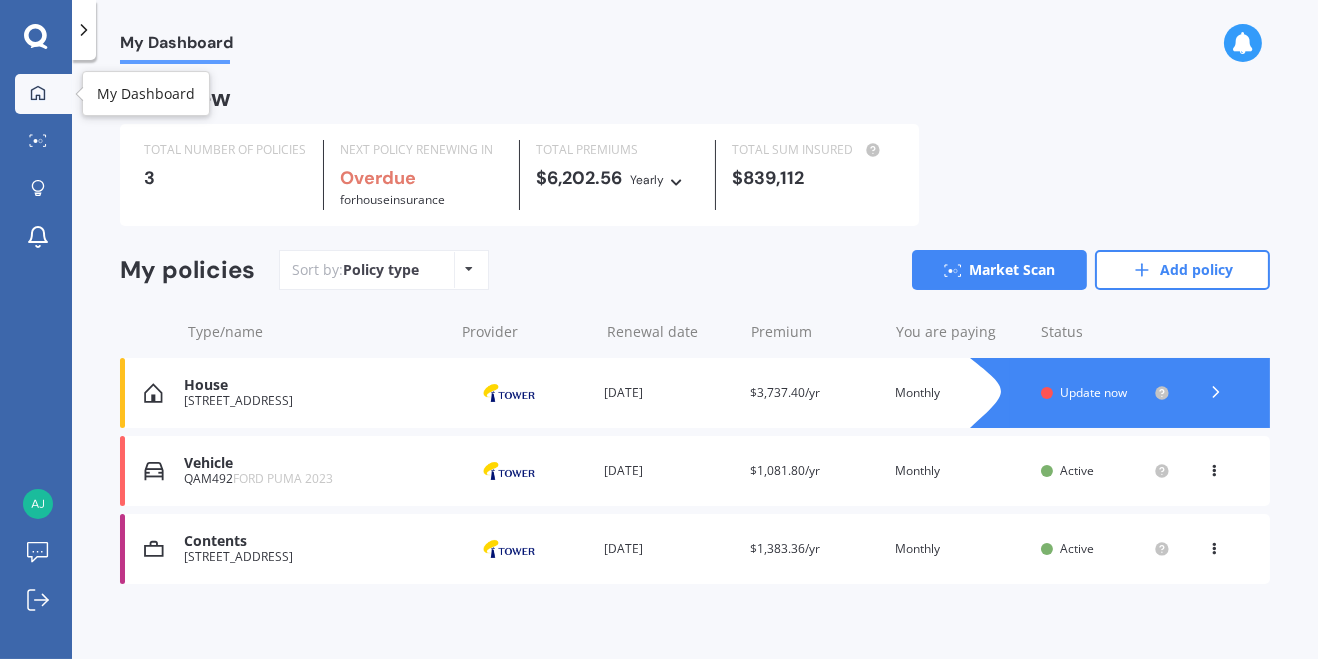click on "Update now" at bounding box center (1094, 392) 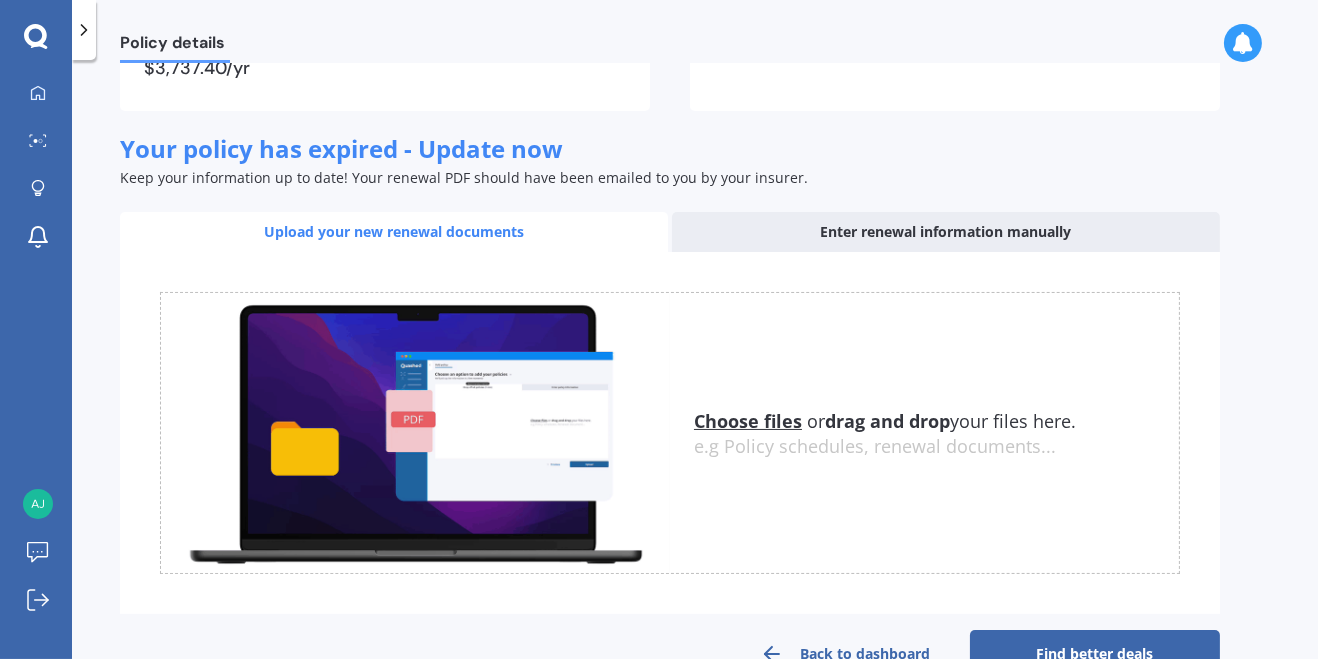 click on "Enter renewal information manually" at bounding box center (946, 232) 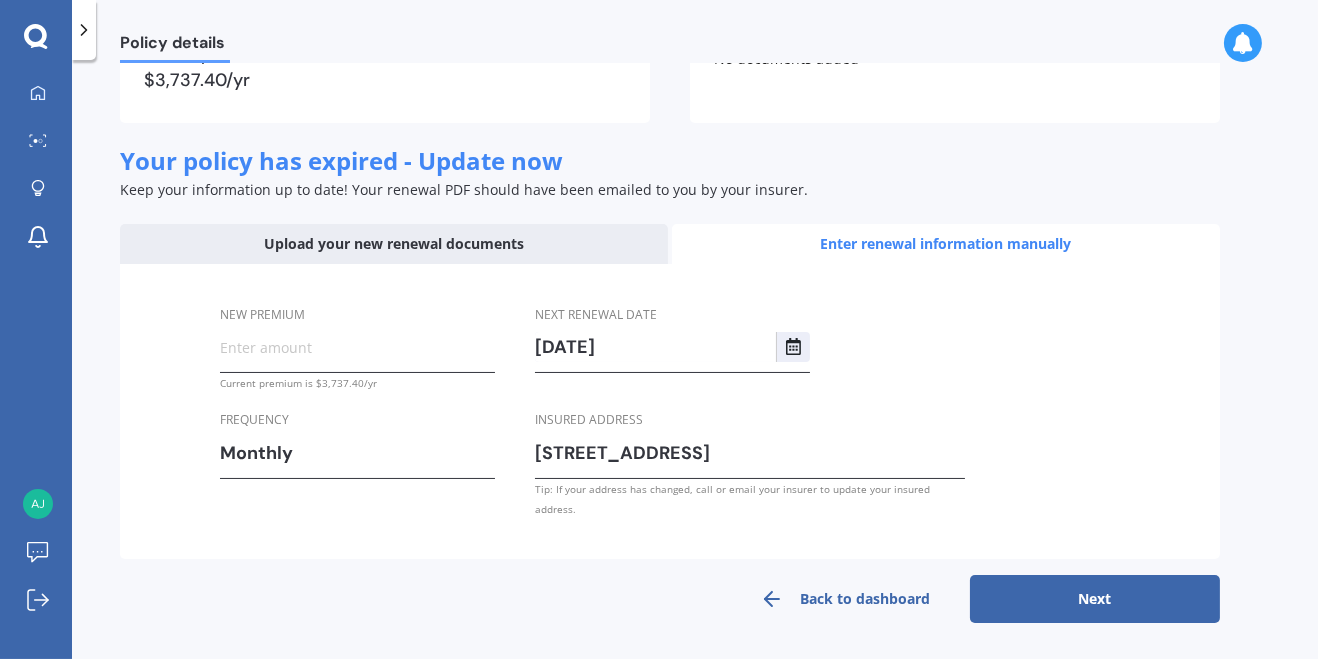 scroll, scrollTop: 141, scrollLeft: 0, axis: vertical 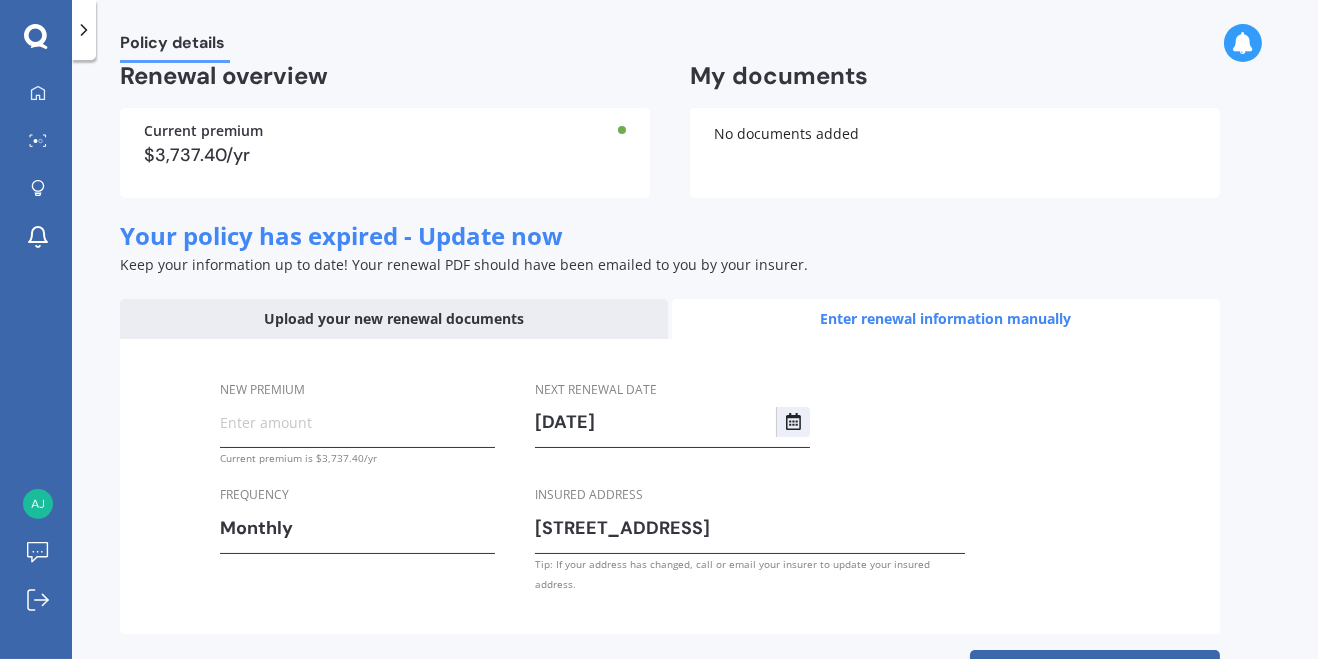 click on "[DATE]" at bounding box center [655, 422] 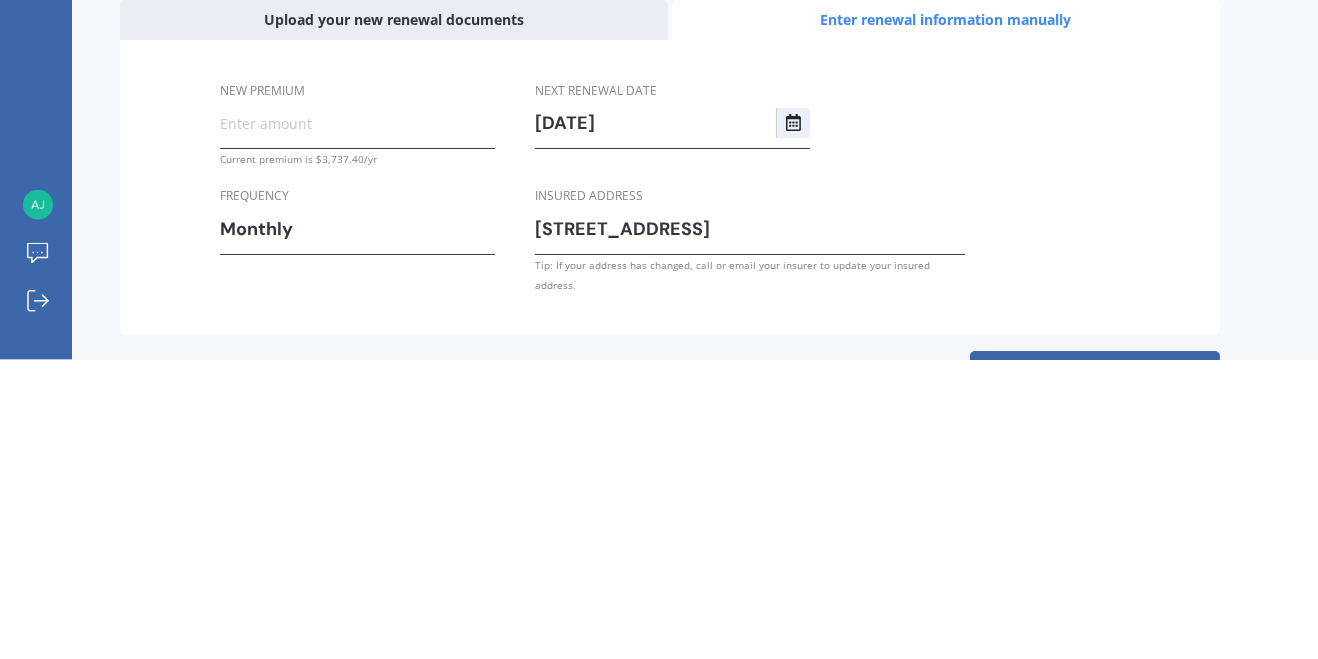 click on "[DATE]" at bounding box center [655, 422] 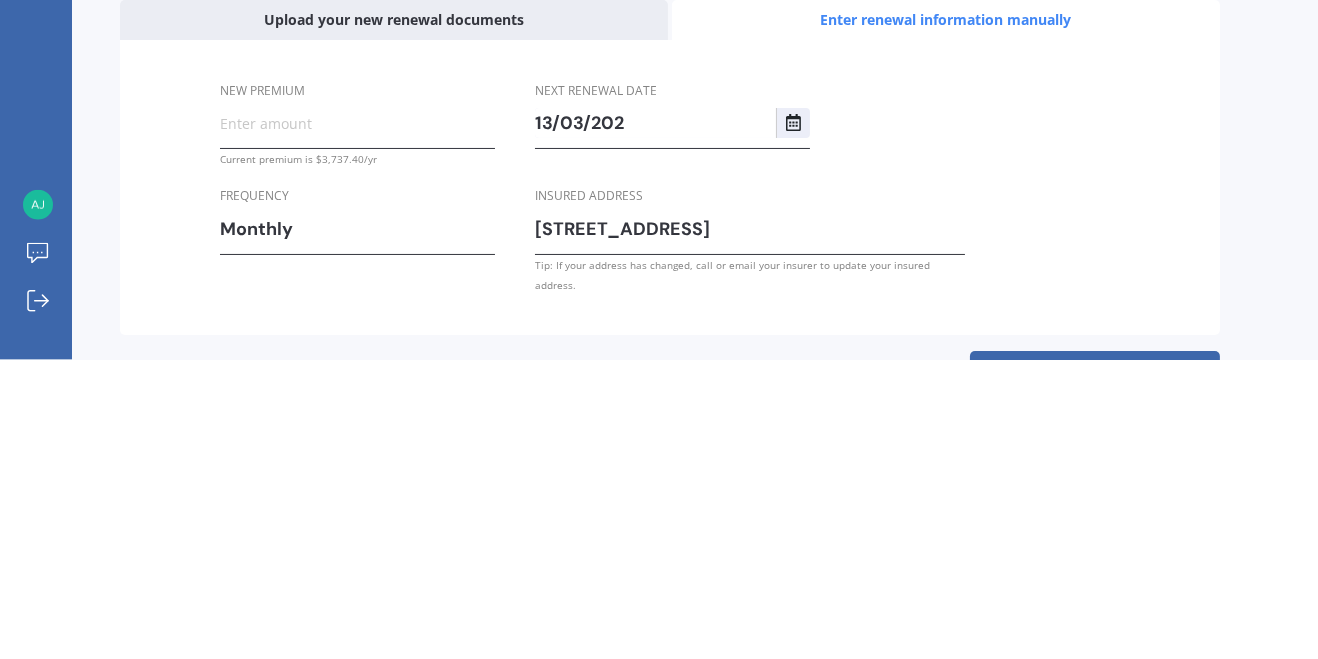 type on "[DATE]" 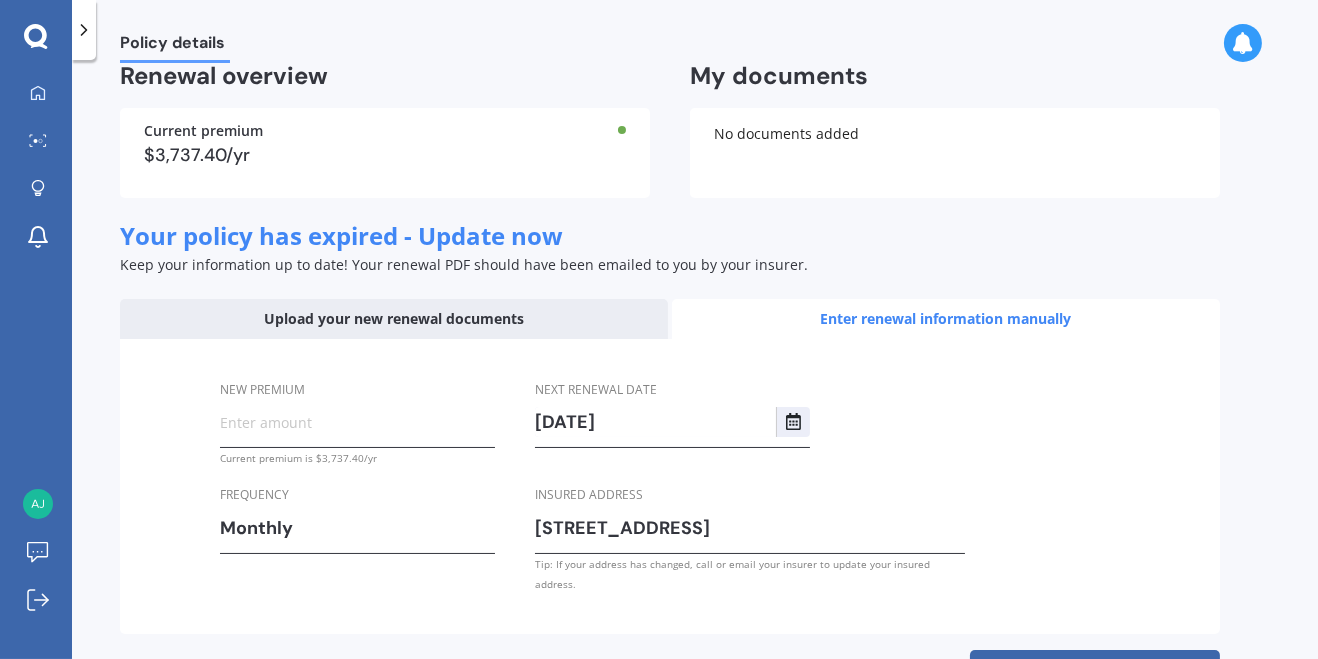 click on "Next" at bounding box center (1095, 674) 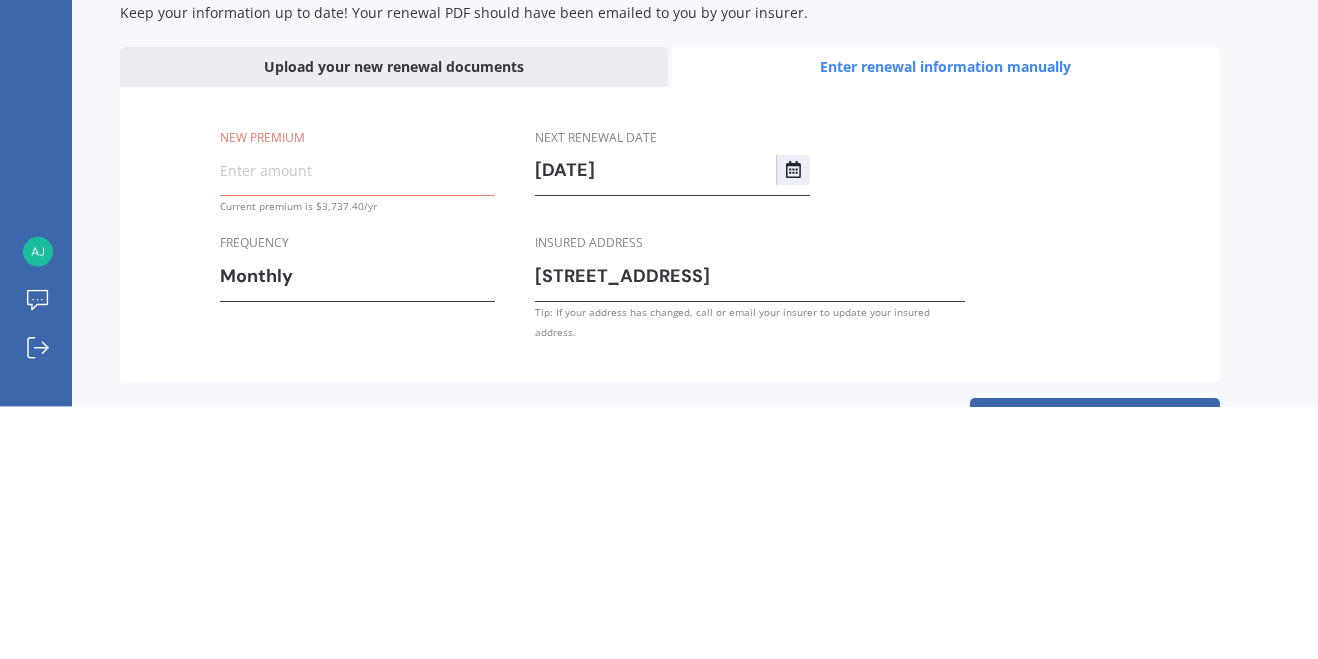 click on "New premium" at bounding box center (357, 422) 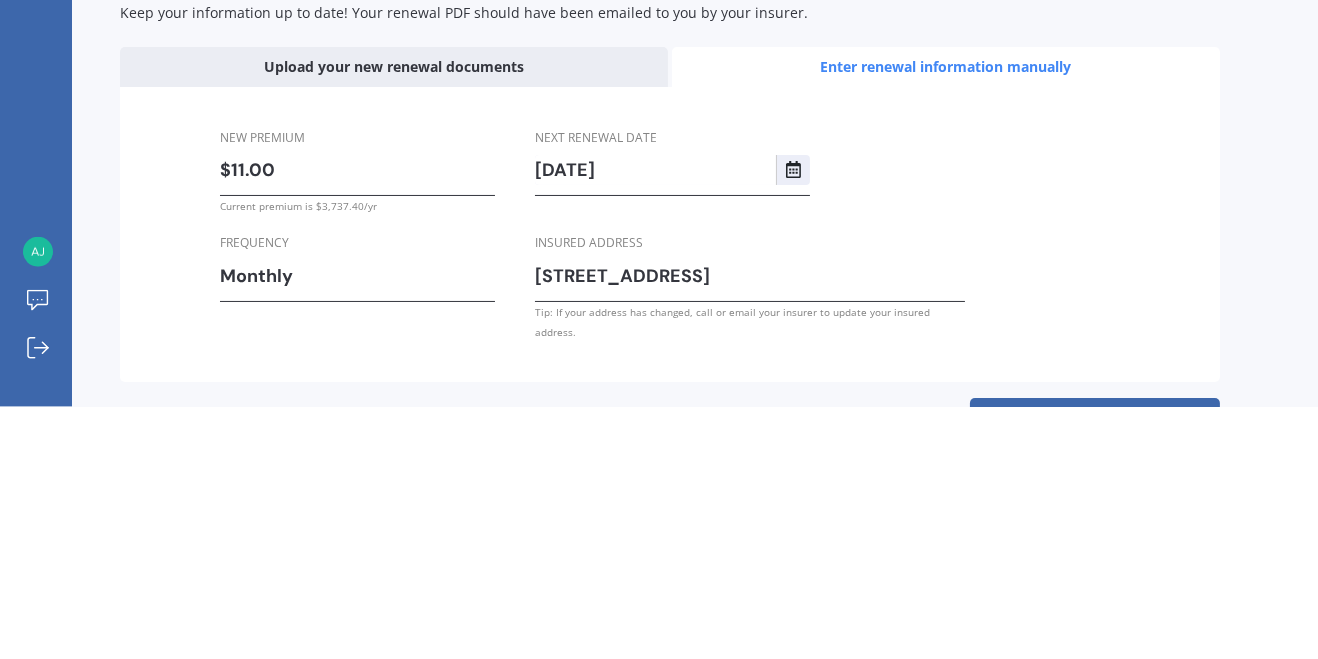 type on "$1.00" 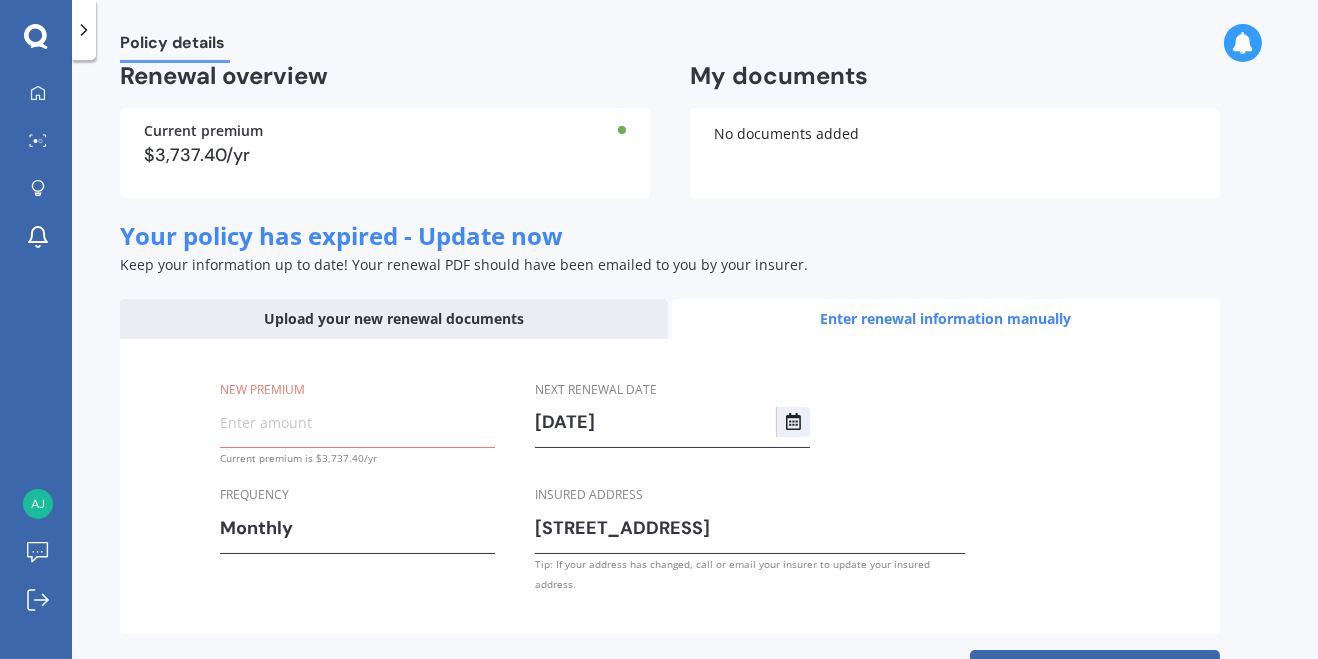 click on "New premium" at bounding box center [357, 422] 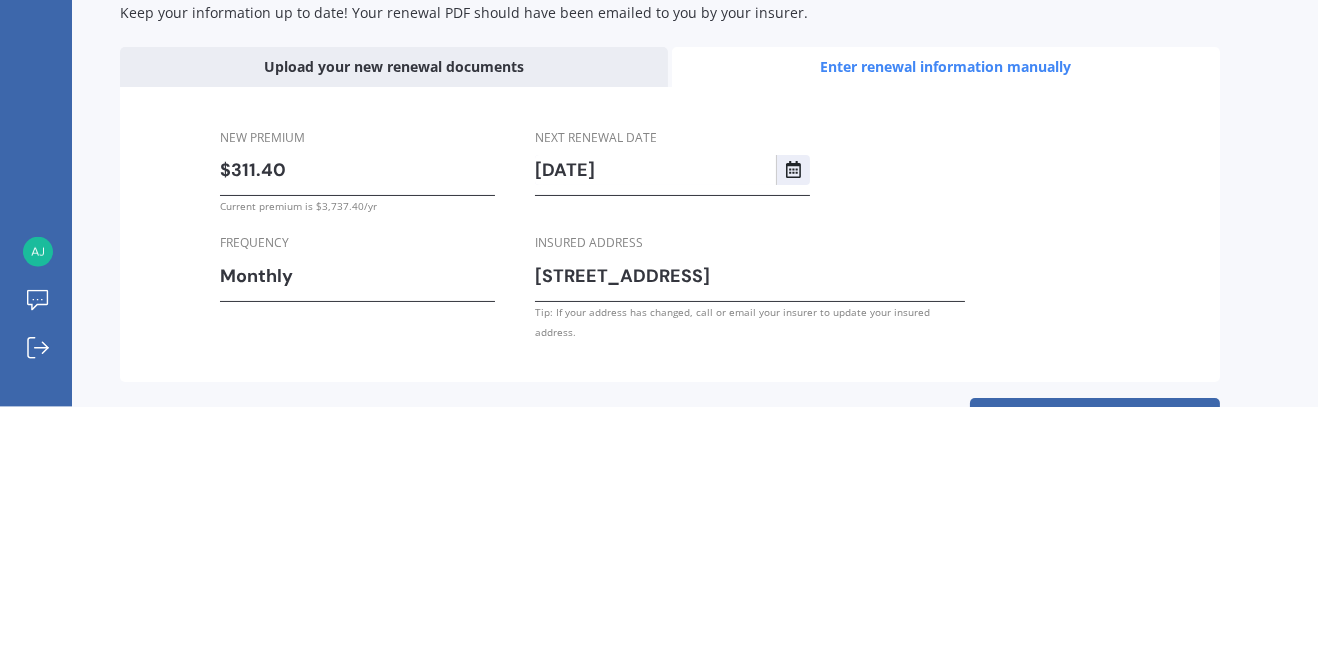 type on "$311.45" 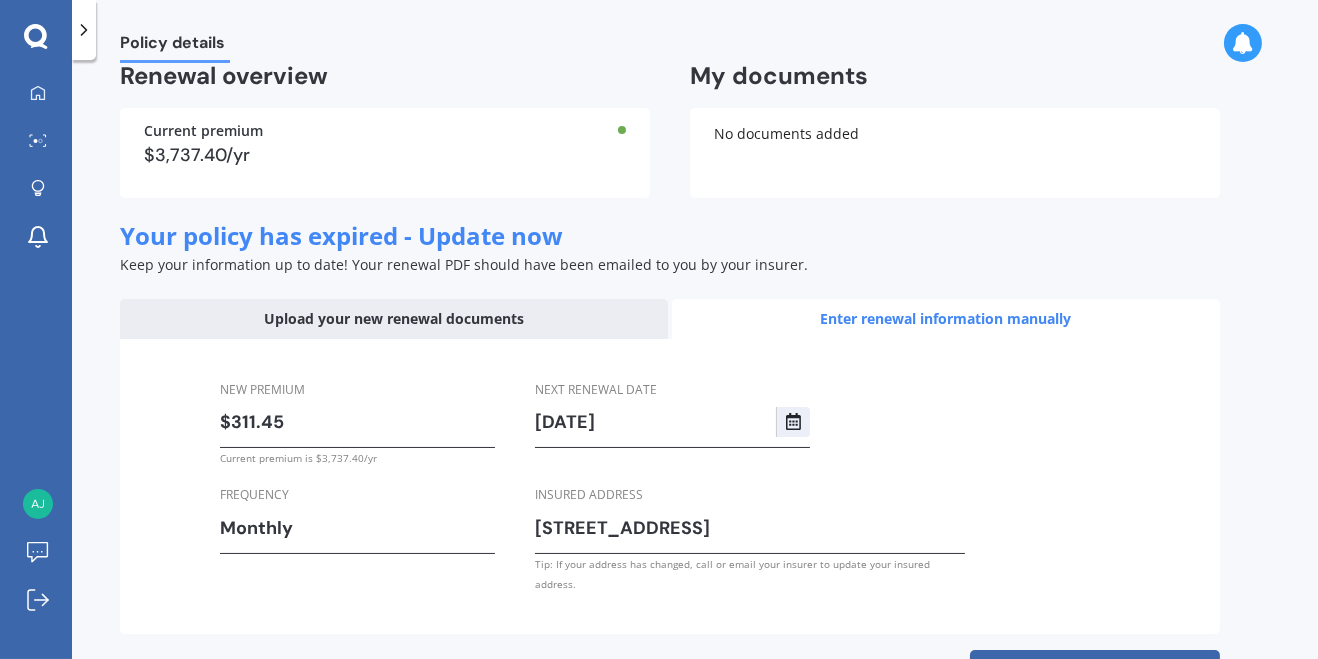click on "Next" at bounding box center [1095, 674] 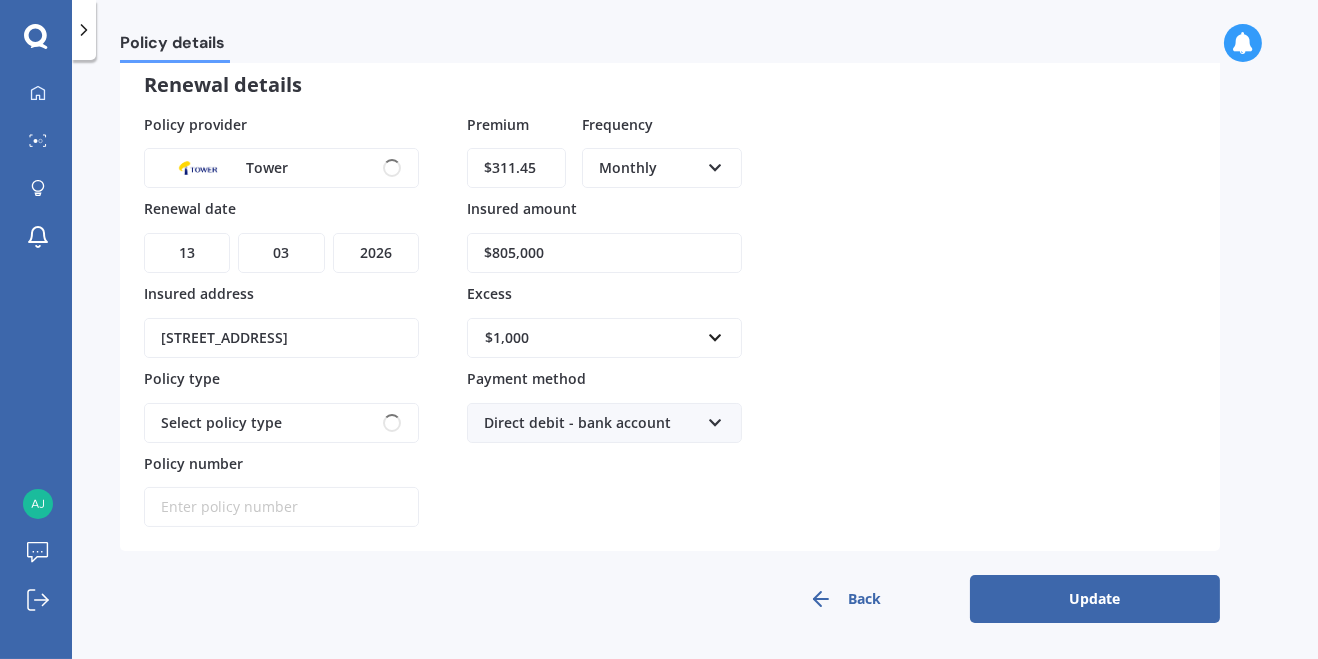 scroll, scrollTop: 21, scrollLeft: 0, axis: vertical 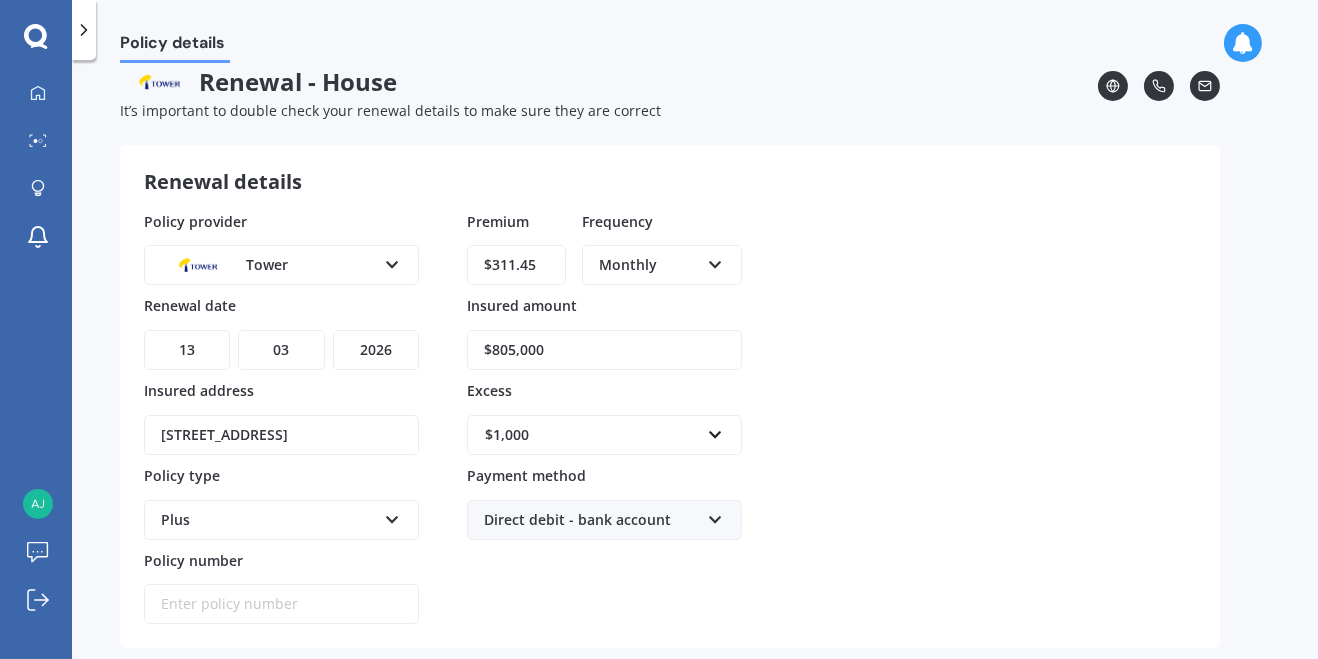click on "Update" at bounding box center (1095, 696) 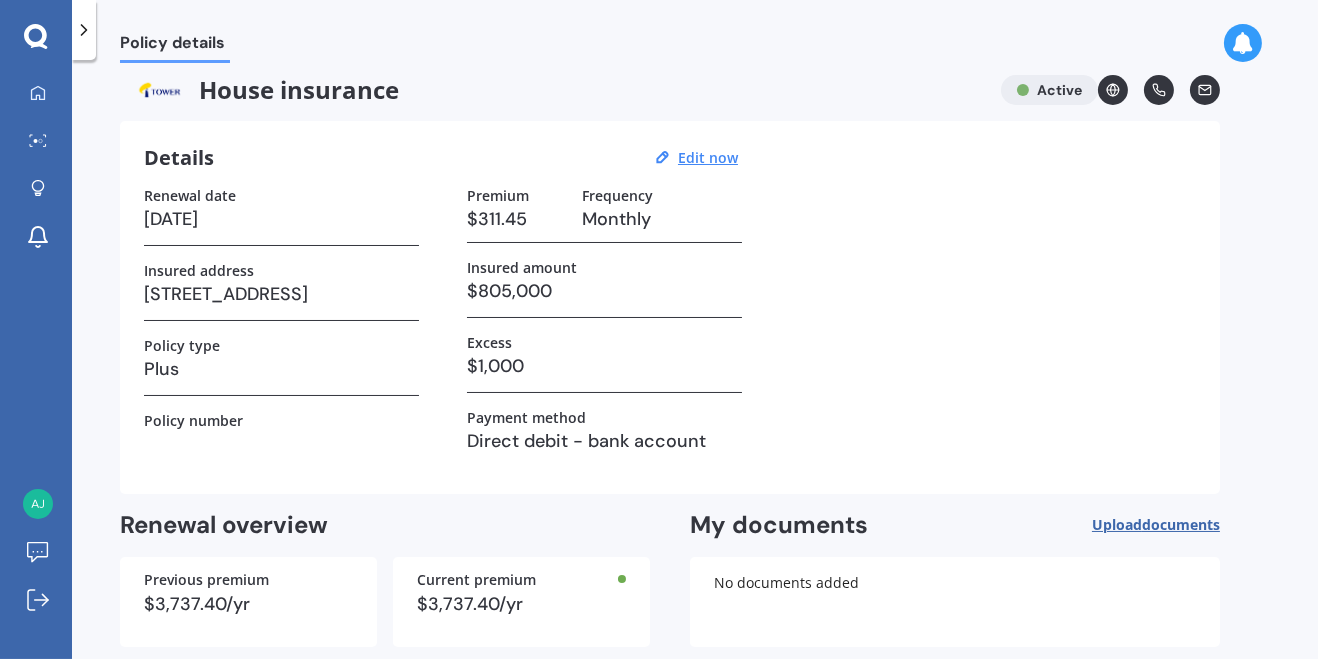 scroll, scrollTop: 0, scrollLeft: 0, axis: both 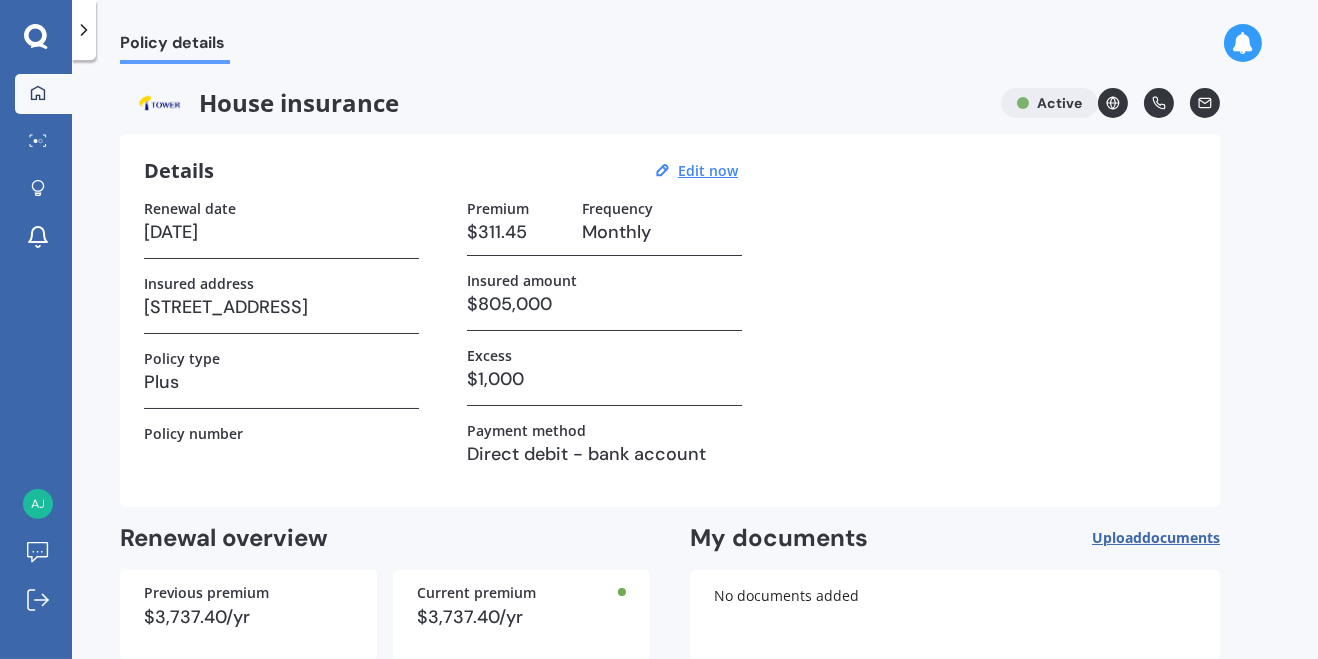 click 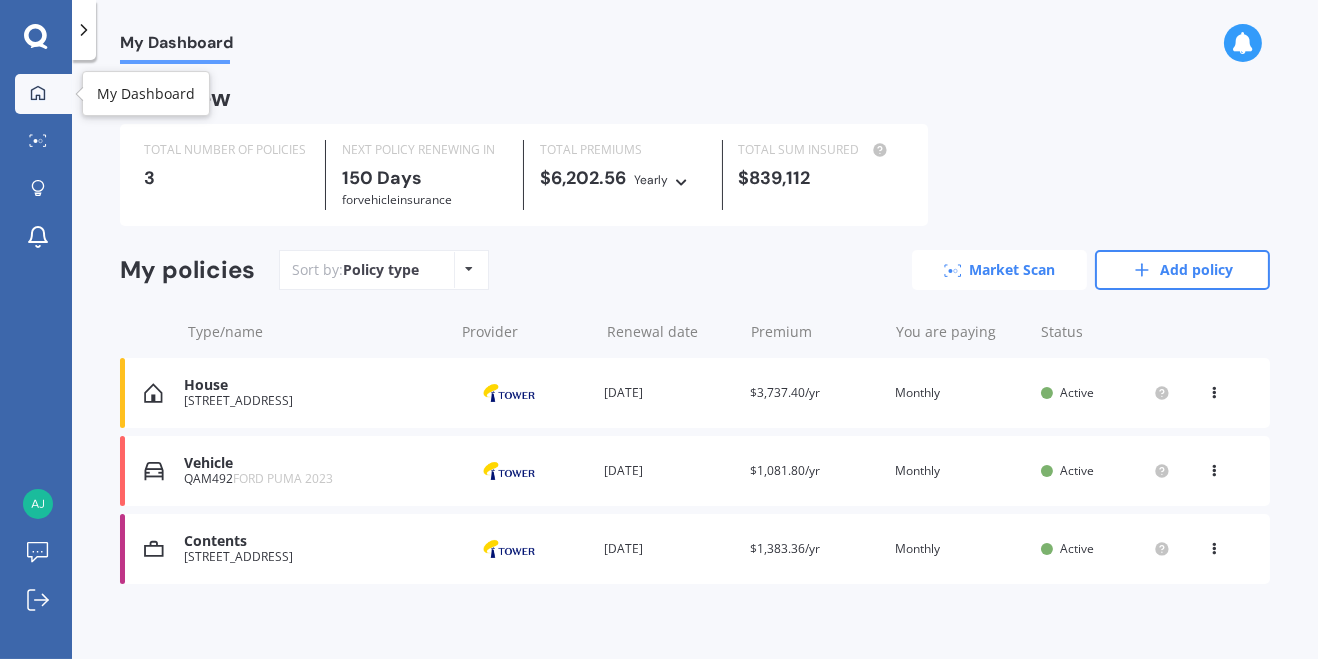 click on "Market Scan" at bounding box center (999, 270) 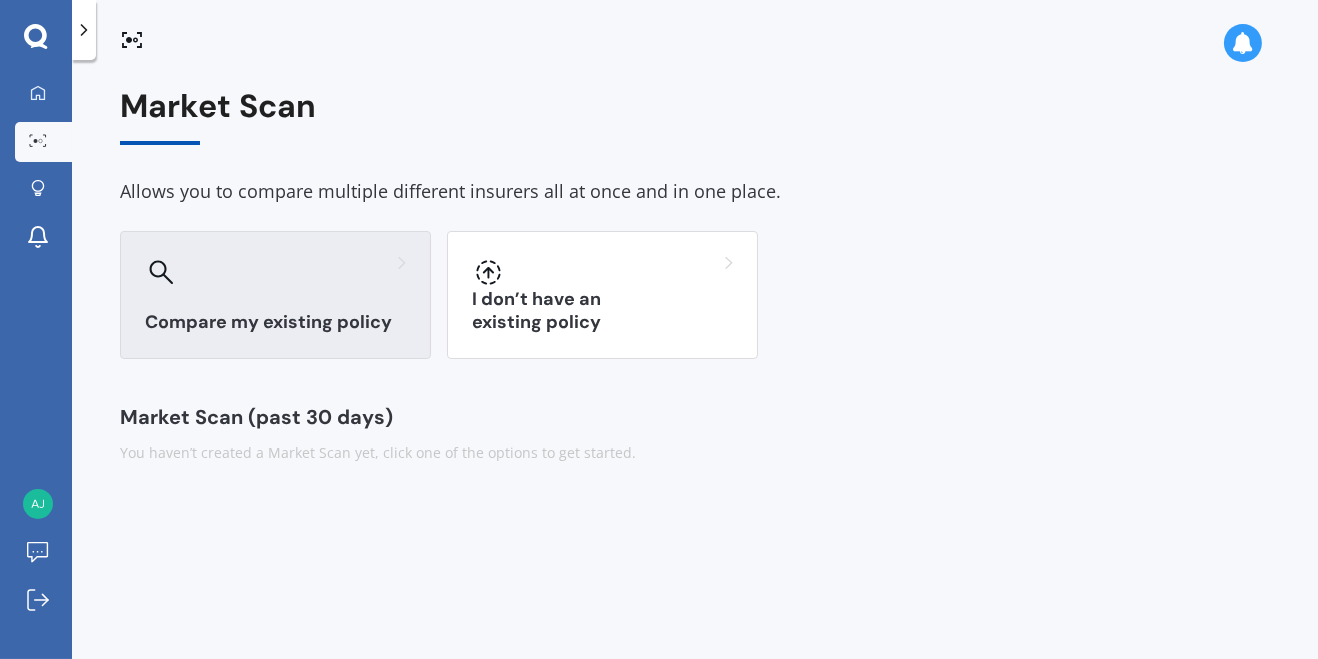click on "Compare my existing policy" at bounding box center [275, 295] 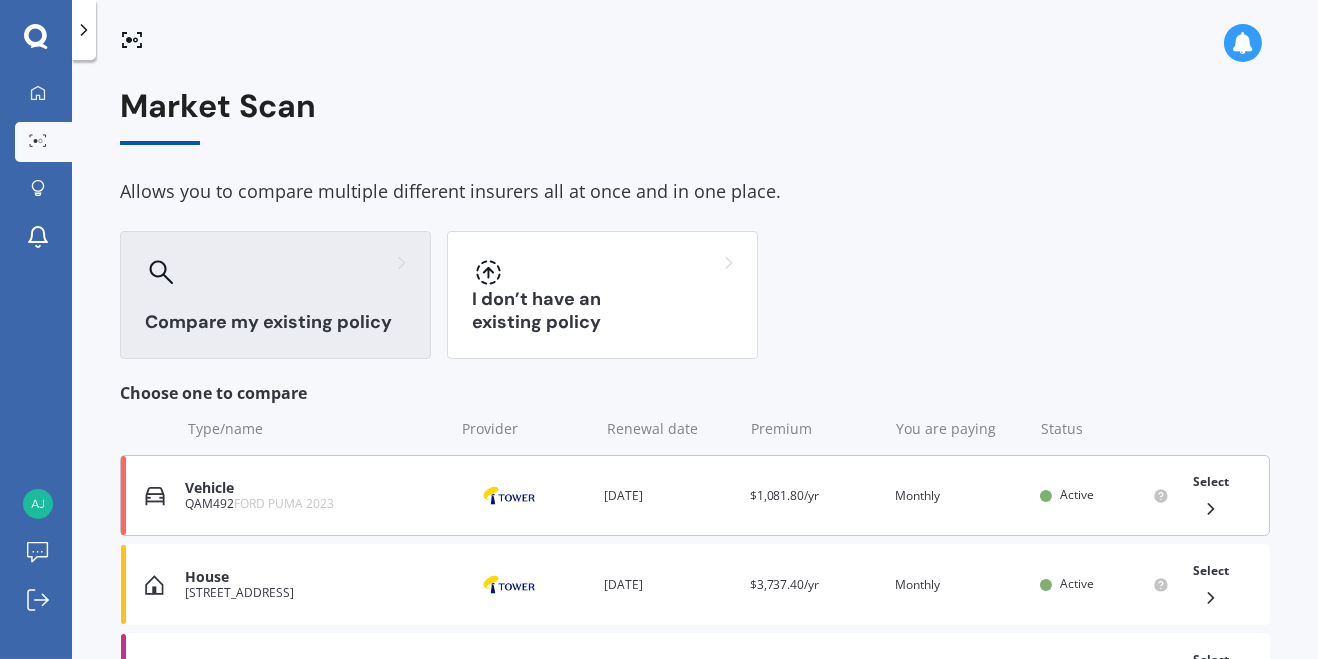 click 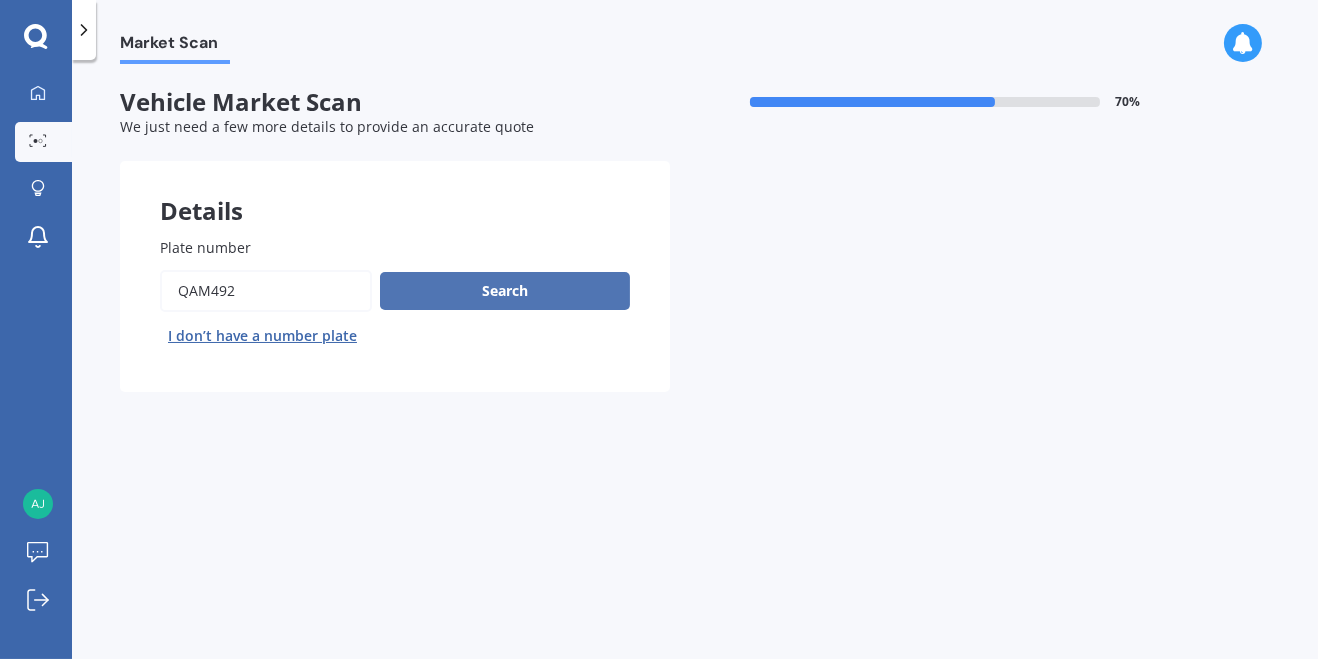 click on "Search" at bounding box center [505, 291] 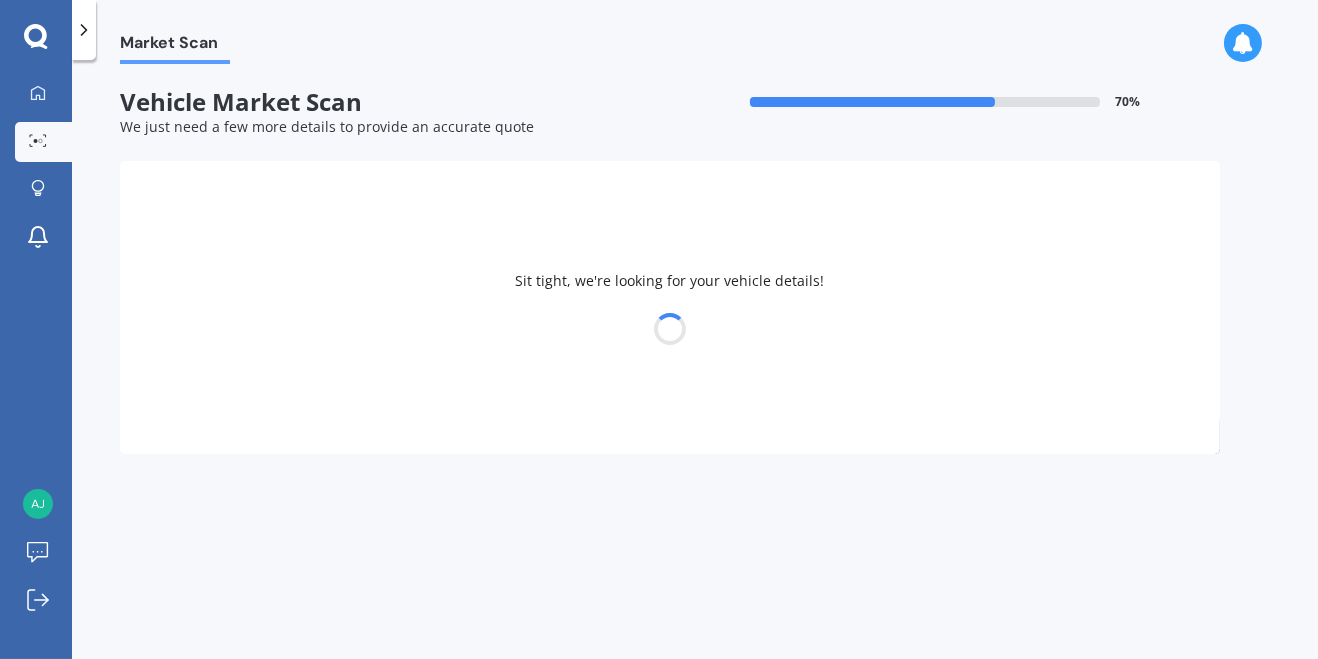 select on "FORD" 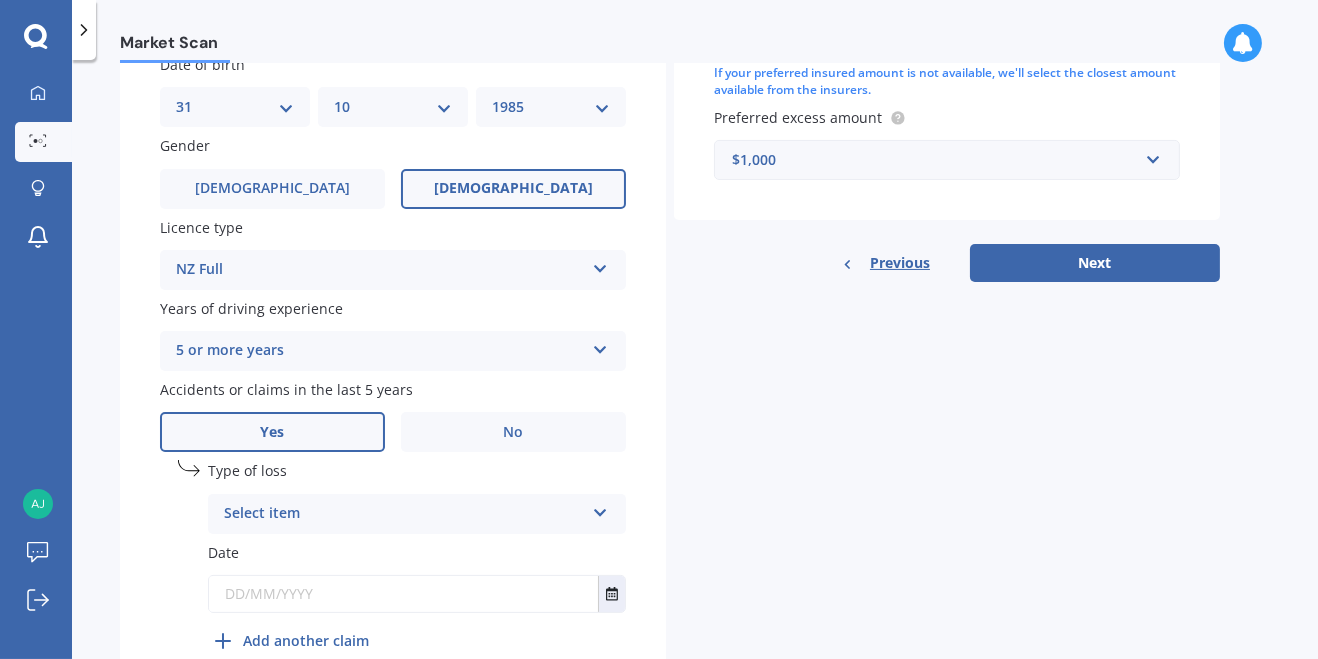 scroll, scrollTop: 640, scrollLeft: 0, axis: vertical 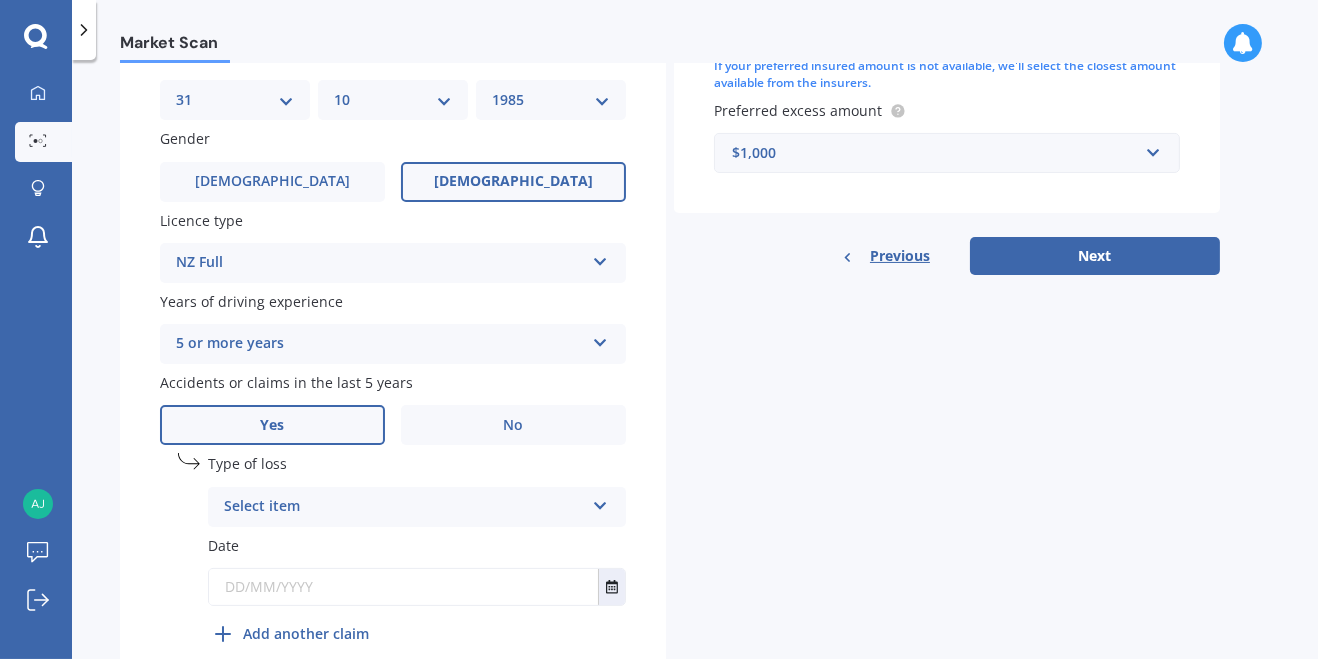 click on "Select item" at bounding box center [404, 507] 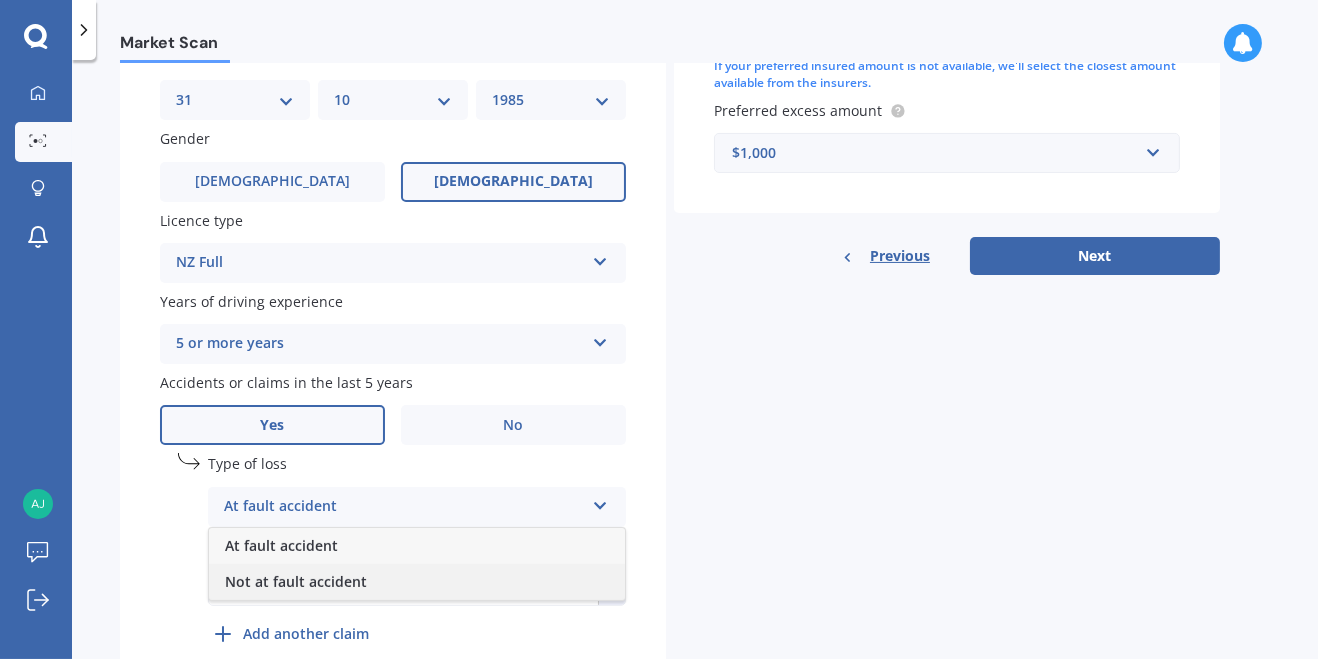 click on "Not at fault accident" at bounding box center [296, 581] 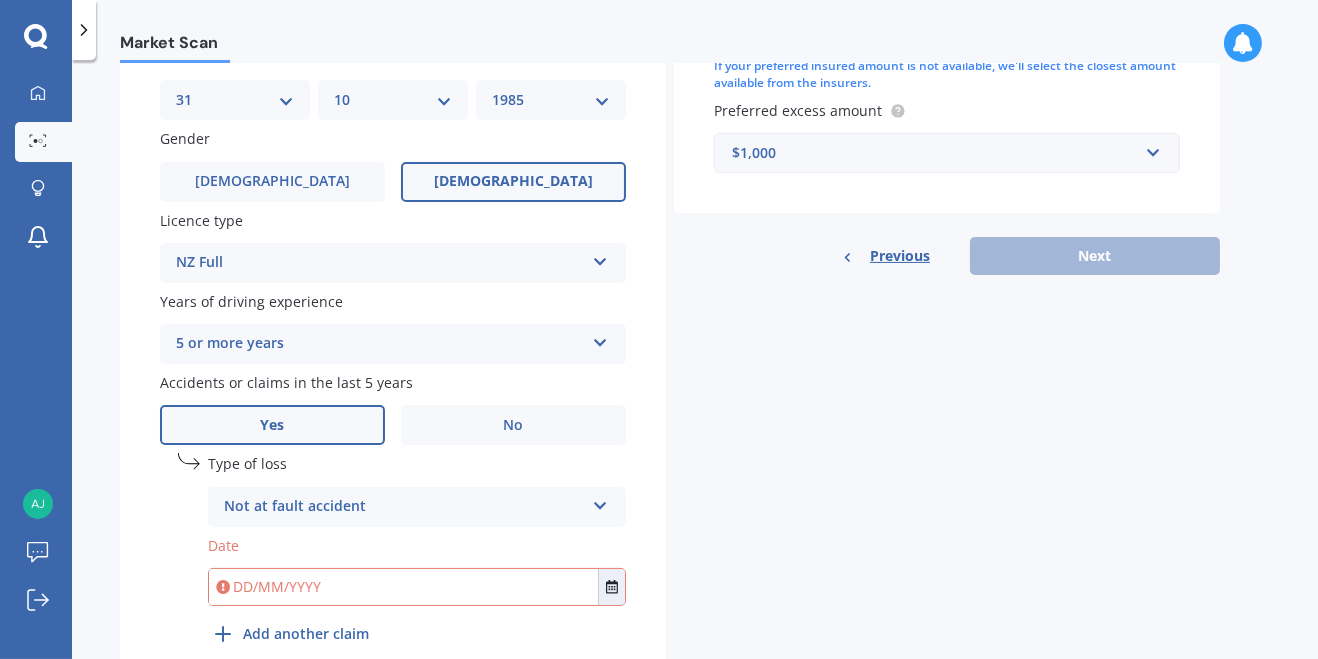 click at bounding box center (403, 587) 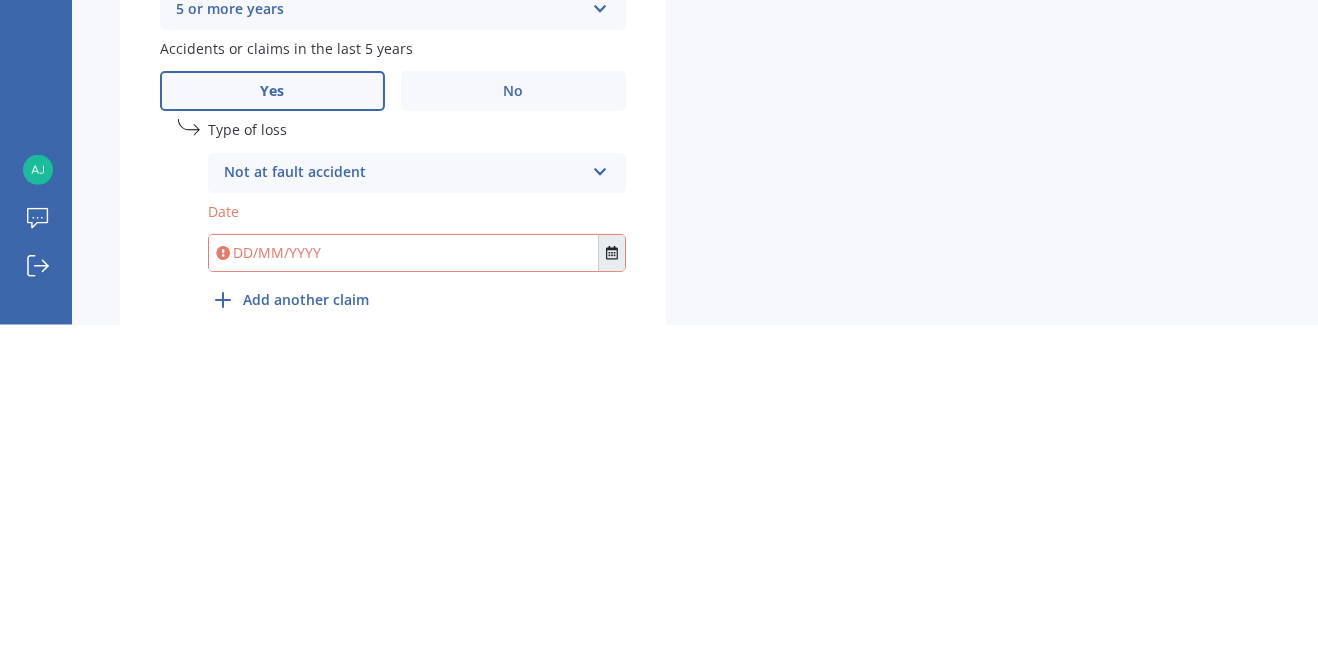 click at bounding box center [611, 587] 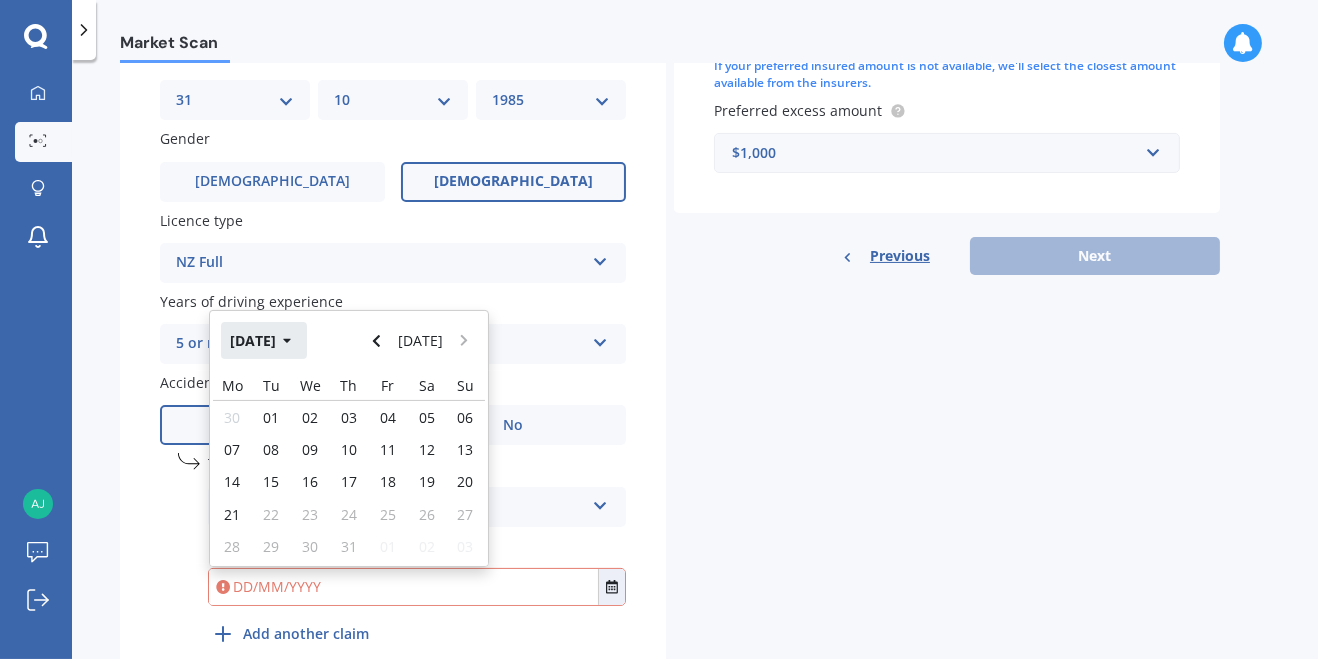click on "[DATE]" at bounding box center (264, 340) 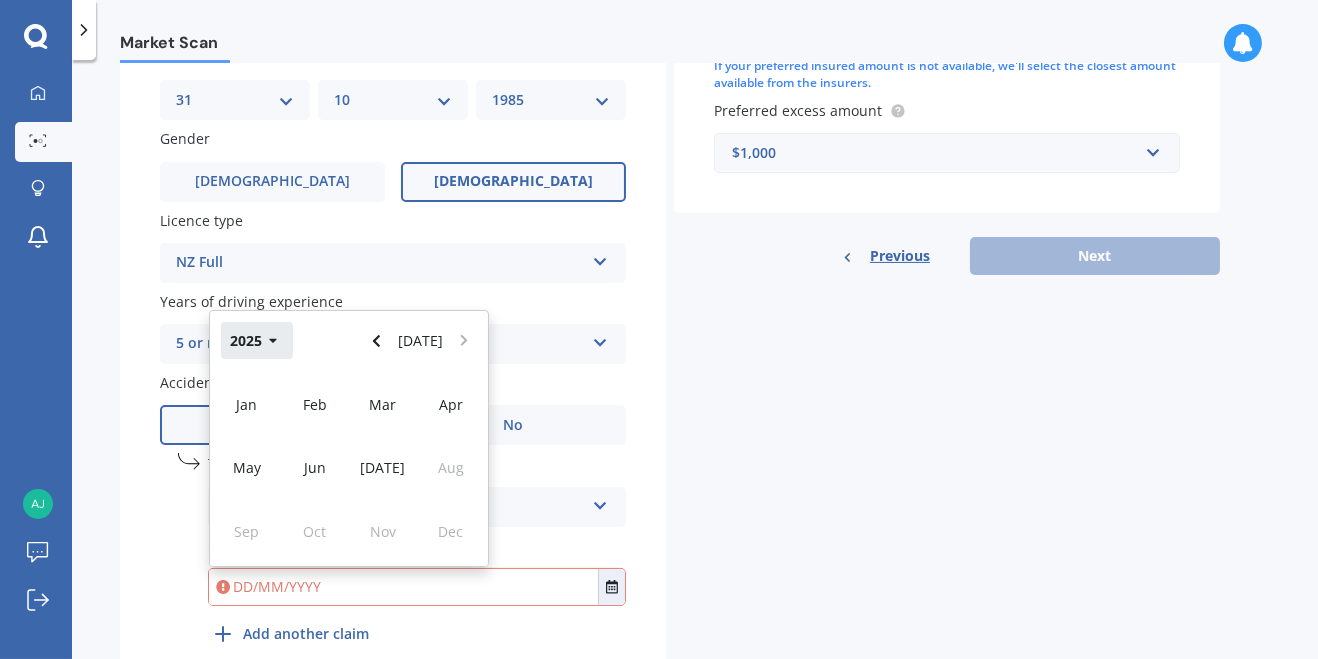 click on "2025" at bounding box center [257, 340] 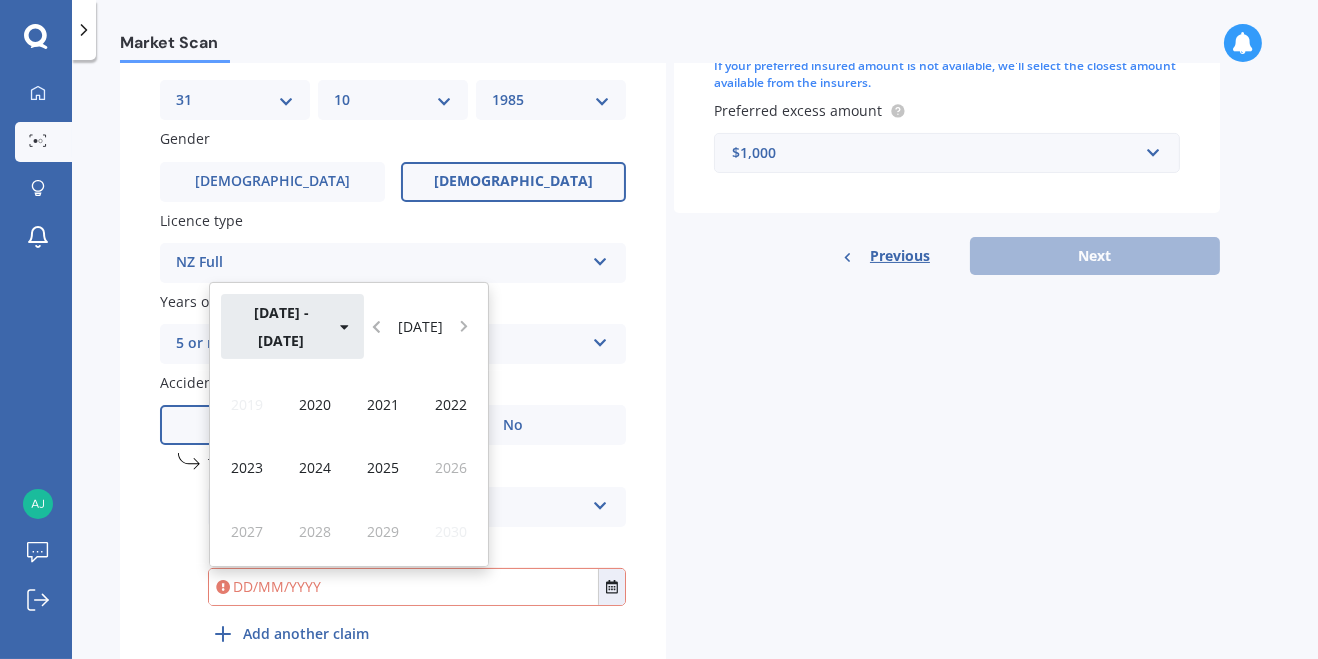 click on "[DATE] - [DATE]" at bounding box center (292, 326) 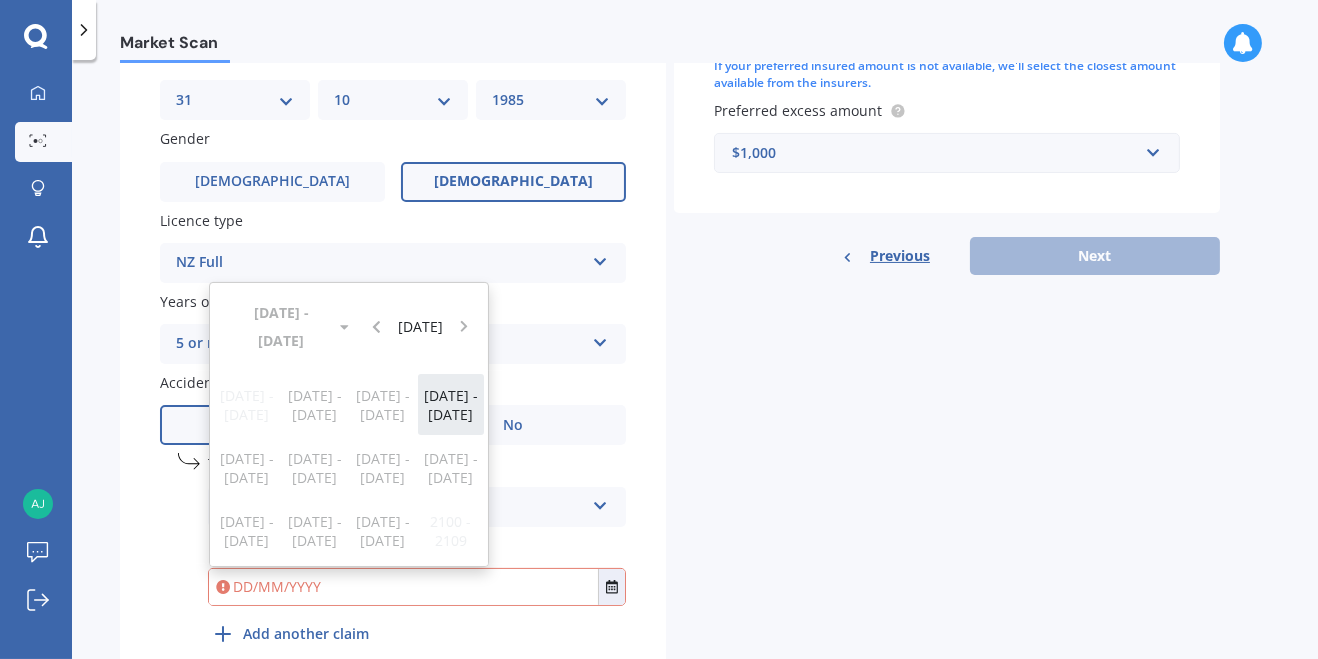 click on "[DATE] - [DATE]" at bounding box center (451, 405) 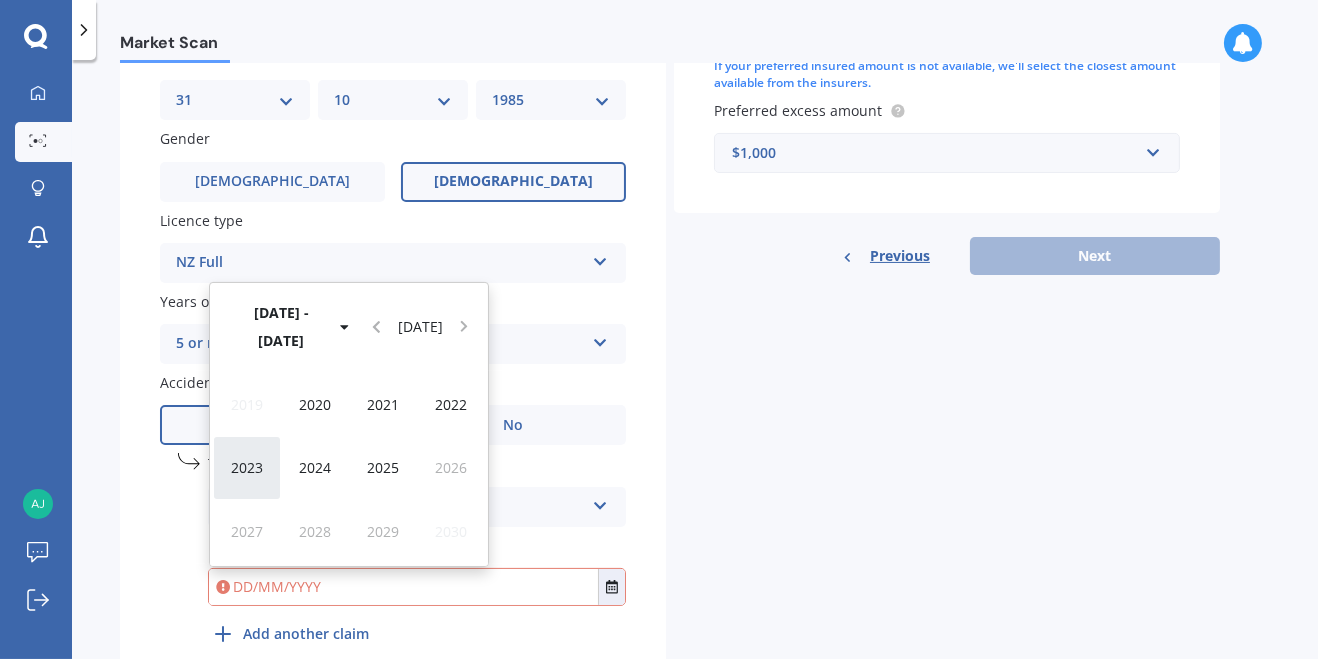 click on "2023" at bounding box center [247, 467] 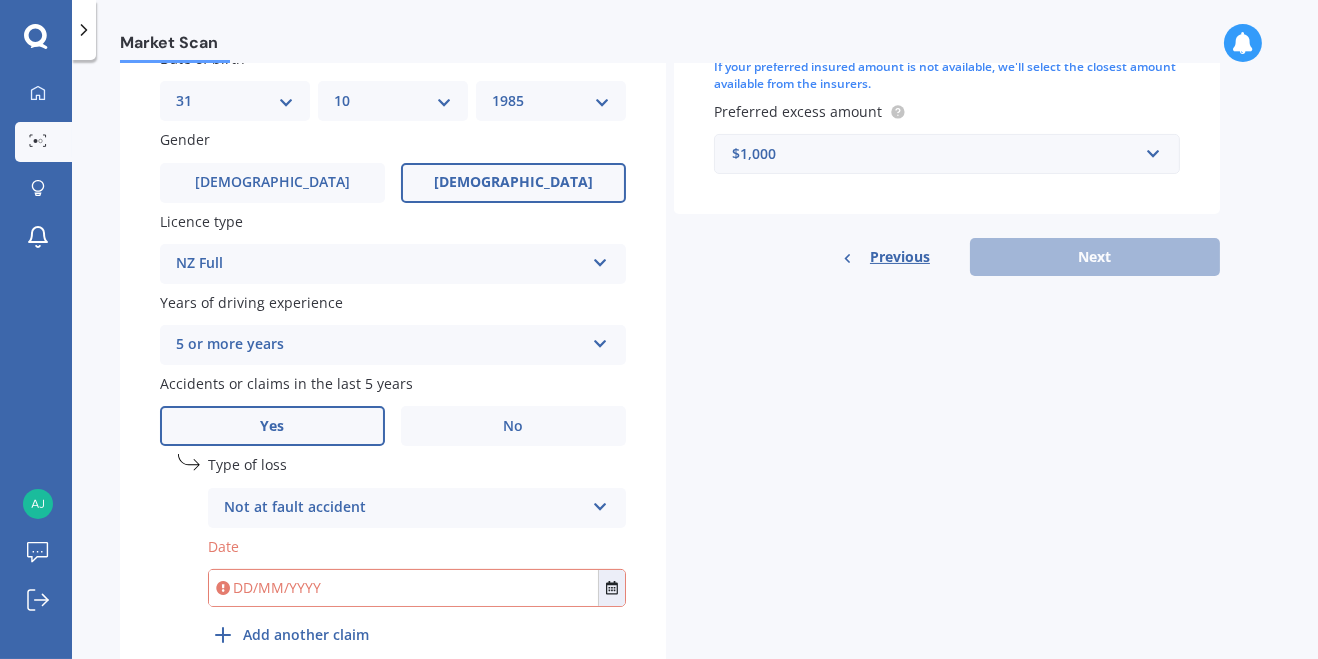 scroll, scrollTop: 640, scrollLeft: 0, axis: vertical 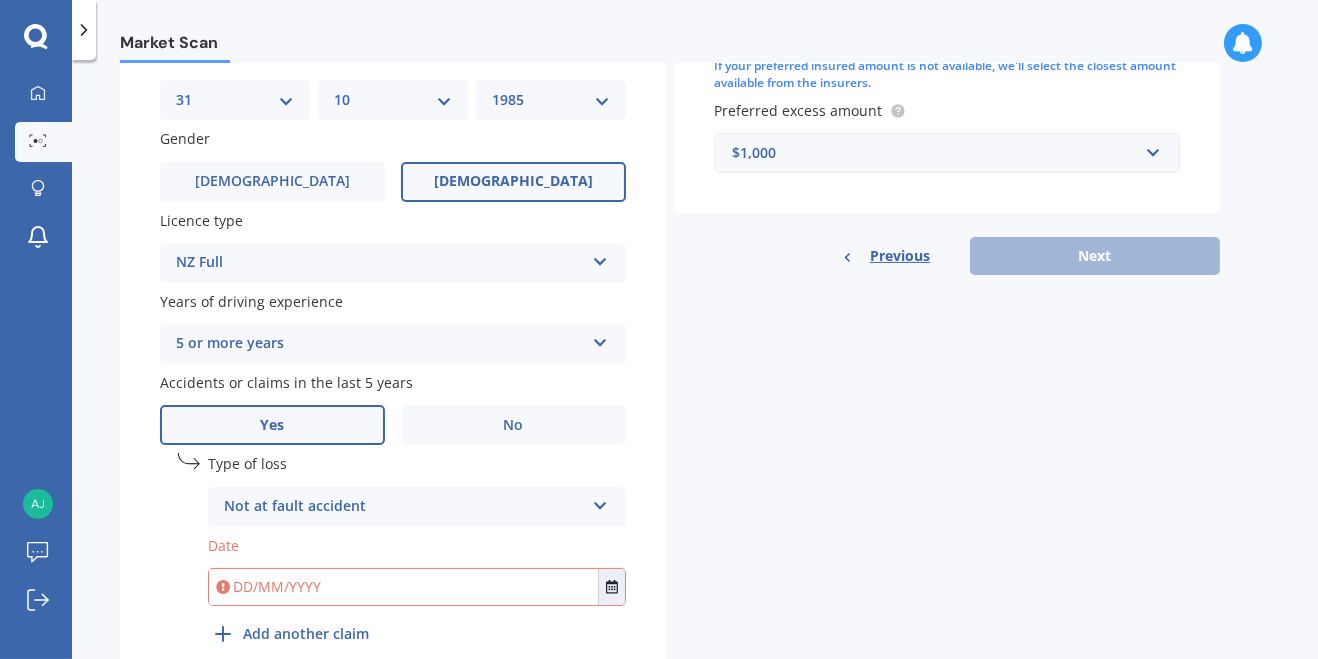 click at bounding box center [403, 587] 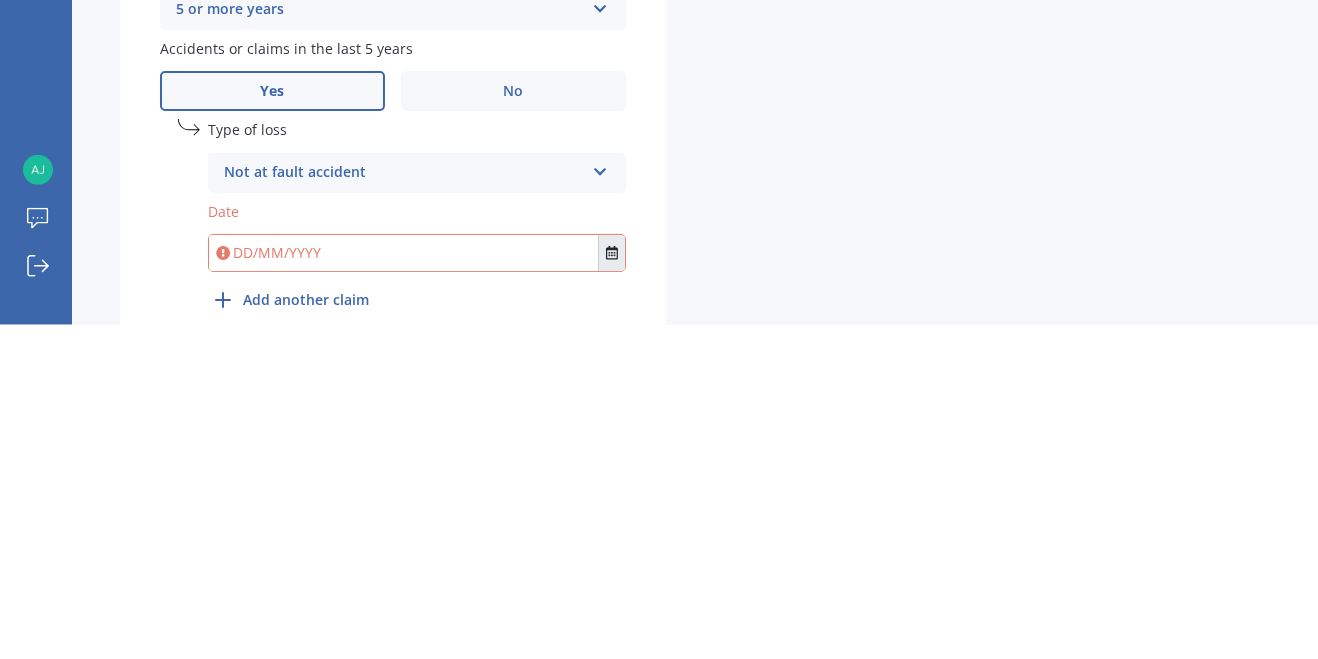 click 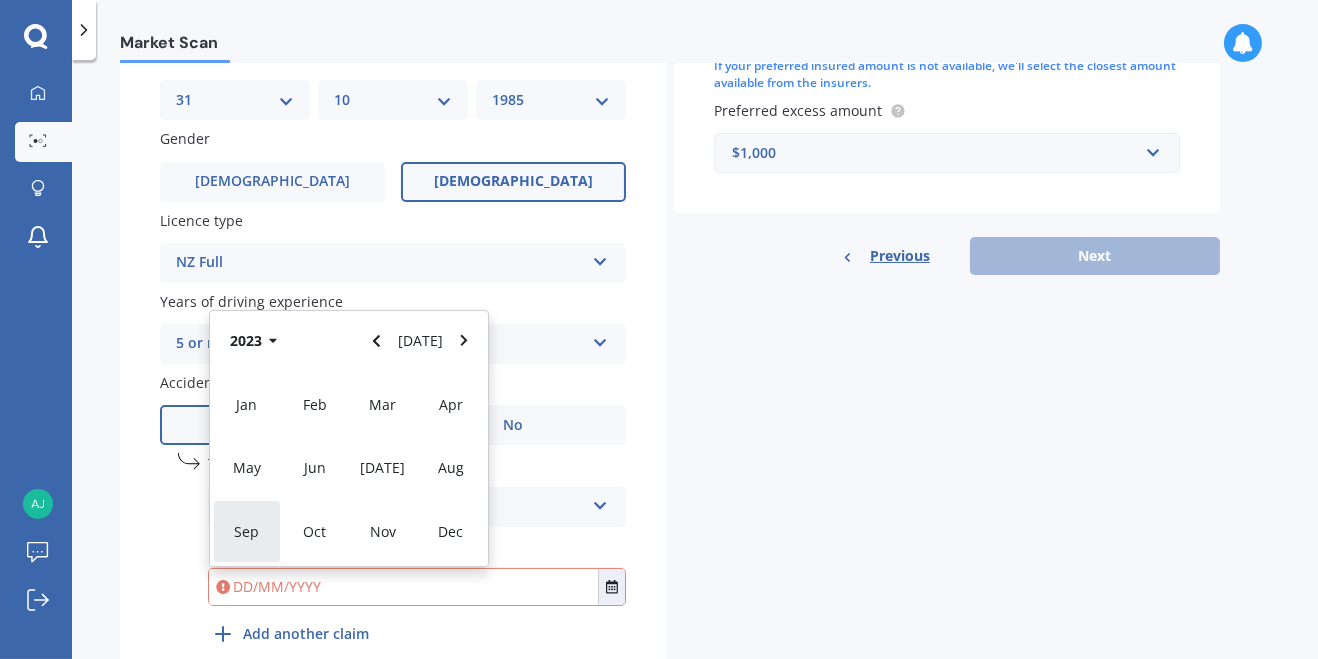 click on "Sep" at bounding box center (247, 531) 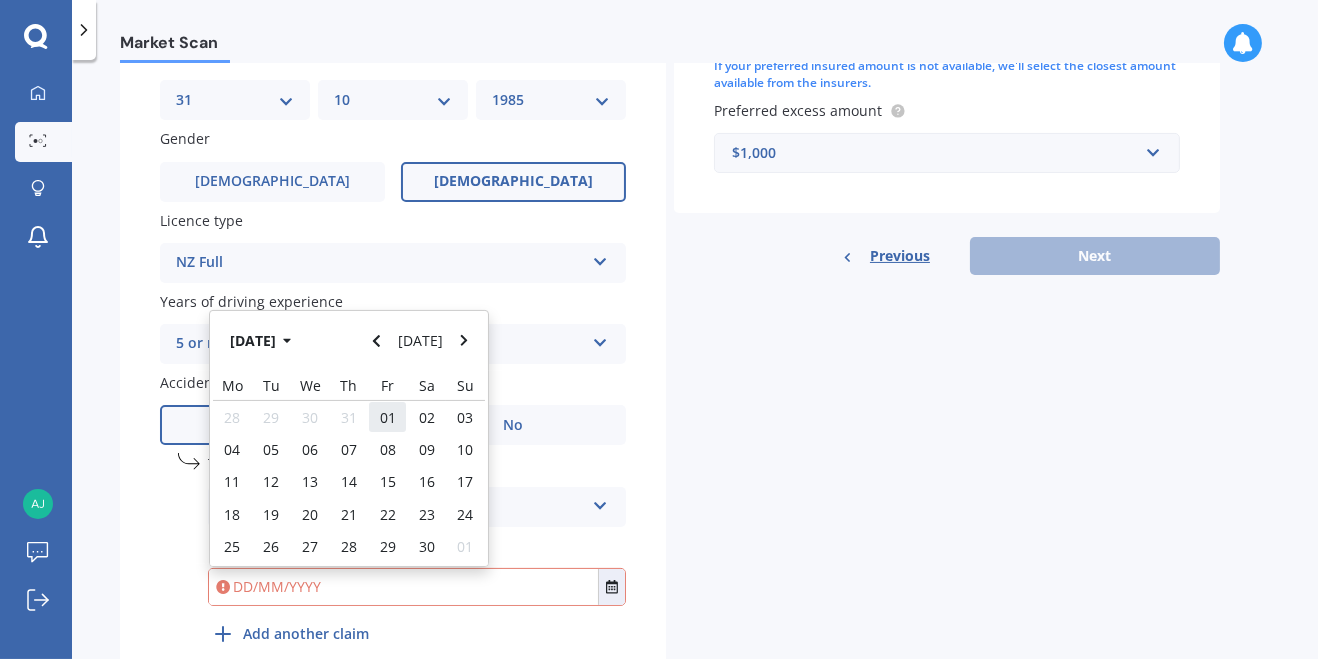 click on "01" at bounding box center [388, 417] 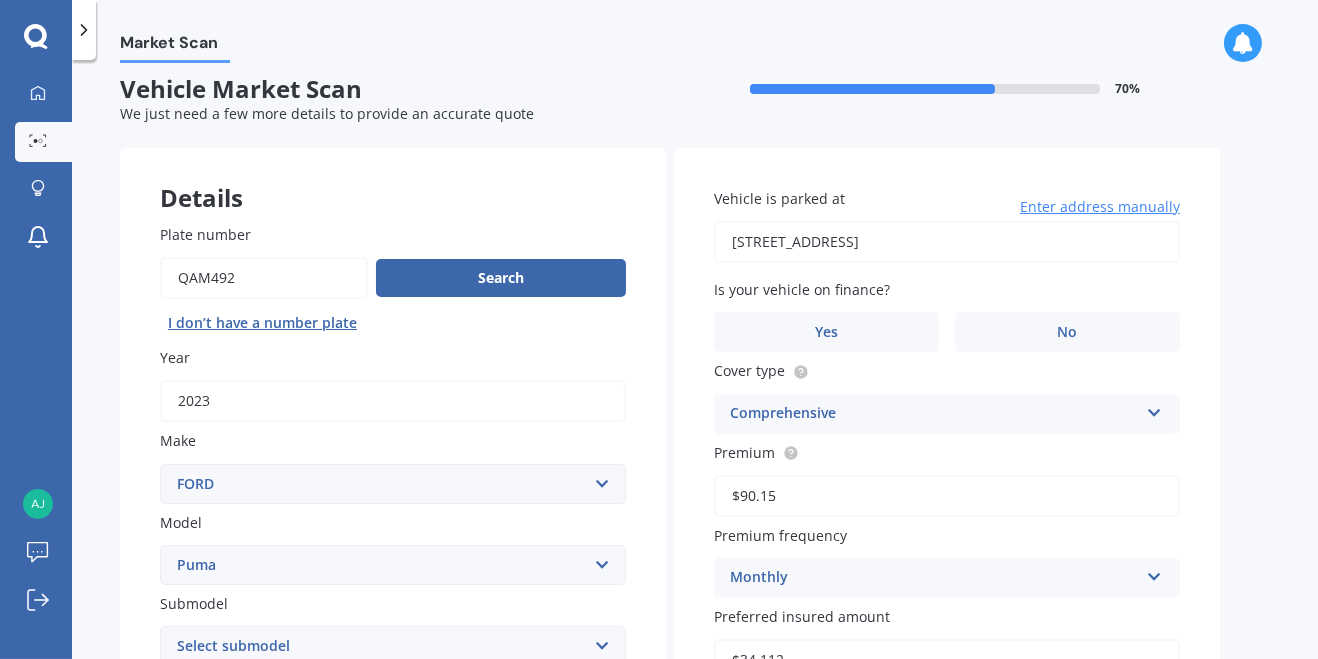 scroll, scrollTop: 0, scrollLeft: 0, axis: both 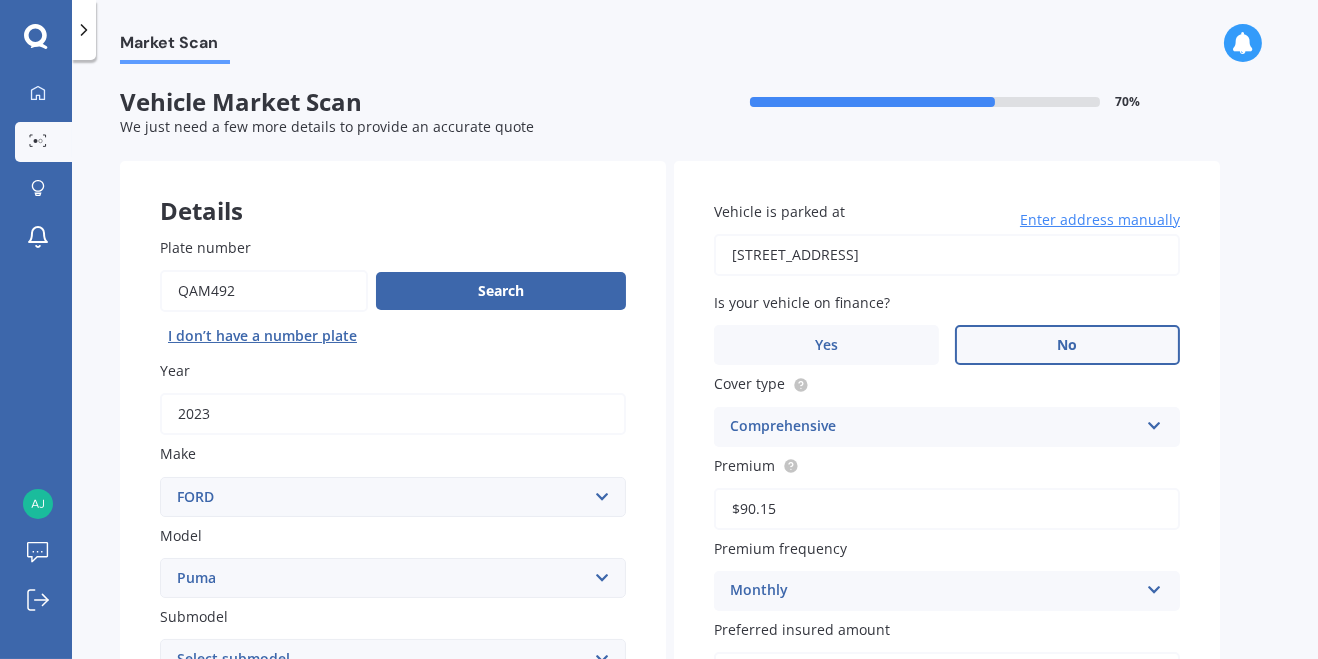 click on "No" at bounding box center [1067, 345] 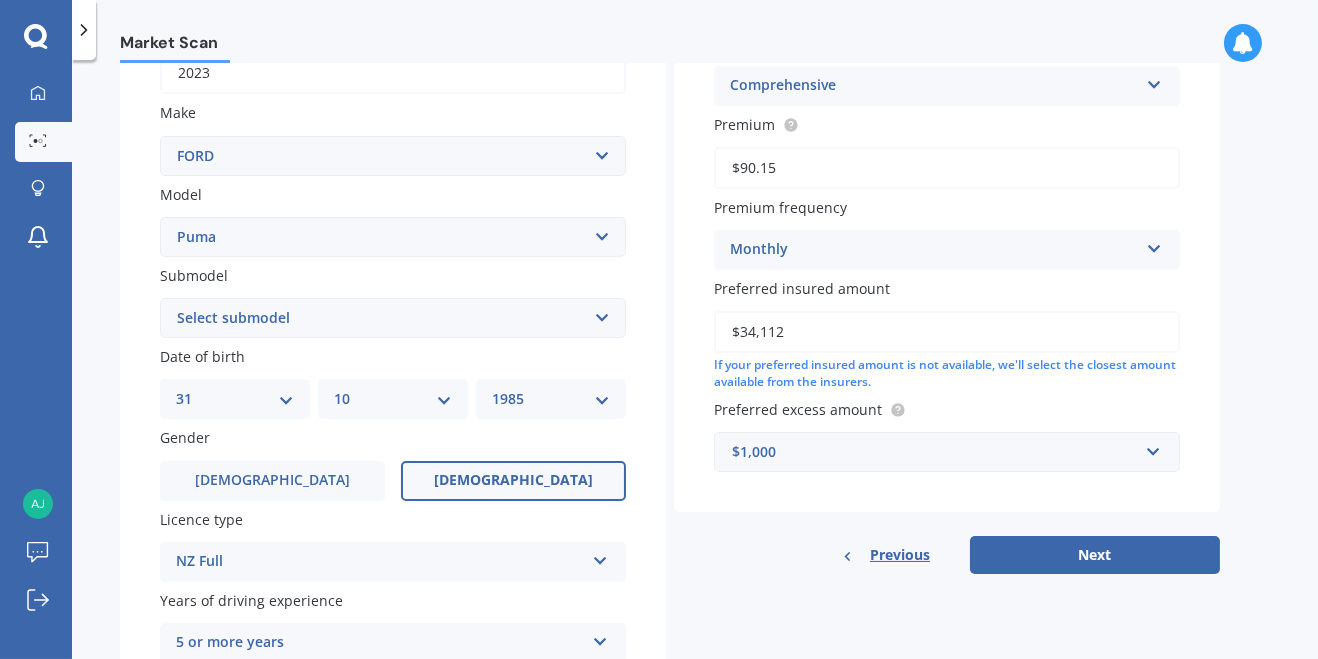scroll, scrollTop: 347, scrollLeft: 0, axis: vertical 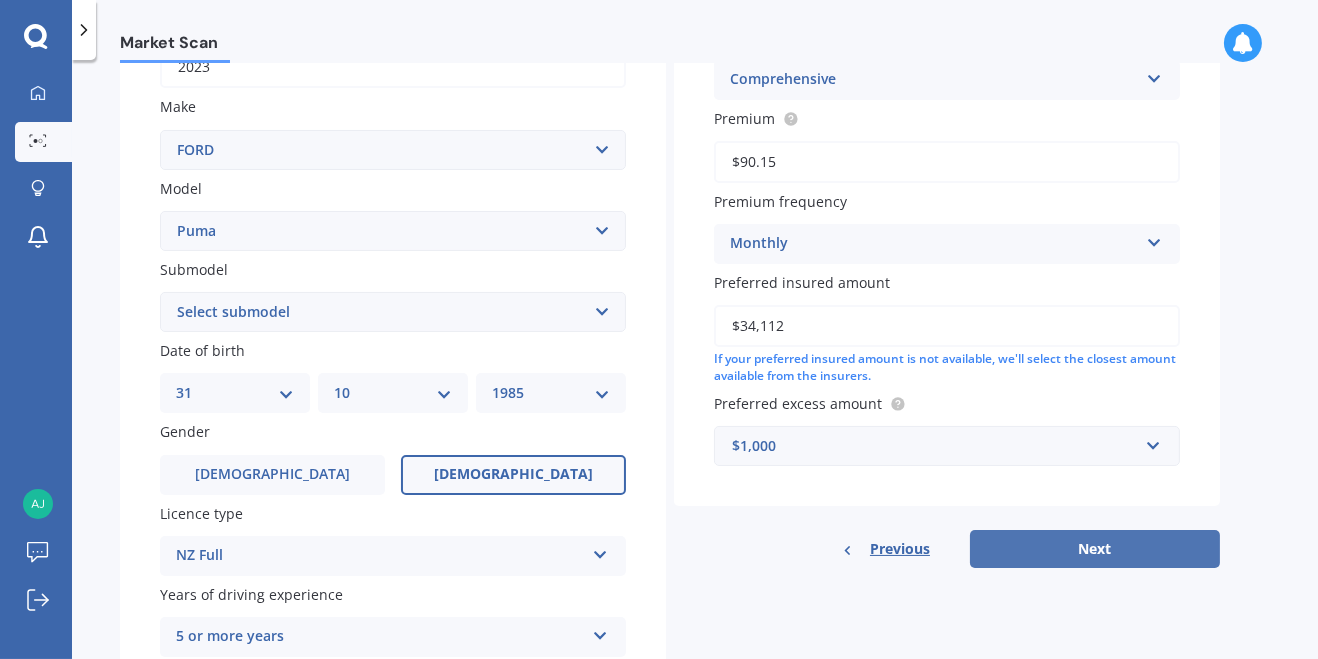 click on "Next" at bounding box center [1095, 549] 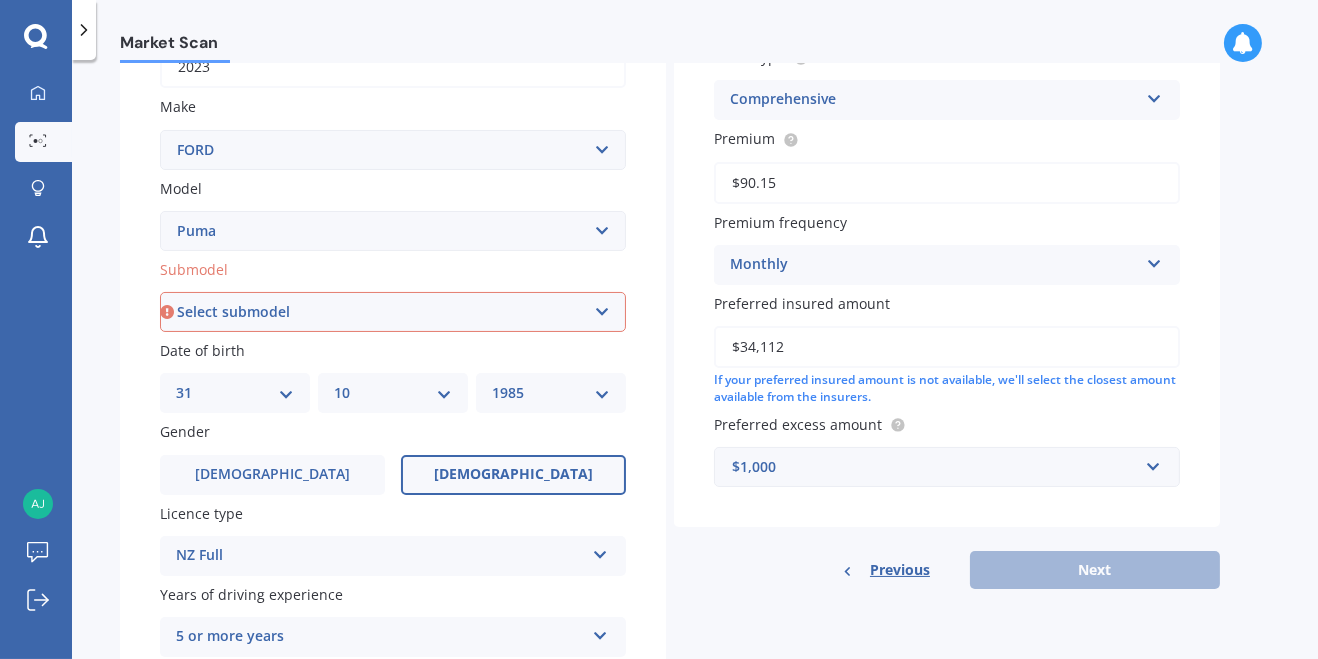 click on "Select submodel Coupe 3dr Man 5sp 1.6i Hatchback 5dr DCT 7sp 1.0T ST 1.0PMH/7AT Hybrid ST-Line Hatchback 5dr DCT 7sp 1.0T" at bounding box center (393, 312) 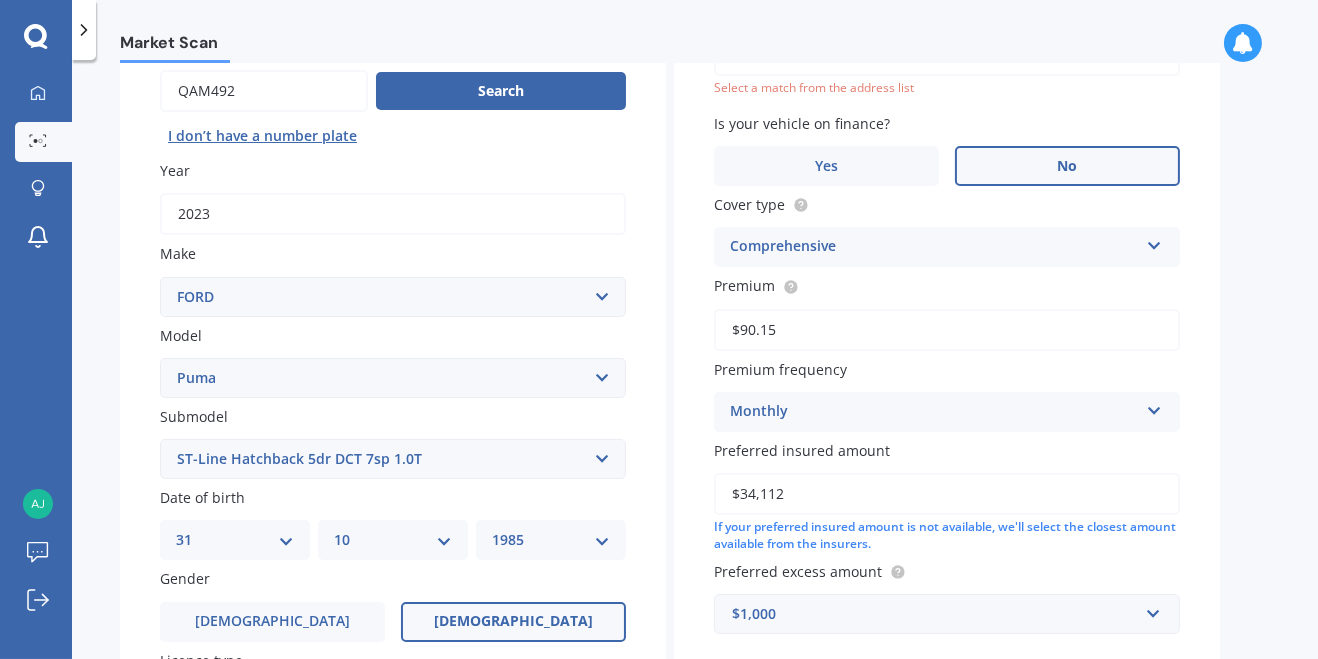 scroll, scrollTop: 136, scrollLeft: 0, axis: vertical 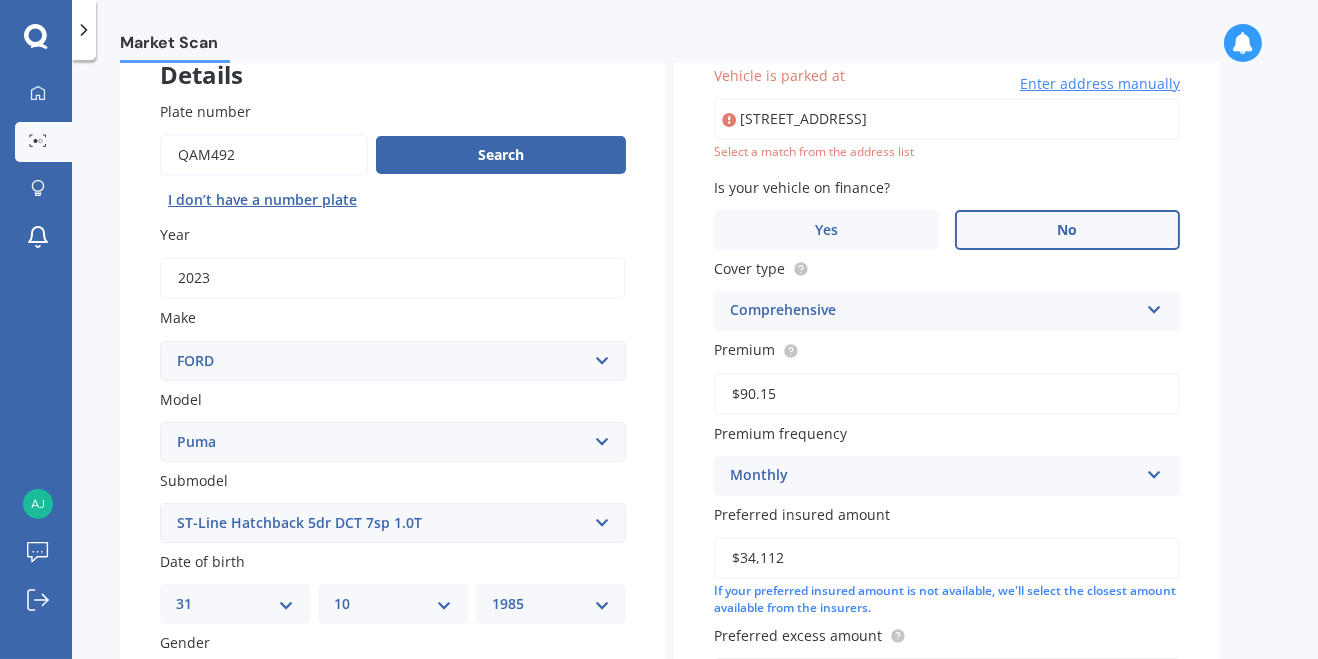 type on "[STREET_ADDRESS]" 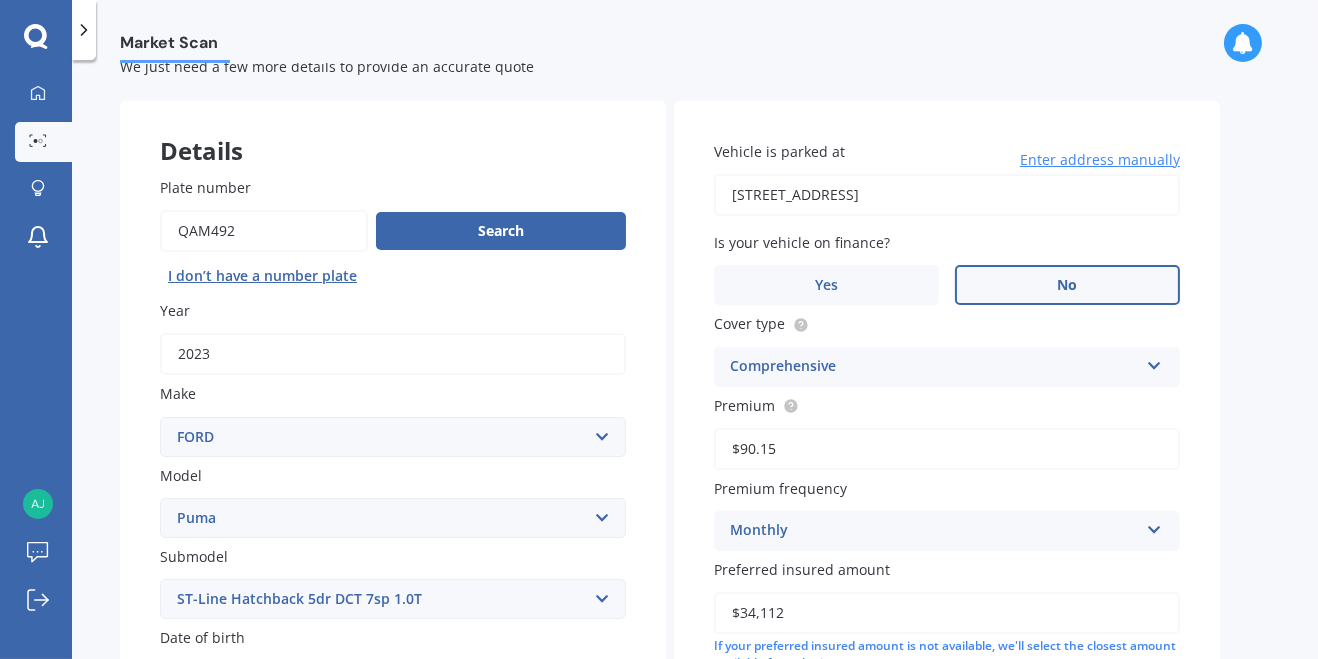 scroll, scrollTop: 0, scrollLeft: 0, axis: both 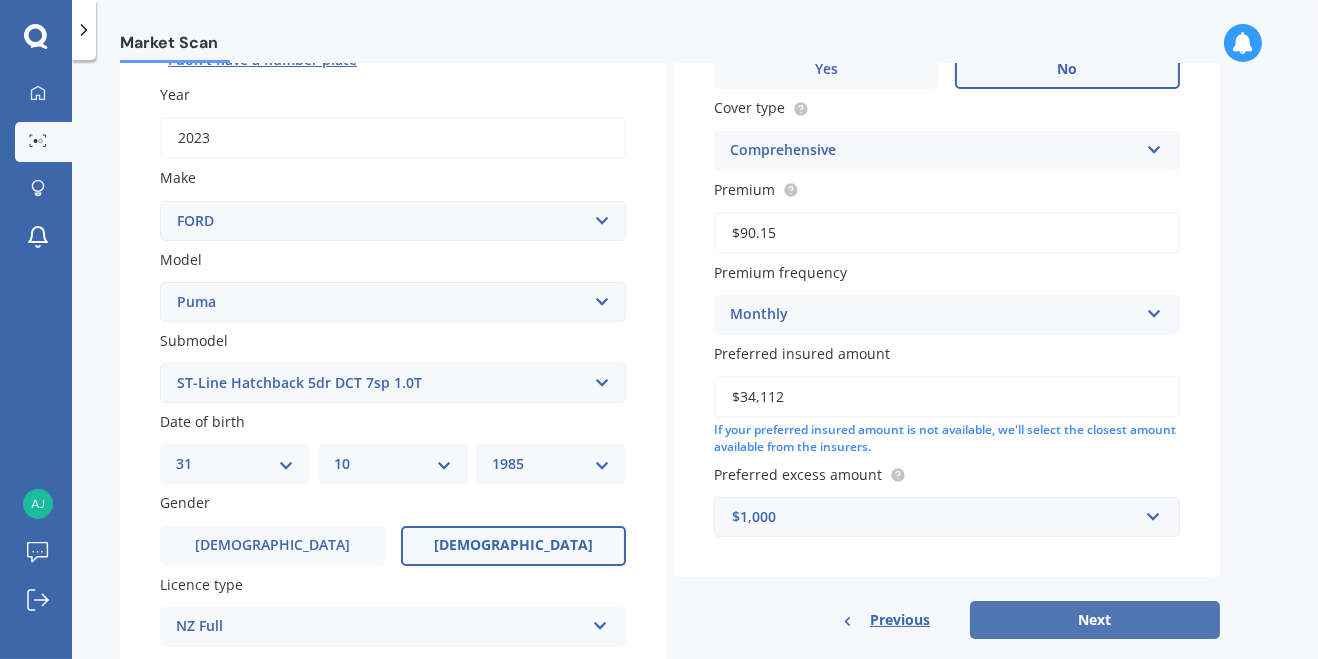 click on "Next" at bounding box center [1095, 620] 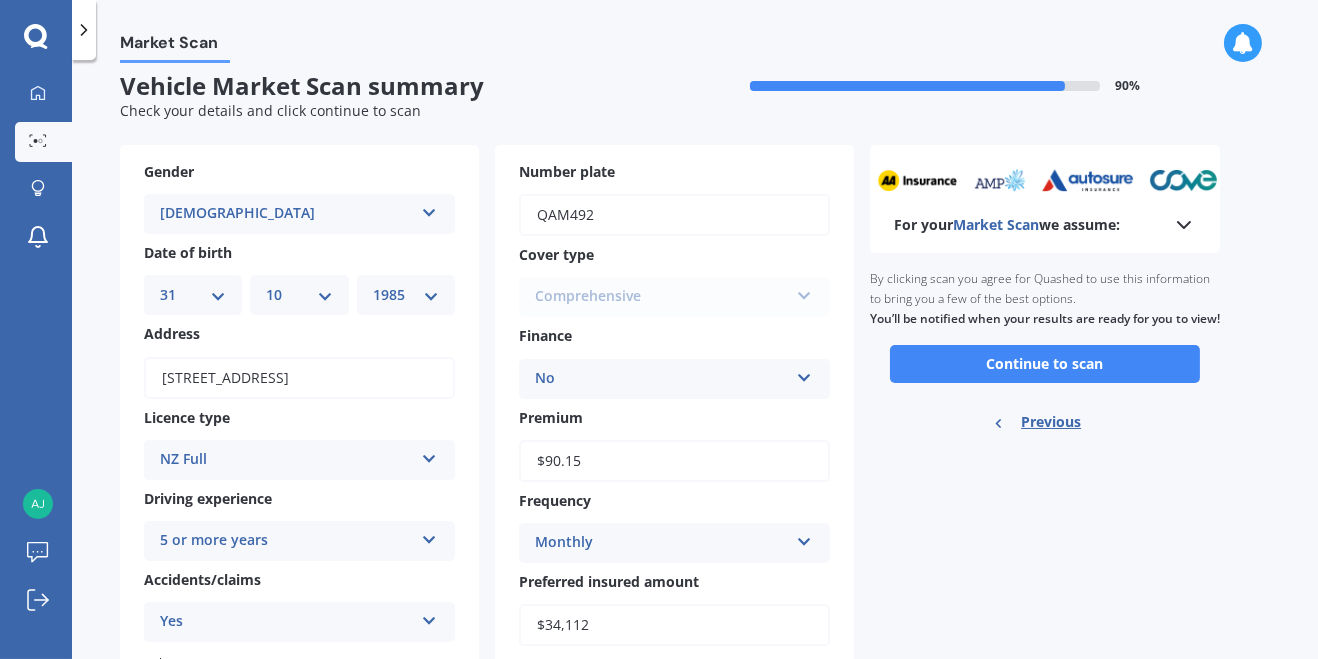 scroll, scrollTop: 0, scrollLeft: 0, axis: both 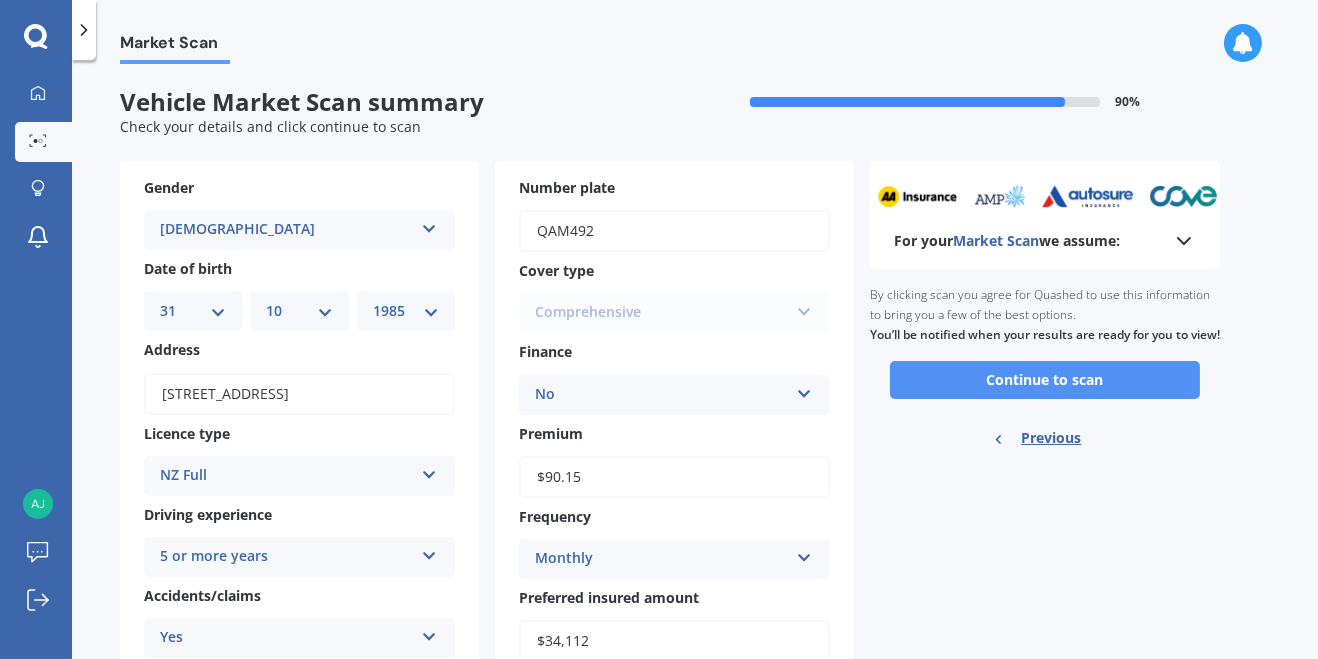 click on "Continue to scan" at bounding box center (1045, 380) 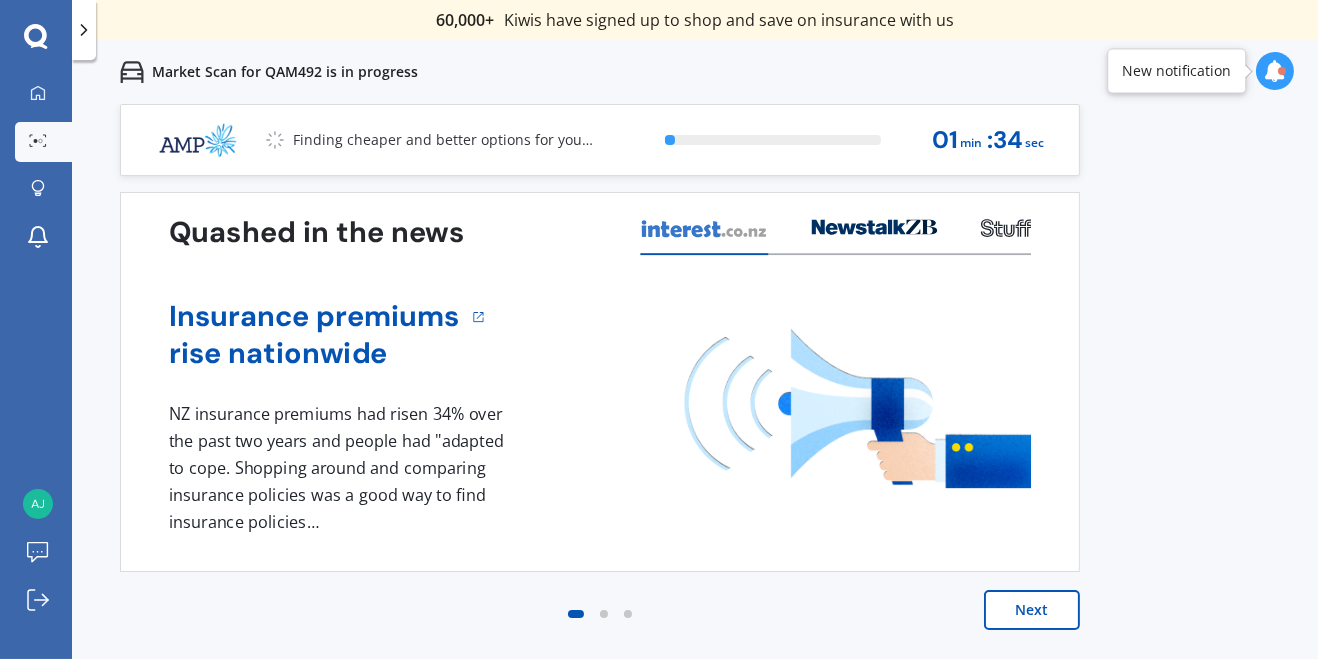click on "Next" at bounding box center [1032, 610] 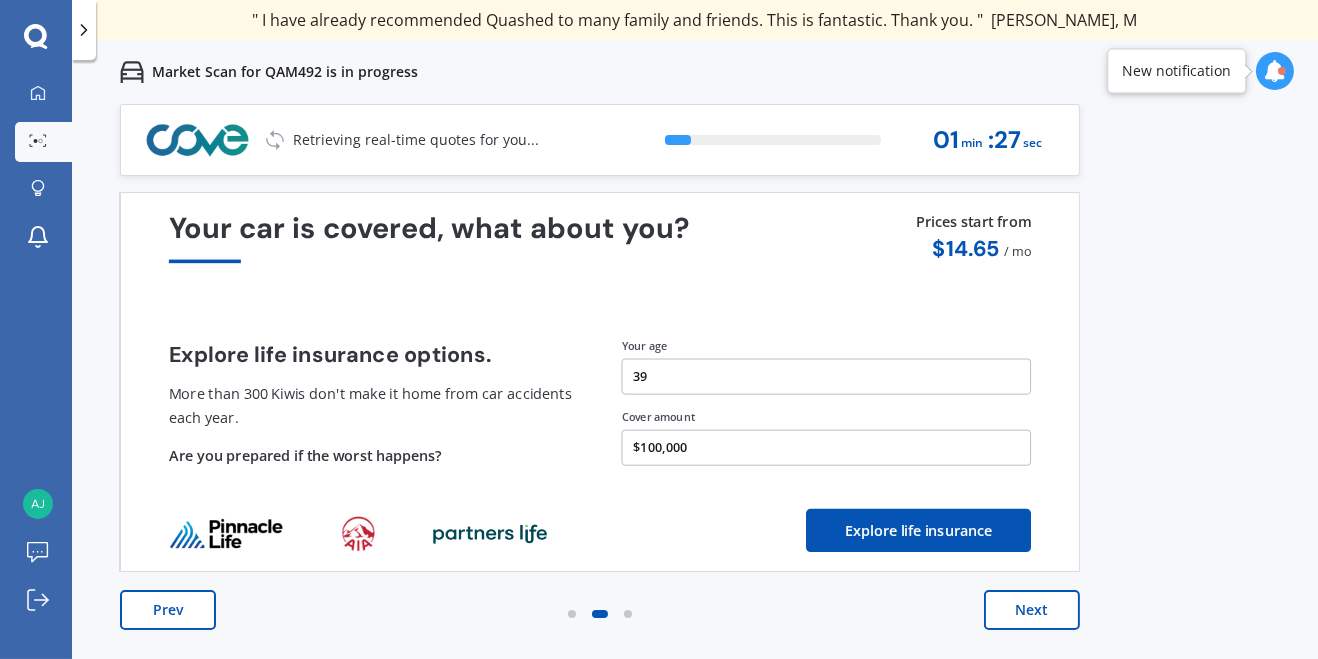 click on "Next" at bounding box center (1032, 610) 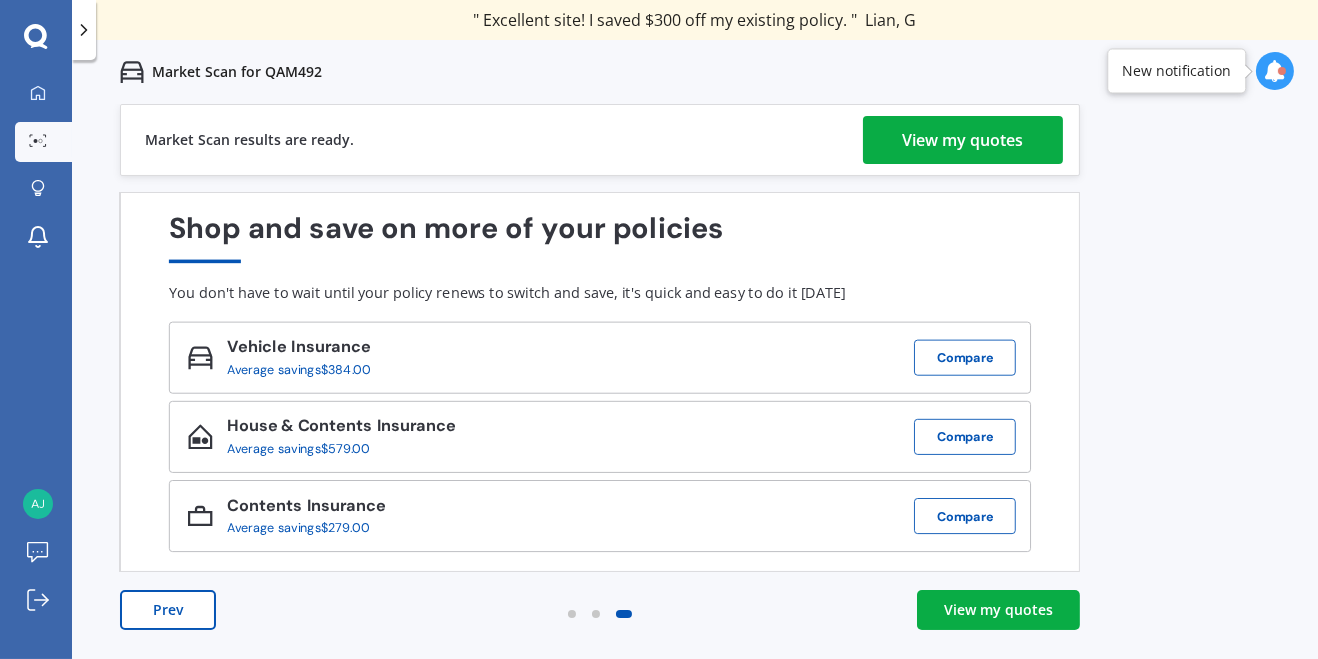 click on "View my quotes" at bounding box center [998, 610] 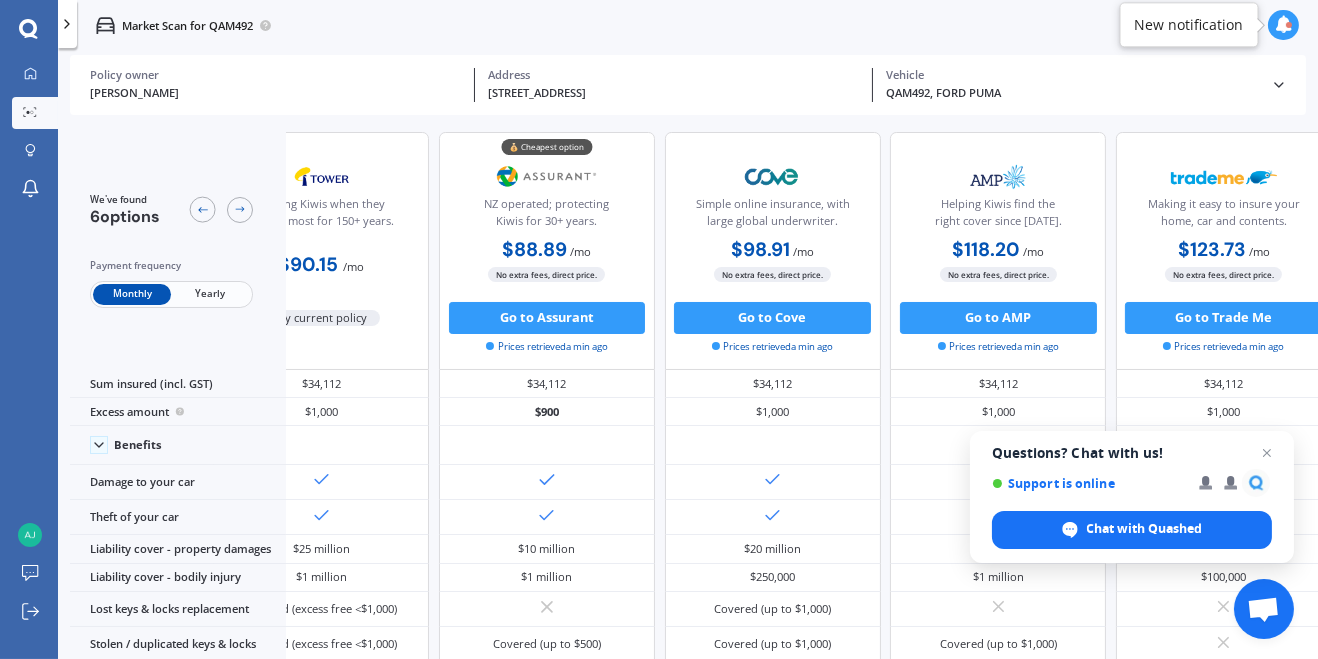 scroll, scrollTop: 0, scrollLeft: 91, axis: horizontal 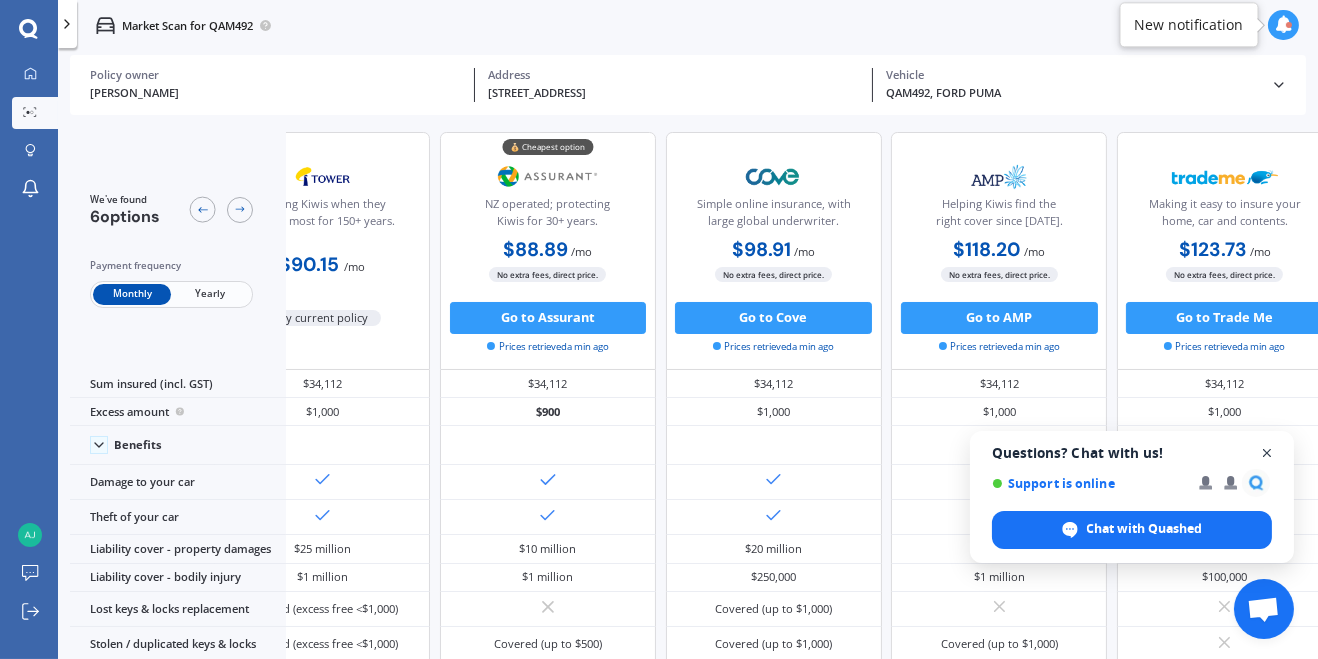 click at bounding box center [1267, 453] 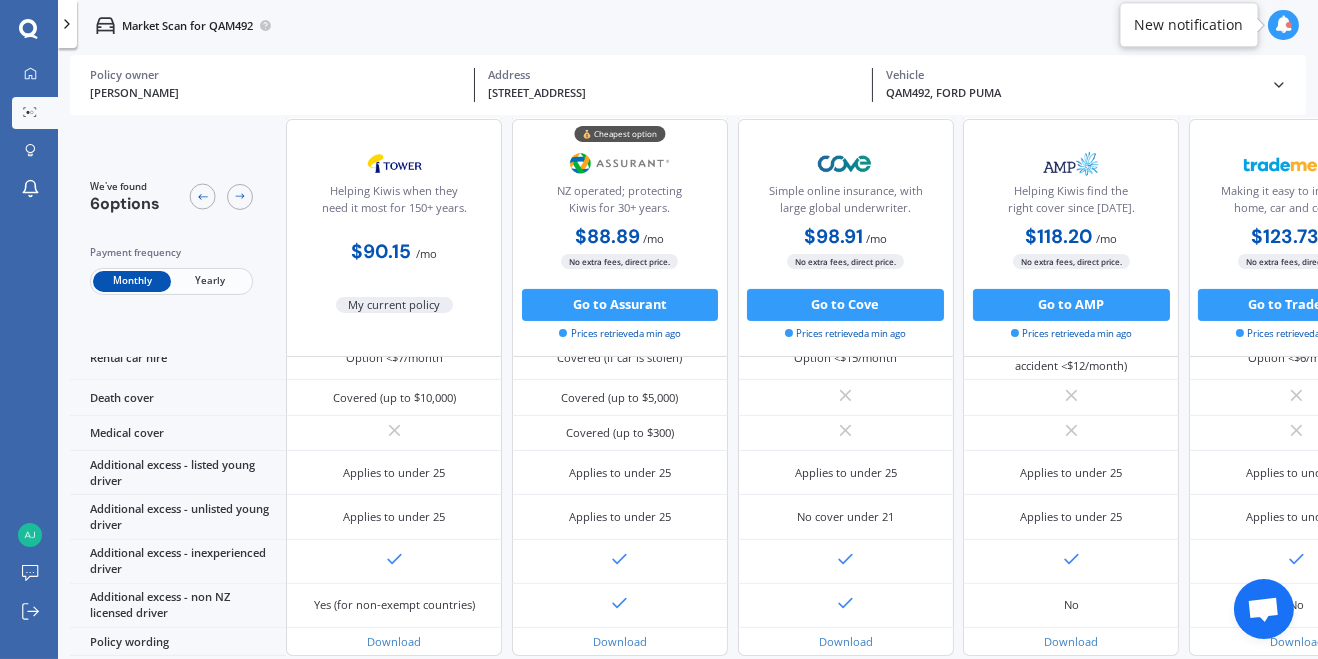 scroll, scrollTop: 898, scrollLeft: 0, axis: vertical 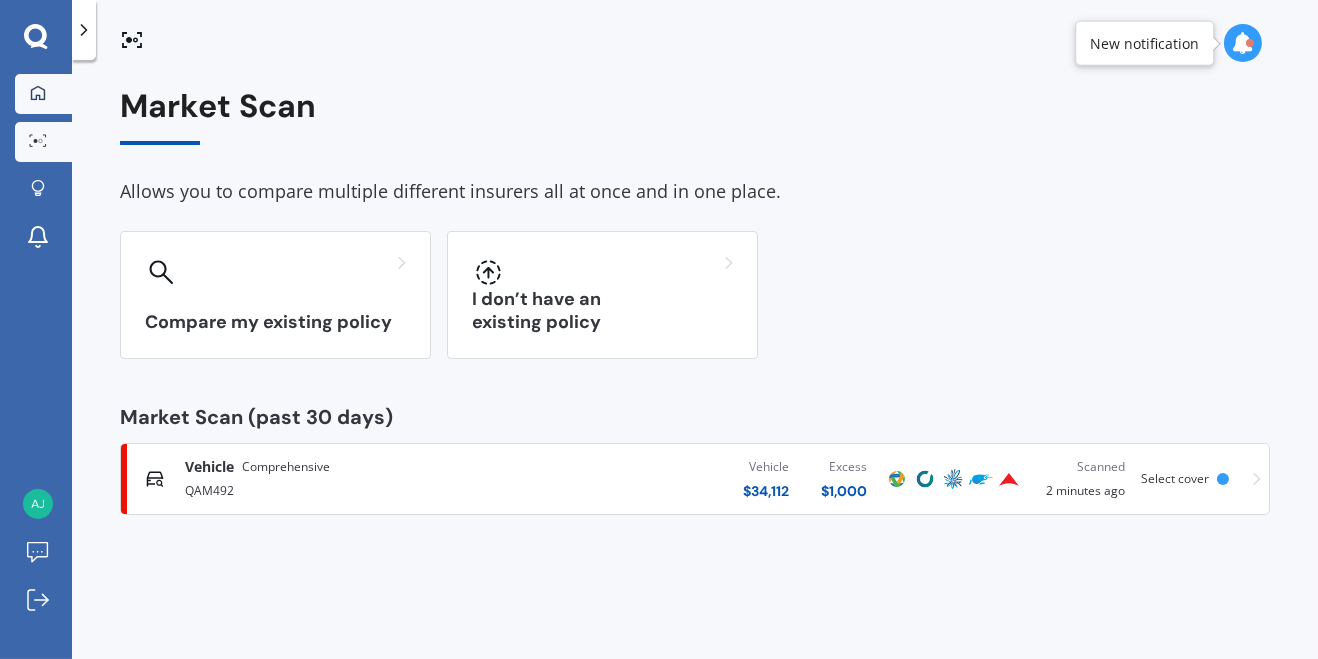 click 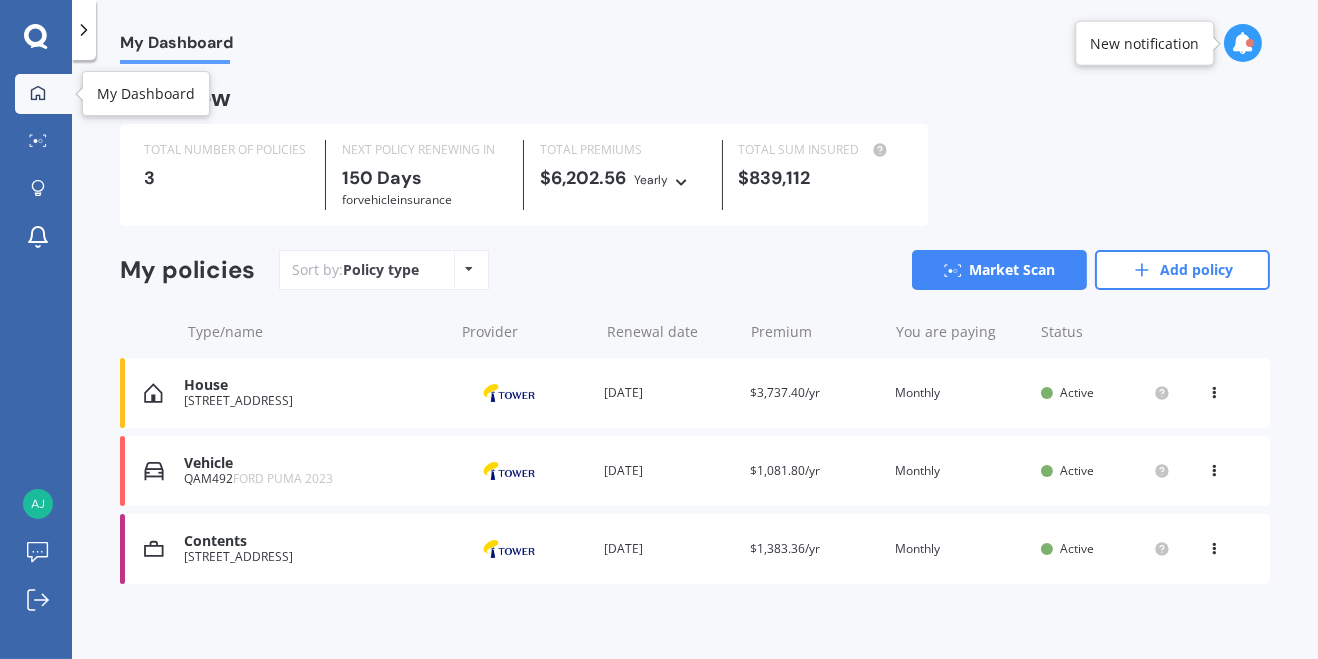 click at bounding box center (1214, 389) 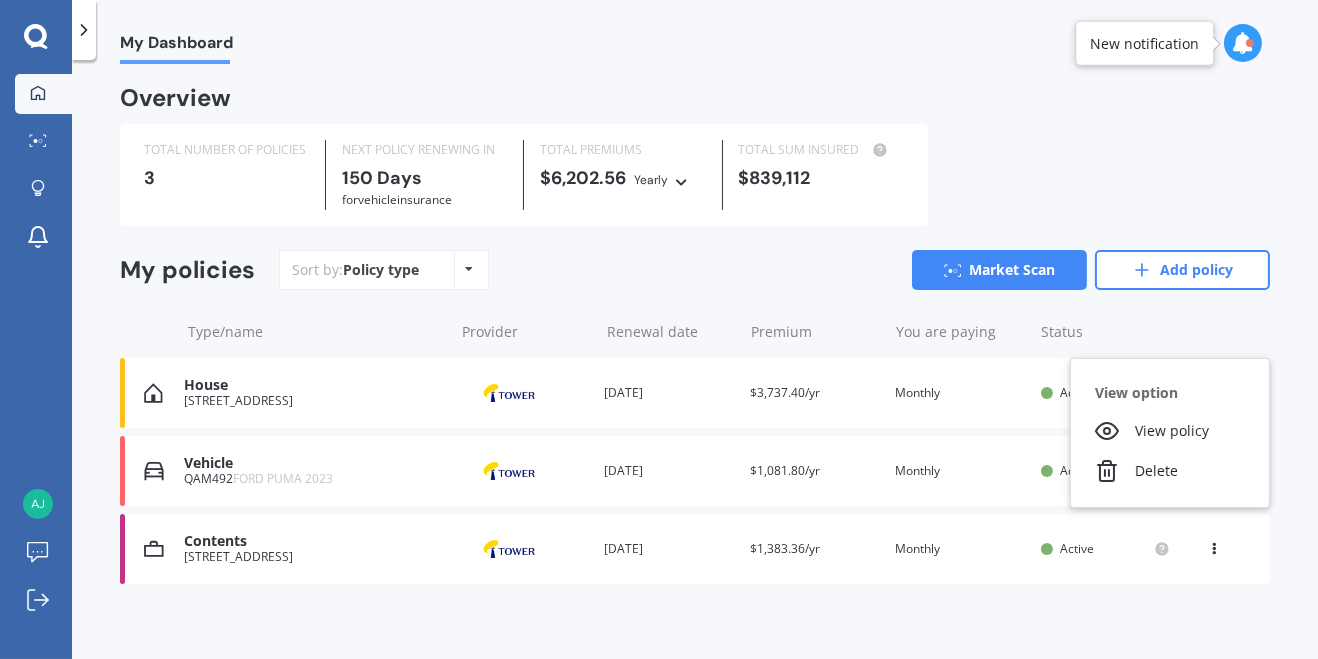 click on "My Dashboard Overview TOTAL NUMBER OF POLICIES 3 NEXT POLICY RENEWING [DATE]   for  Vehicle  insurance TOTAL PREMIUMS $6,202.56 Yearly Yearly Six-Monthly Quarterly Monthly Fortnightly Weekly TOTAL SUM INSURED $839,112 My policies Sort by:  Policy type Policy type Alphabetical Date added Renewing next Market Scan Add policy Type/name Provider Renewal date Premium You are paying Status House [STREET_ADDRESS] Provider Renewal date [DATE] Premium $3,737.40/yr You are paying Monthly Status Active View option View policy Delete House [STREET_ADDRESS] Provider Renewal date [DATE] Premium $3,737.40/yr You are paying Monthly Status Active View option View policy Delete Vehicle QAM492  FORD PUMA 2023 Provider Renewal date [DATE] Premium $1,081.80/yr You are paying Monthly Status Active View option View policy Delete Vehicle QAM492  FORD PUMA 2023 Provider Renewal date [DATE] Premium $1,081.80/yr You are paying Monthly Status Active View option" at bounding box center (695, 363) 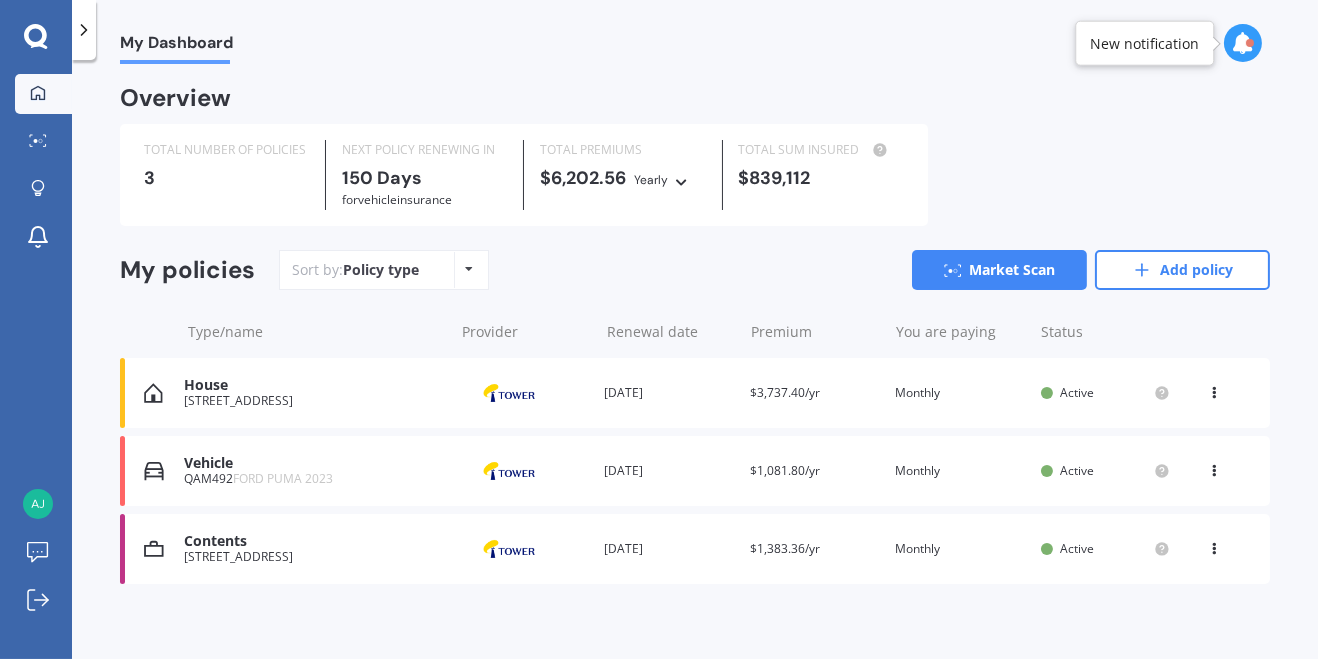 click on "[STREET_ADDRESS]" at bounding box center (313, 401) 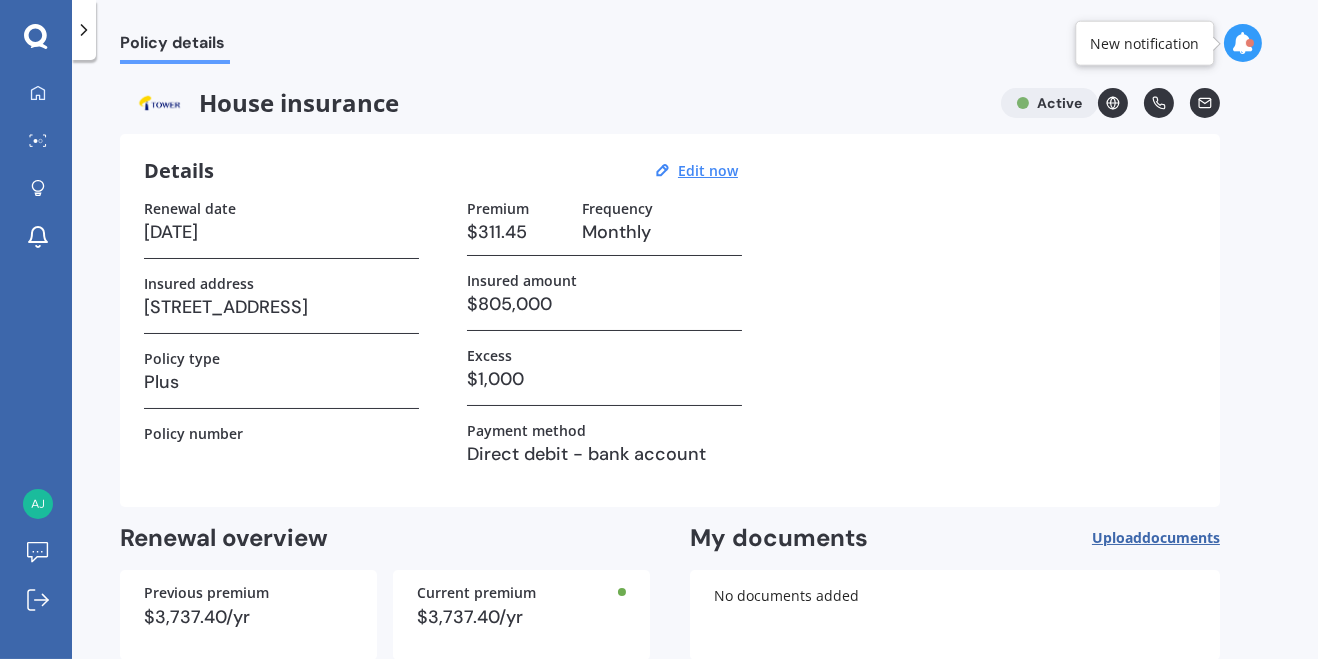 click on "Find better deals" at bounding box center [1095, 708] 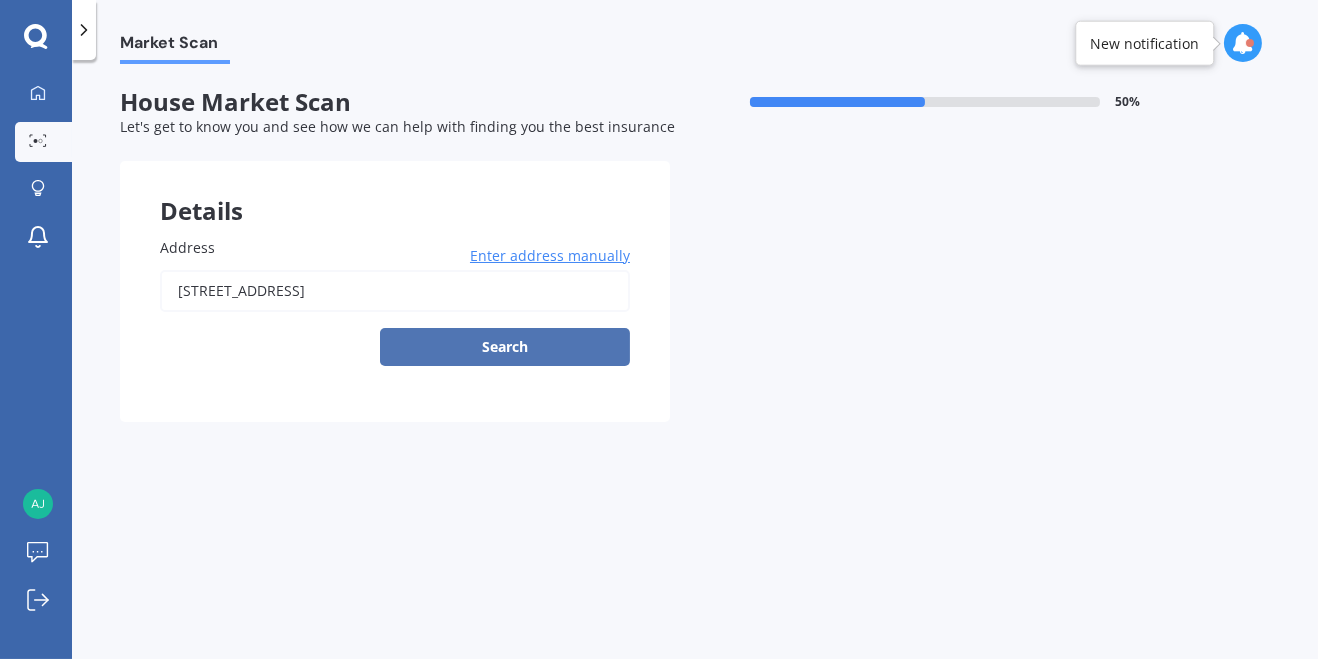 click on "Search" at bounding box center [505, 347] 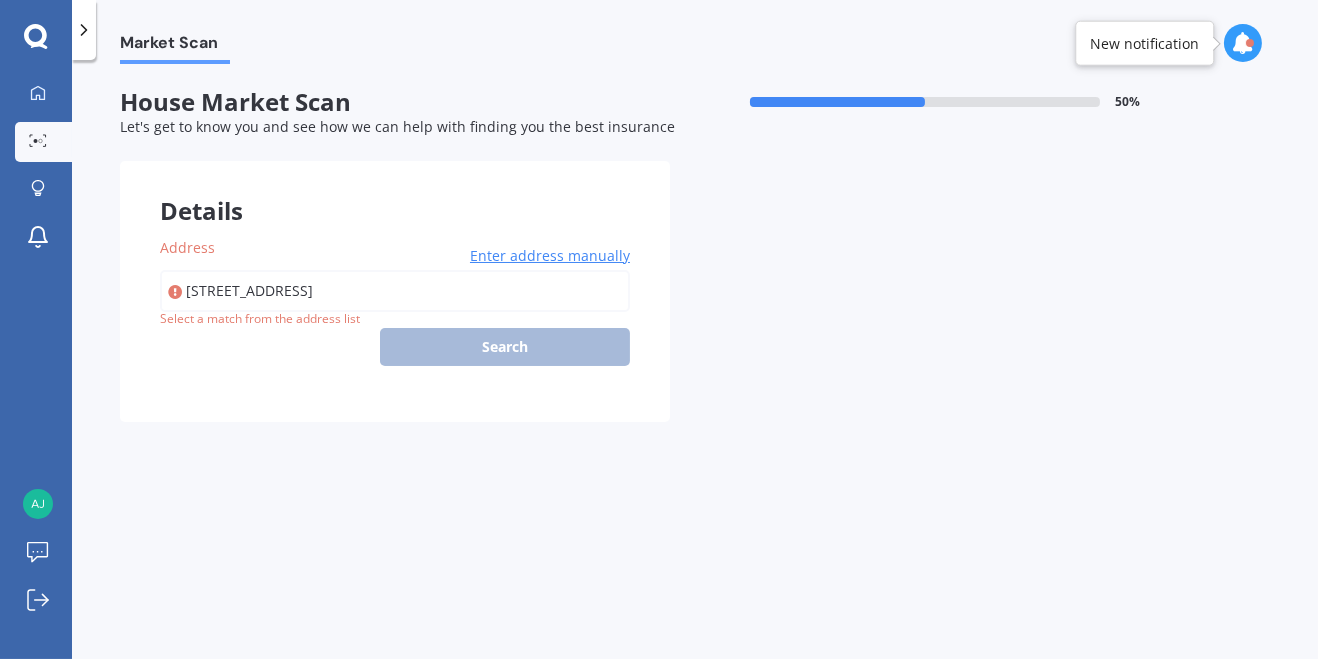 type on "[STREET_ADDRESS]" 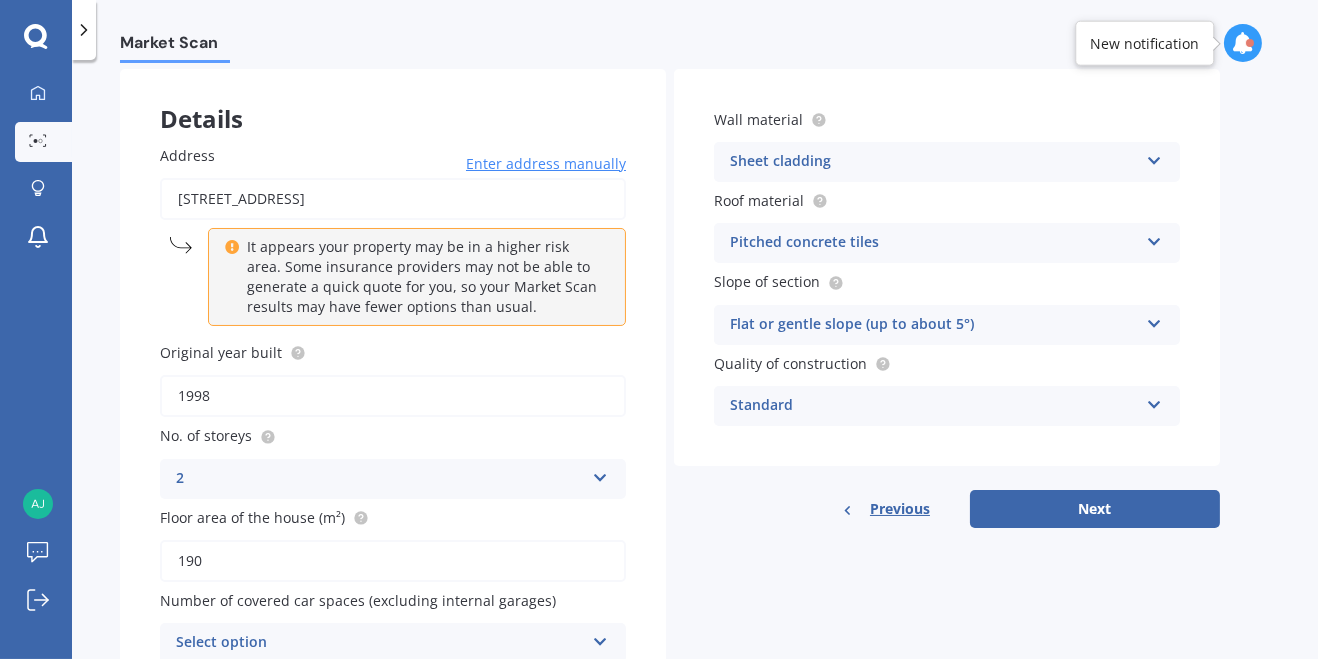 scroll, scrollTop: 92, scrollLeft: 0, axis: vertical 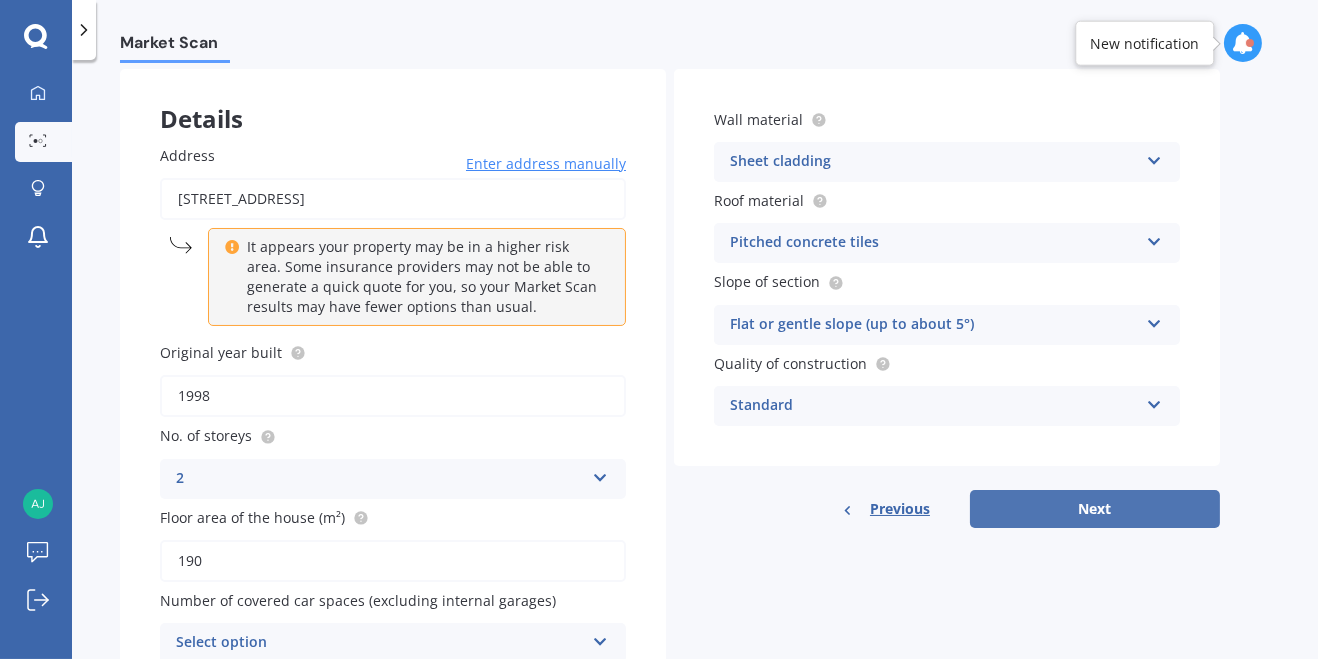 click on "Next" at bounding box center [1095, 509] 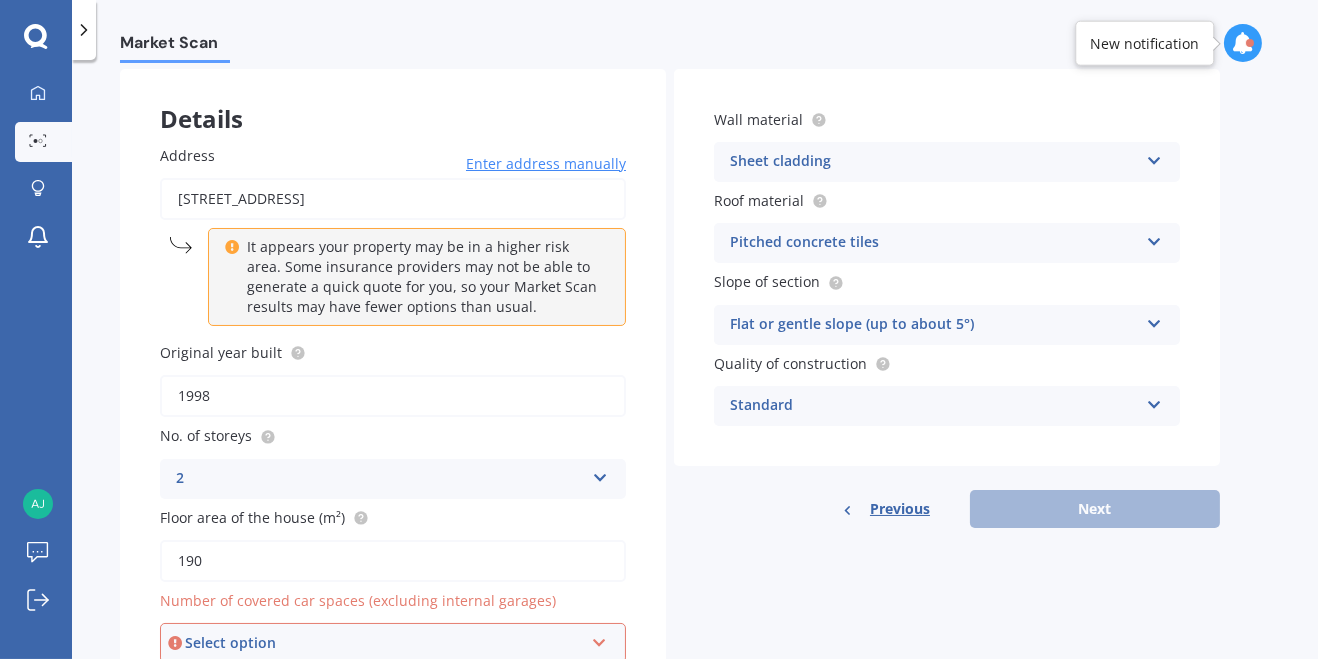 click on "Select option 0 1 2 3 4 5+" at bounding box center (393, 643) 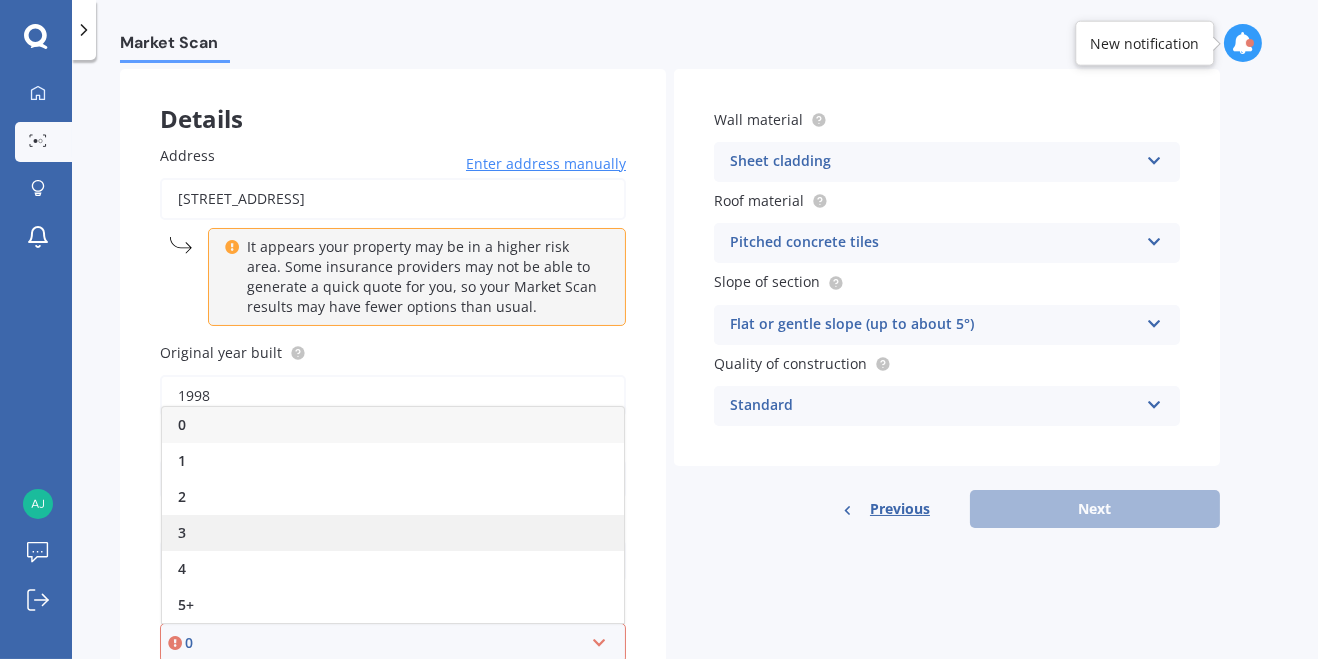 click on "3" at bounding box center (182, 532) 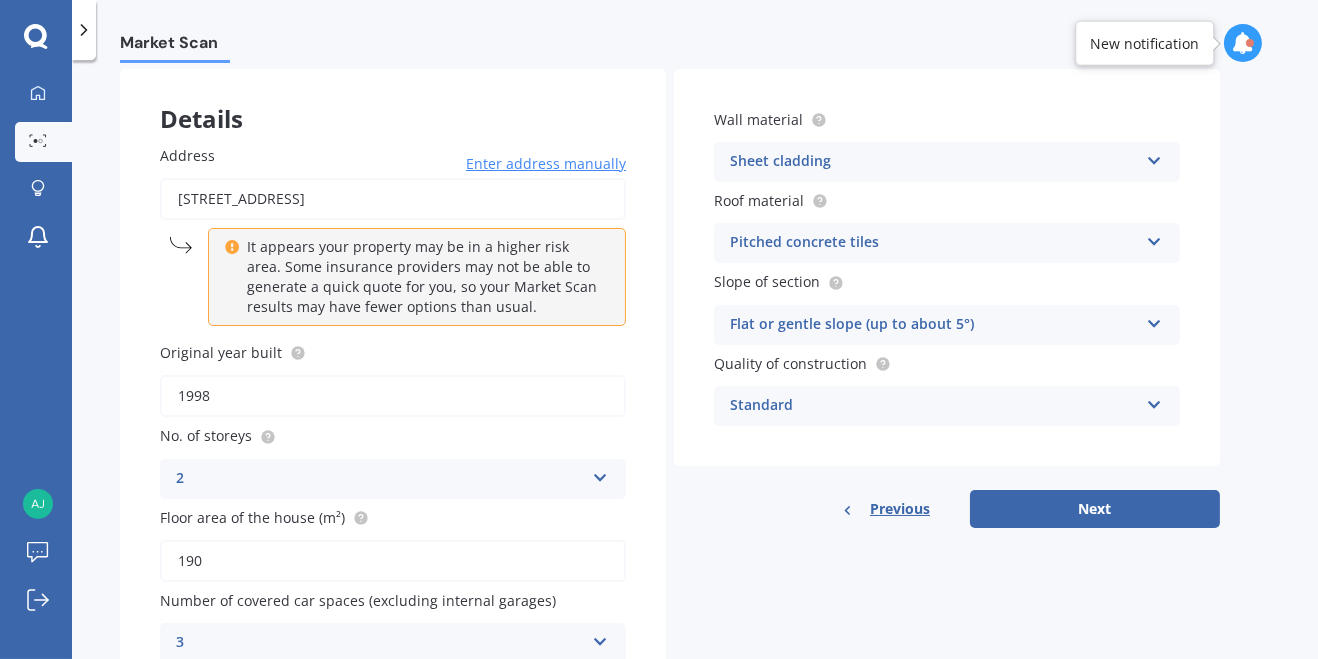 click on "3" at bounding box center (380, 643) 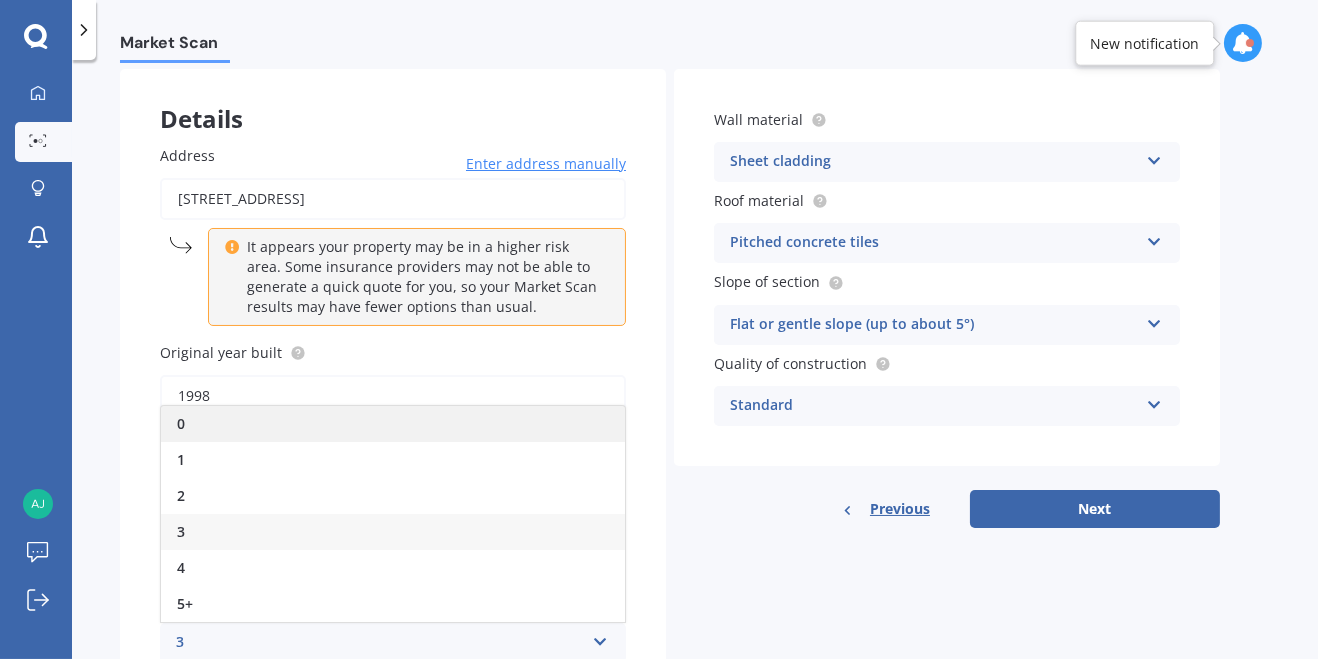 click on "0" at bounding box center (393, 424) 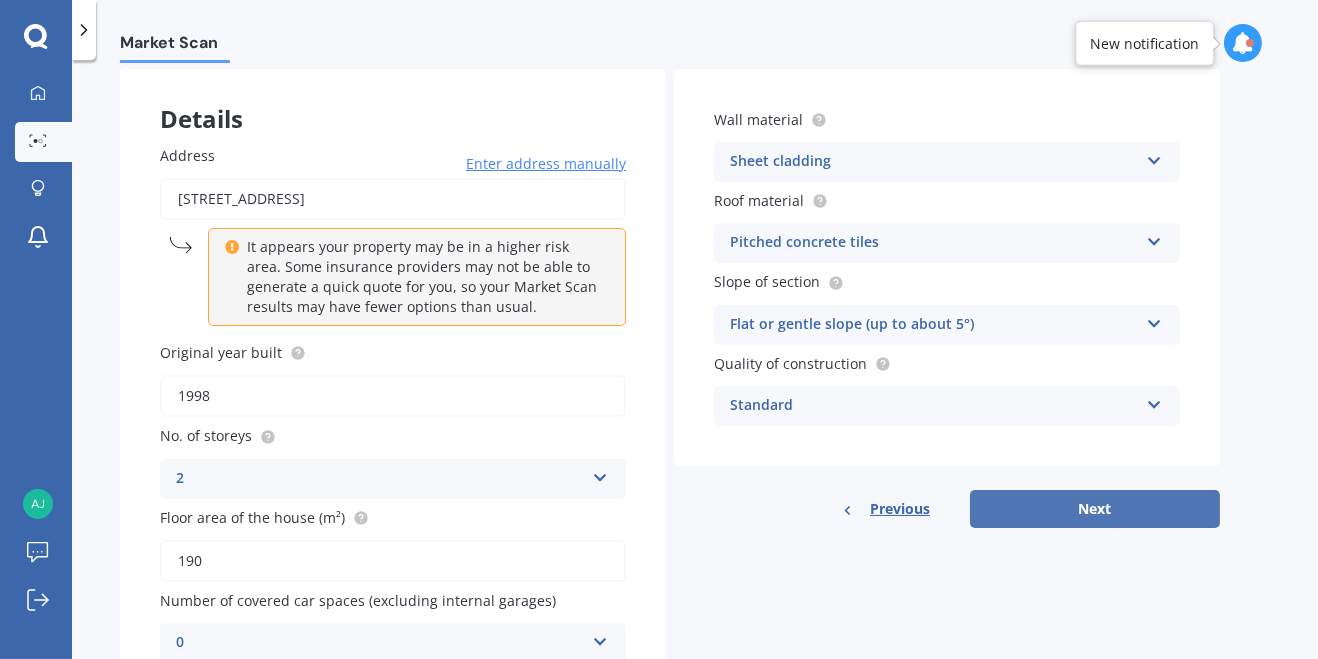 click on "Next" at bounding box center [1095, 509] 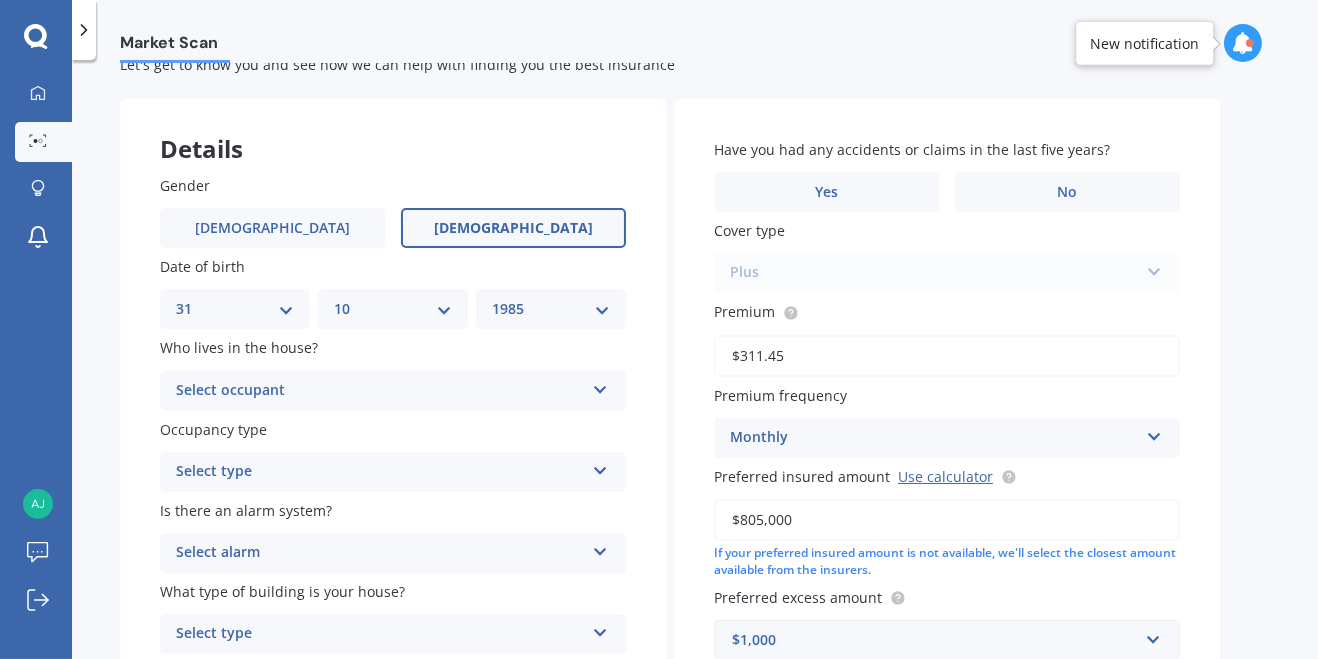 scroll, scrollTop: 0, scrollLeft: 0, axis: both 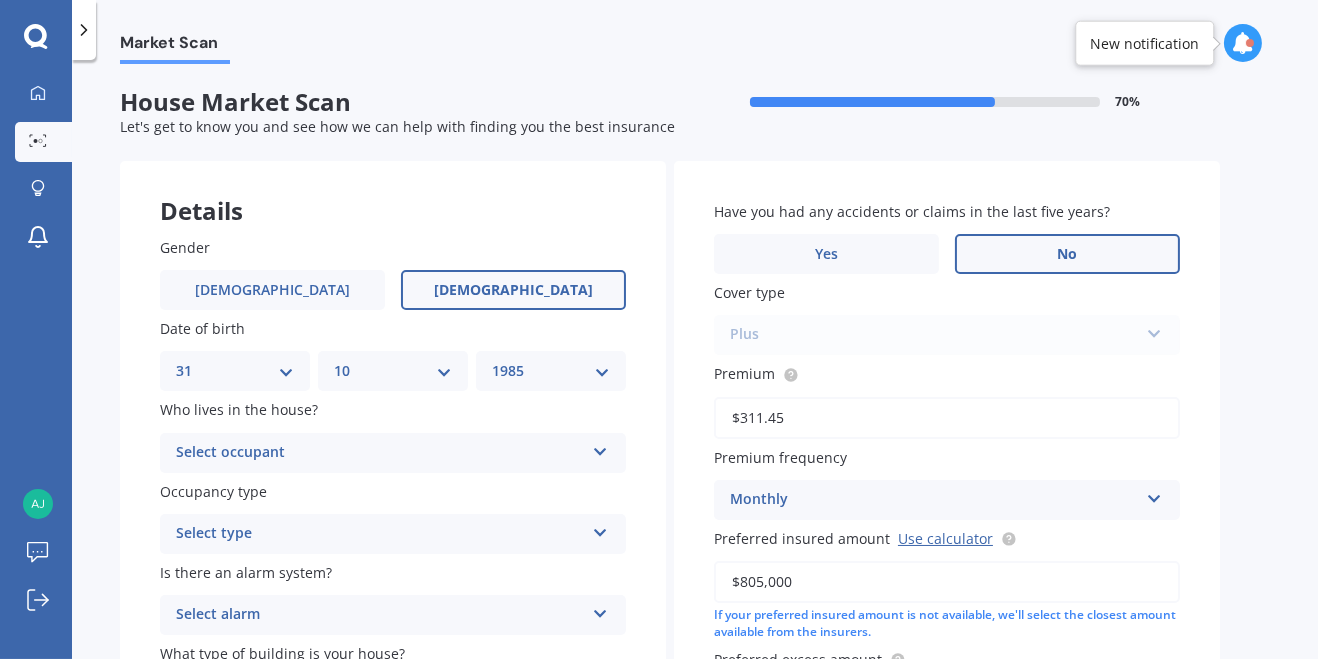 click on "No" at bounding box center [1067, 254] 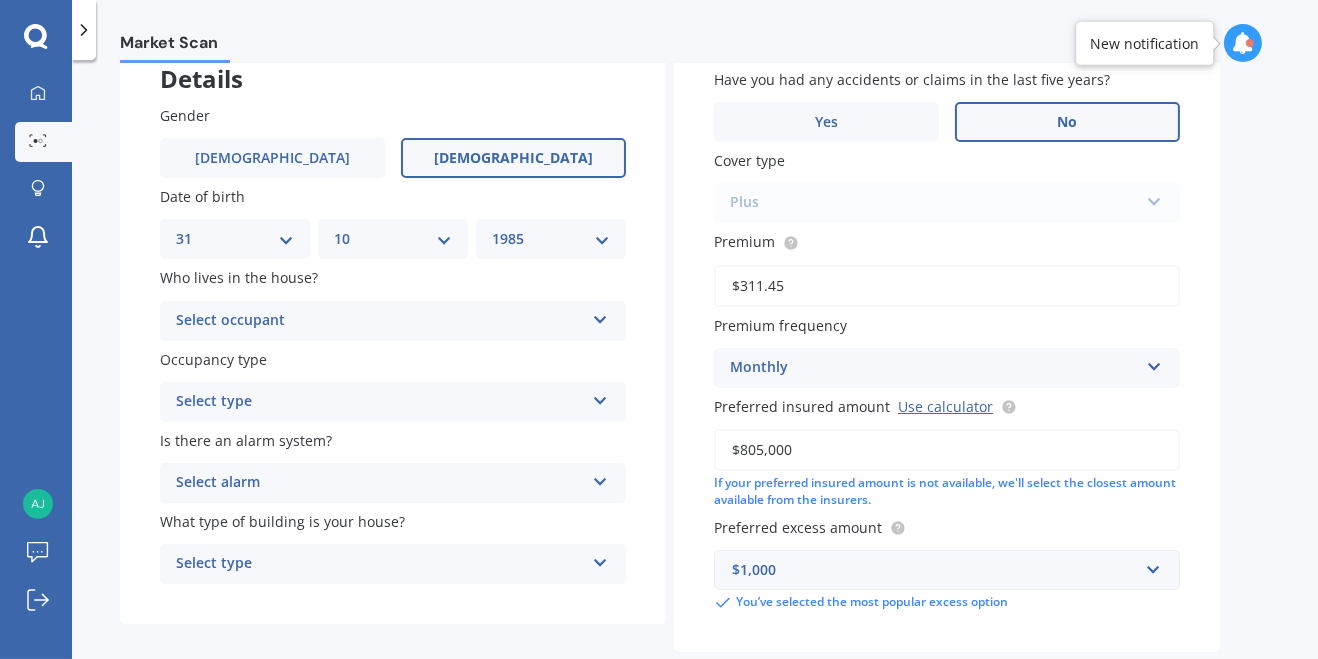 scroll, scrollTop: 144, scrollLeft: 0, axis: vertical 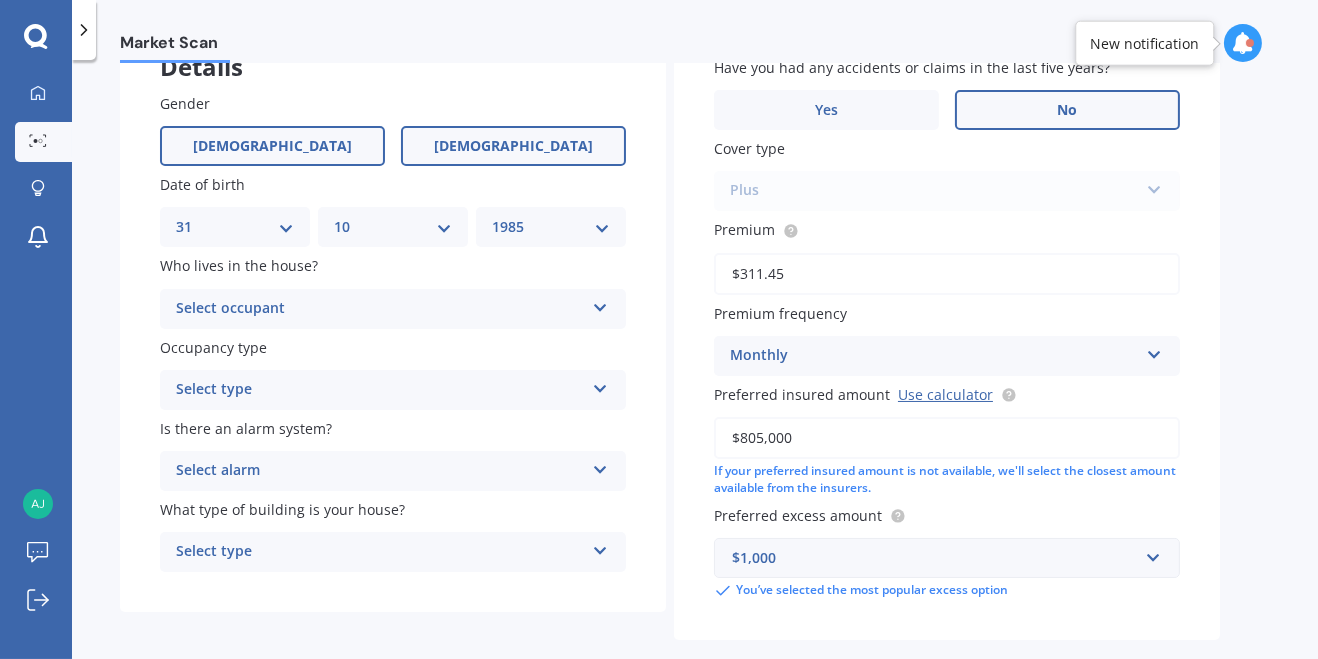click on "[DEMOGRAPHIC_DATA]" at bounding box center [272, 146] 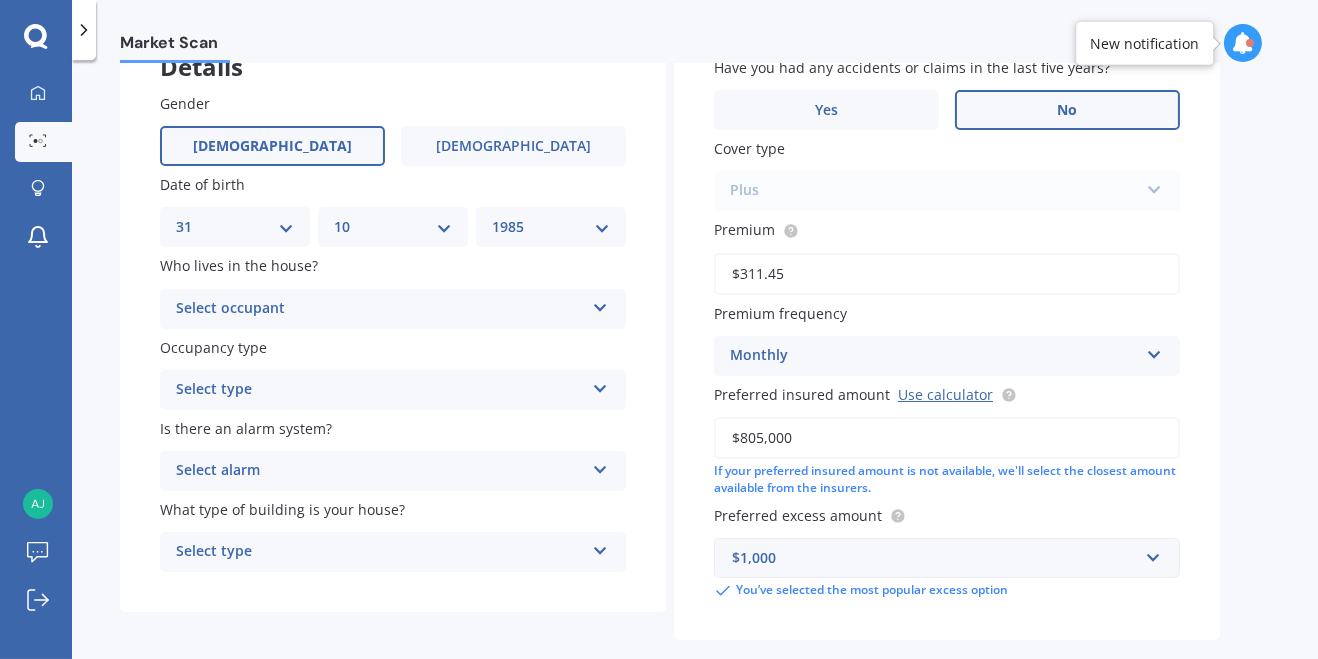 click on "DD 01 02 03 04 05 06 07 08 09 10 11 12 13 14 15 16 17 18 19 20 21 22 23 24 25 26 27 28 29 30 31" at bounding box center (235, 227) 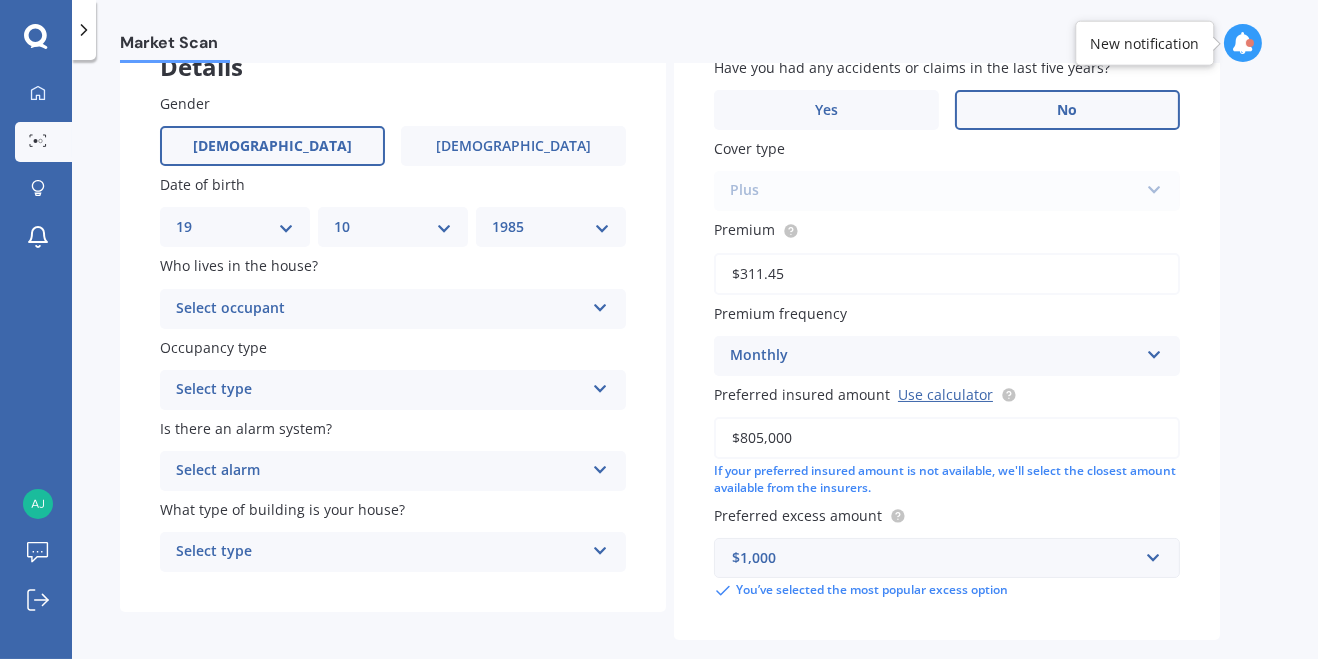 click on "Who lives in the house?" at bounding box center [389, 265] 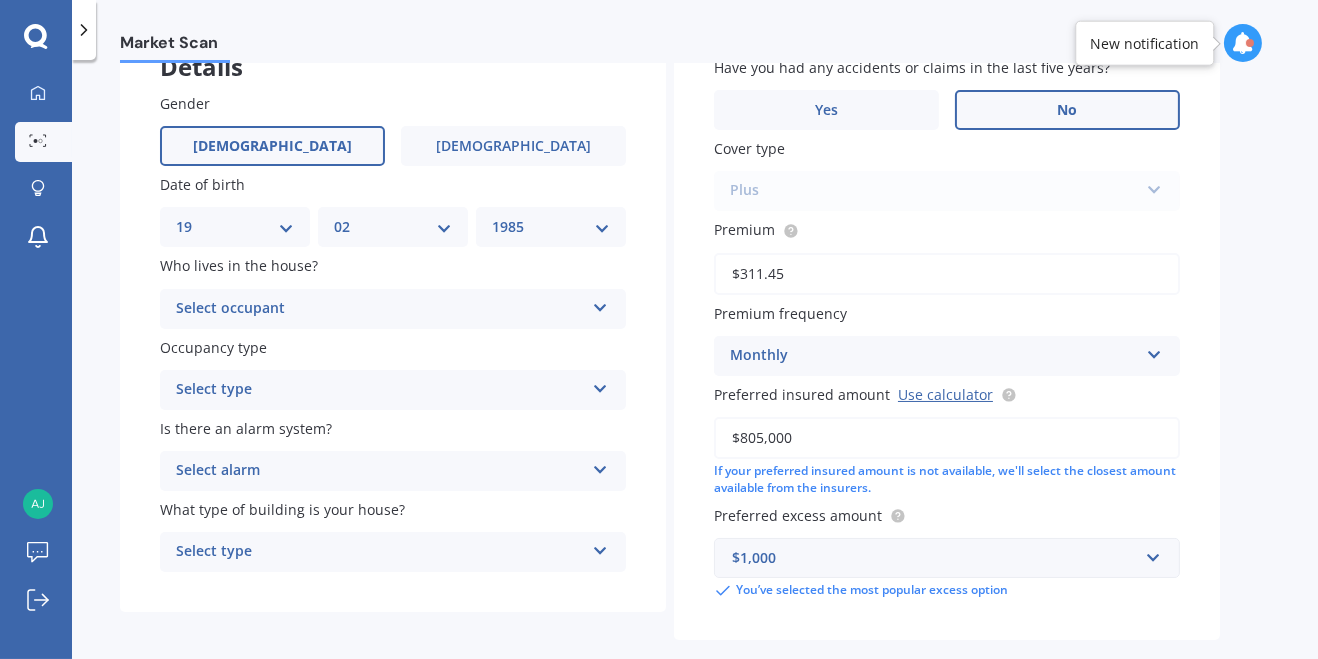 click on "YYYY 2009 2008 2007 2006 2005 2004 2003 2002 2001 2000 1999 1998 1997 1996 1995 1994 1993 1992 1991 1990 1989 1988 1987 1986 1985 1984 1983 1982 1981 1980 1979 1978 1977 1976 1975 1974 1973 1972 1971 1970 1969 1968 1967 1966 1965 1964 1963 1962 1961 1960 1959 1958 1957 1956 1955 1954 1953 1952 1951 1950 1949 1948 1947 1946 1945 1944 1943 1942 1941 1940 1939 1938 1937 1936 1935 1934 1933 1932 1931 1930 1929 1928 1927 1926 1925 1924 1923 1922 1921 1920 1919 1918 1917 1916 1915 1914 1913 1912 1911 1910" at bounding box center [551, 227] 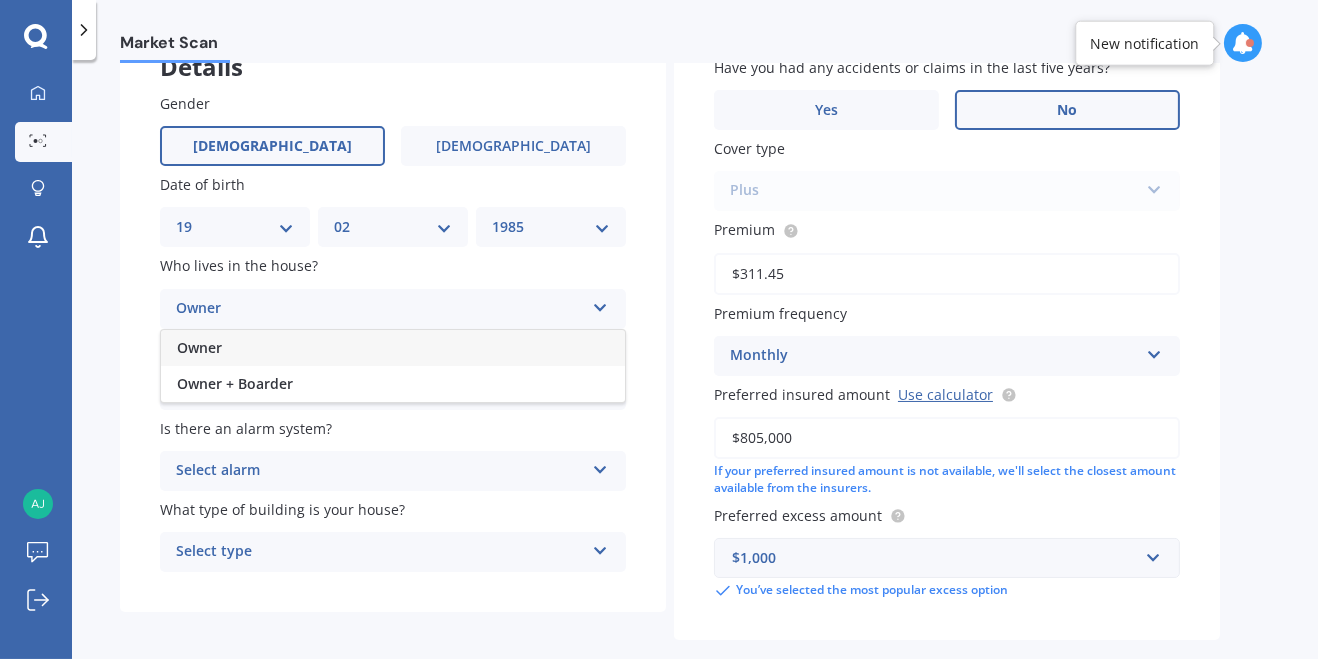 click on "Owner" at bounding box center (199, 347) 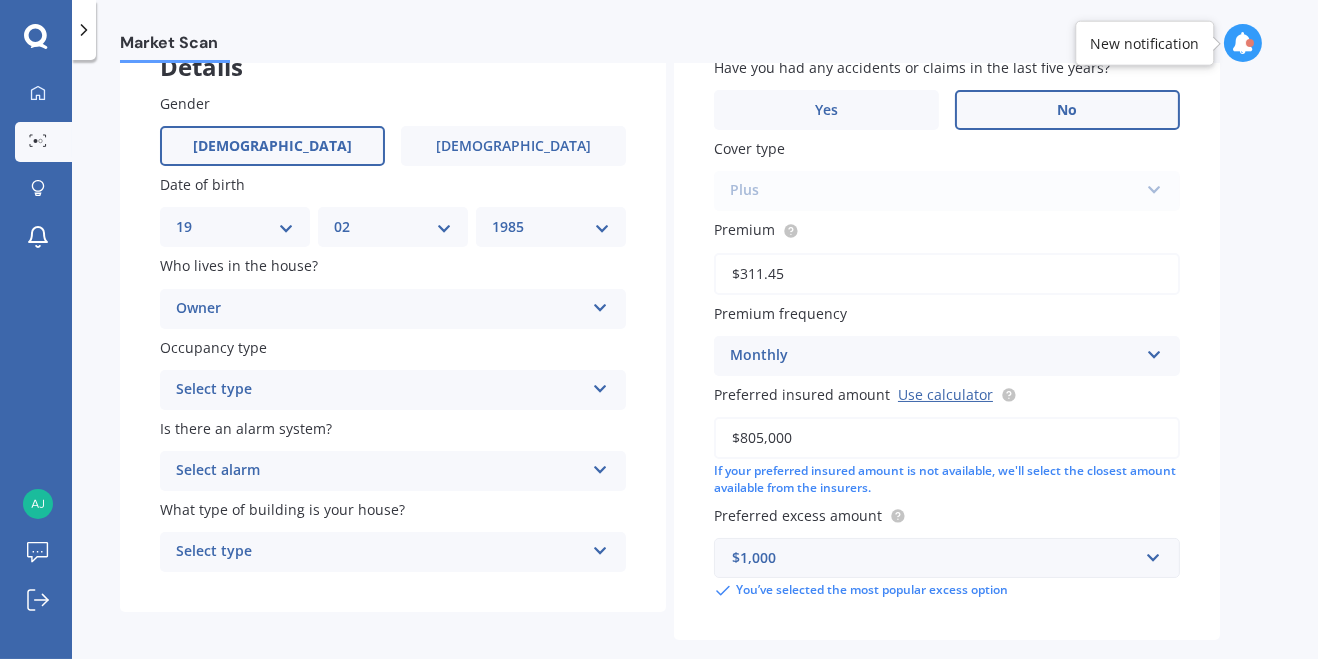 click on "Select type Permanent Holiday (without tenancy)" at bounding box center (393, 390) 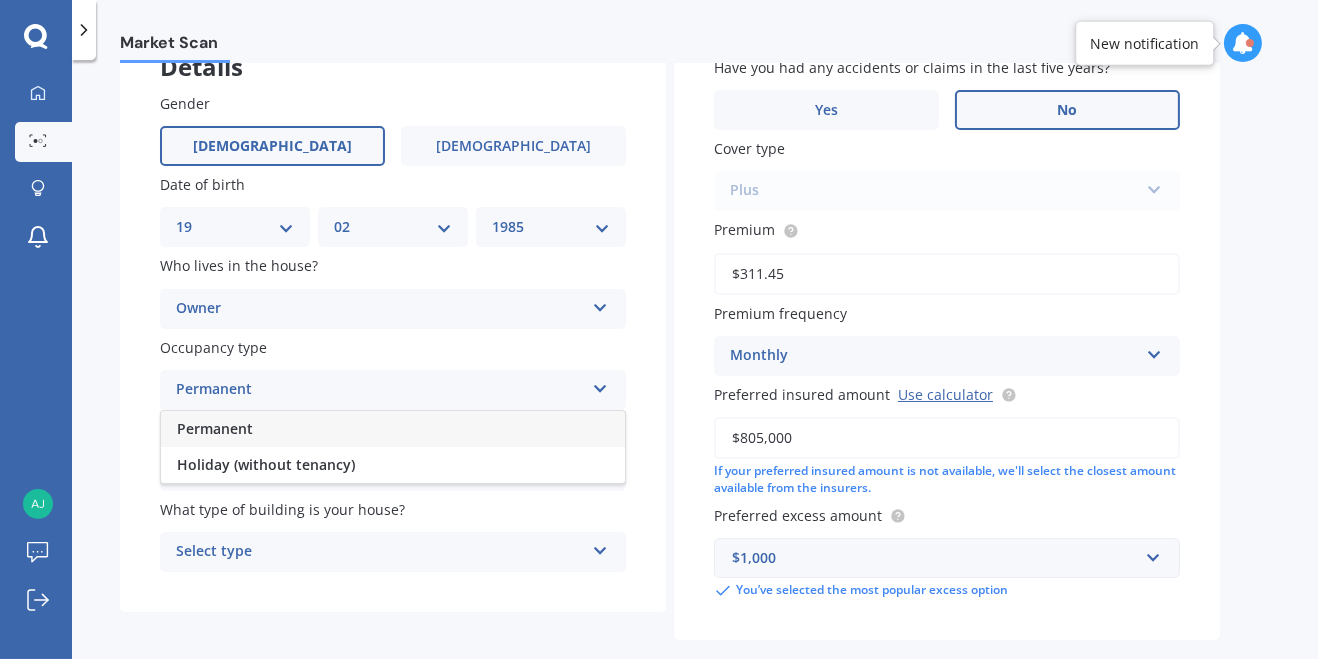 click on "Permanent" at bounding box center [215, 428] 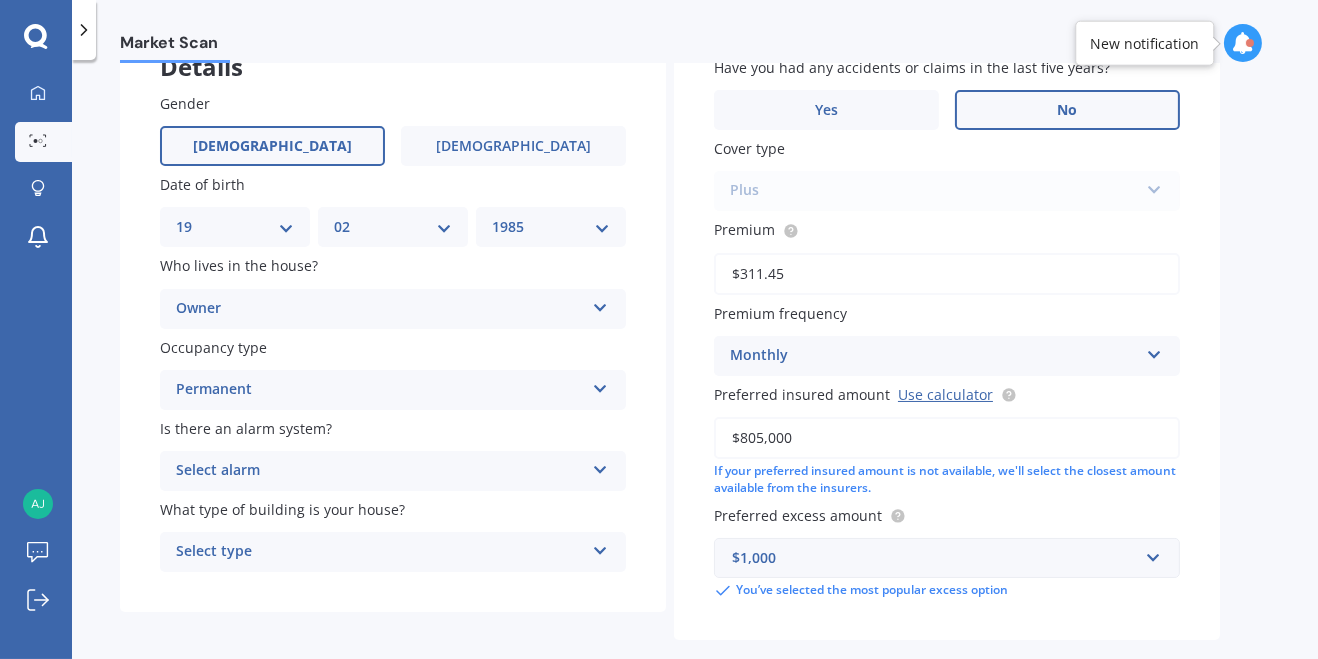 click on "Select alarm Yes, monitored Yes, not monitored No" at bounding box center [393, 471] 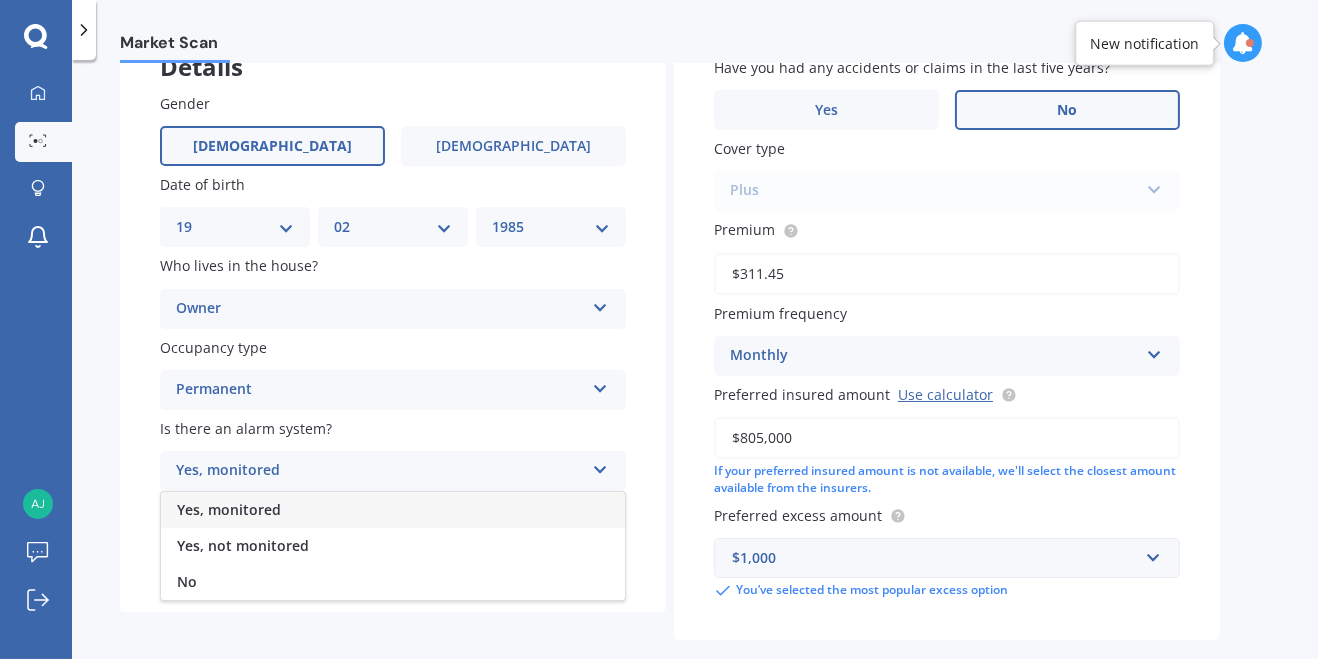 click on "Market Scan House Market Scan 70 % Let's get to know you and see how we can help with finding you the best insurance Details Gender [DEMOGRAPHIC_DATA] [DEMOGRAPHIC_DATA] Date of birth DD 01 02 03 04 05 06 07 08 09 10 11 12 13 14 15 16 17 18 19 20 21 22 23 24 25 26 27 28 29 30 31 MM 01 02 03 04 05 06 07 08 09 10 11 12 YYYY 2009 2008 2007 2006 2005 2004 2003 2002 2001 2000 1999 1998 1997 1996 1995 1994 1993 1992 1991 1990 1989 1988 1987 1986 1985 1984 1983 1982 1981 1980 1979 1978 1977 1976 1975 1974 1973 1972 1971 1970 1969 1968 1967 1966 1965 1964 1963 1962 1961 1960 1959 1958 1957 1956 1955 1954 1953 1952 1951 1950 1949 1948 1947 1946 1945 1944 1943 1942 1941 1940 1939 1938 1937 1936 1935 1934 1933 1932 1931 1930 1929 1928 1927 1926 1925 1924 1923 1922 1921 1920 1919 1918 1917 1916 1915 1914 1913 1912 1911 1910 Who lives in the house? Owner Owner Owner + Boarder Occupancy type Permanent Permanent Holiday (without tenancy) Is there an alarm system? Yes, monitored Yes, monitored Yes, not monitored No Select type Freestanding Yes No" at bounding box center (695, 363) 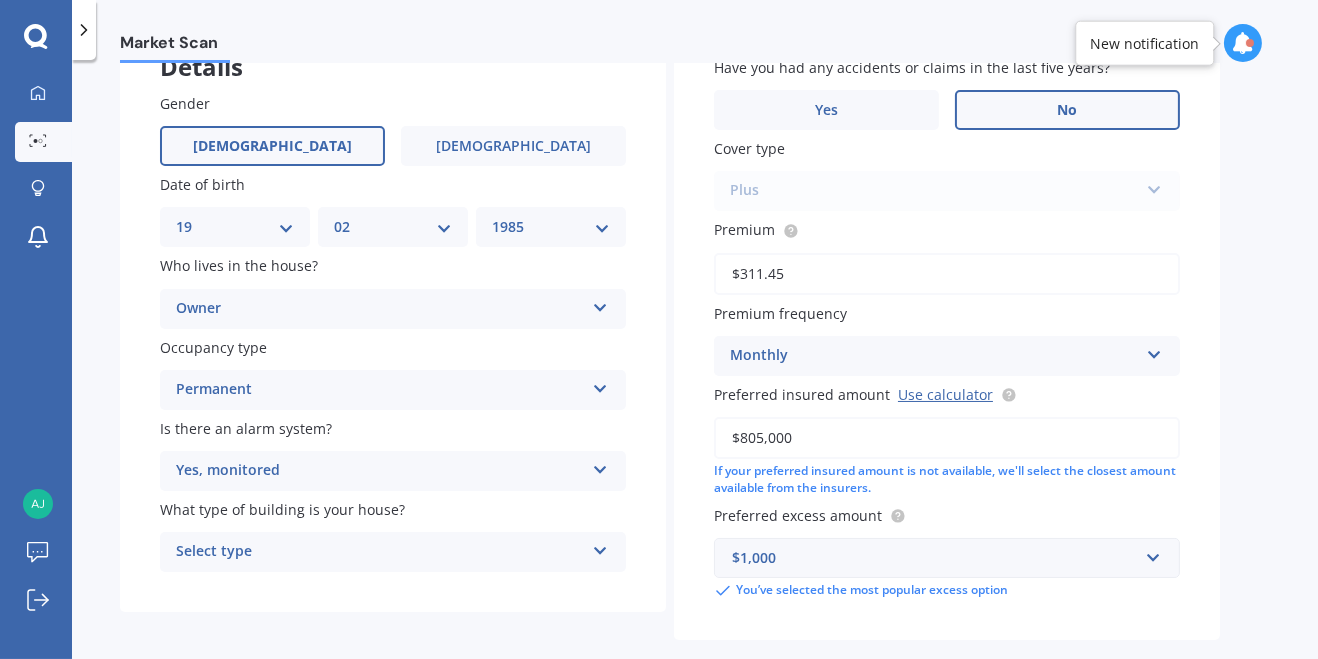click on "Select type" at bounding box center [380, 552] 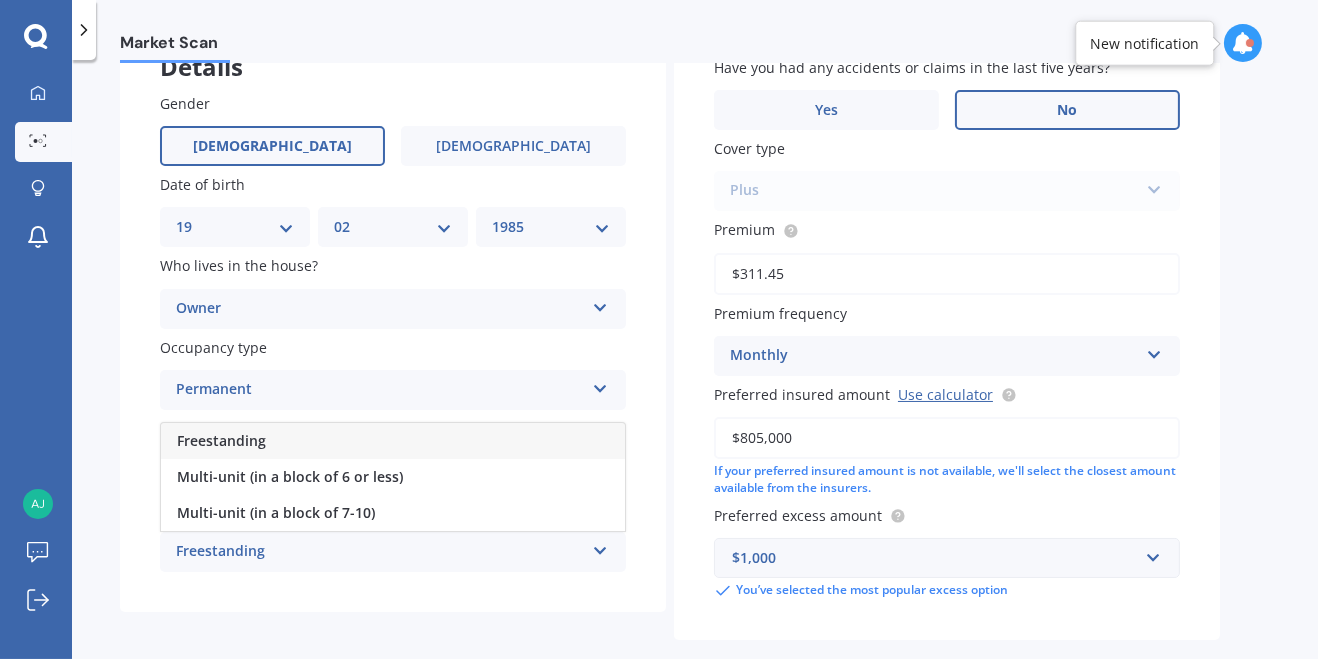 click on "Freestanding" at bounding box center (221, 440) 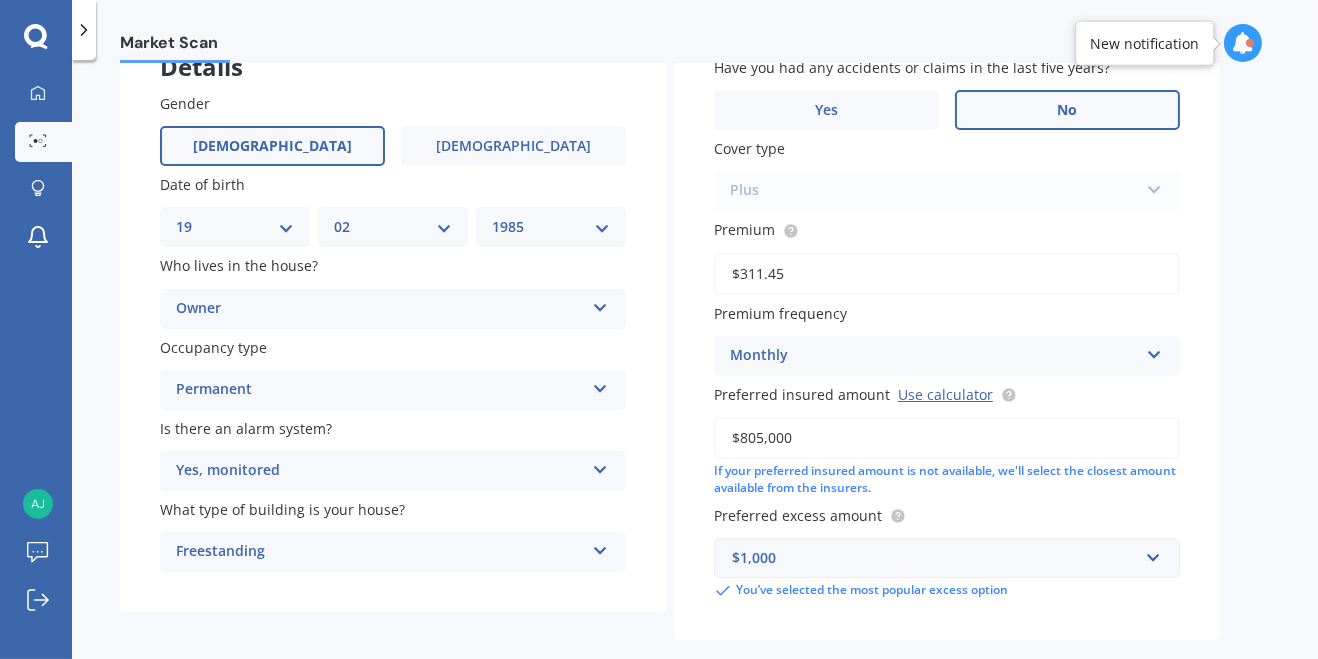 click on "Next" at bounding box center [1095, 683] 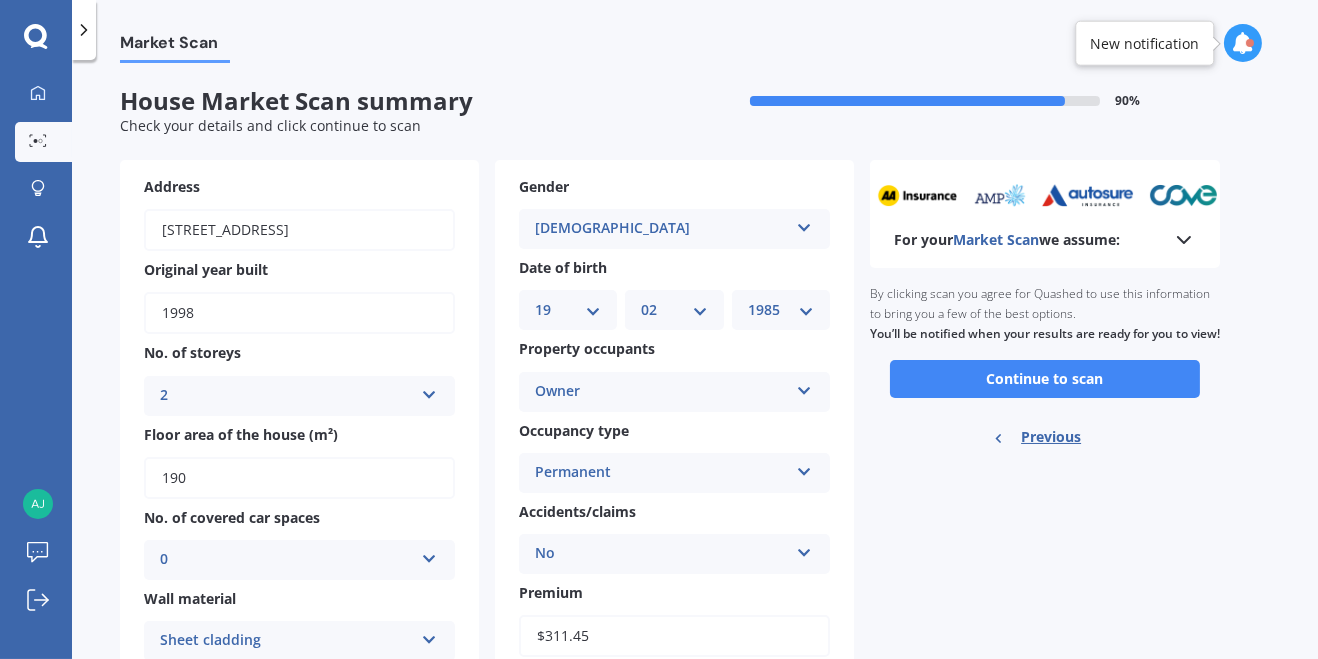 scroll, scrollTop: 0, scrollLeft: 0, axis: both 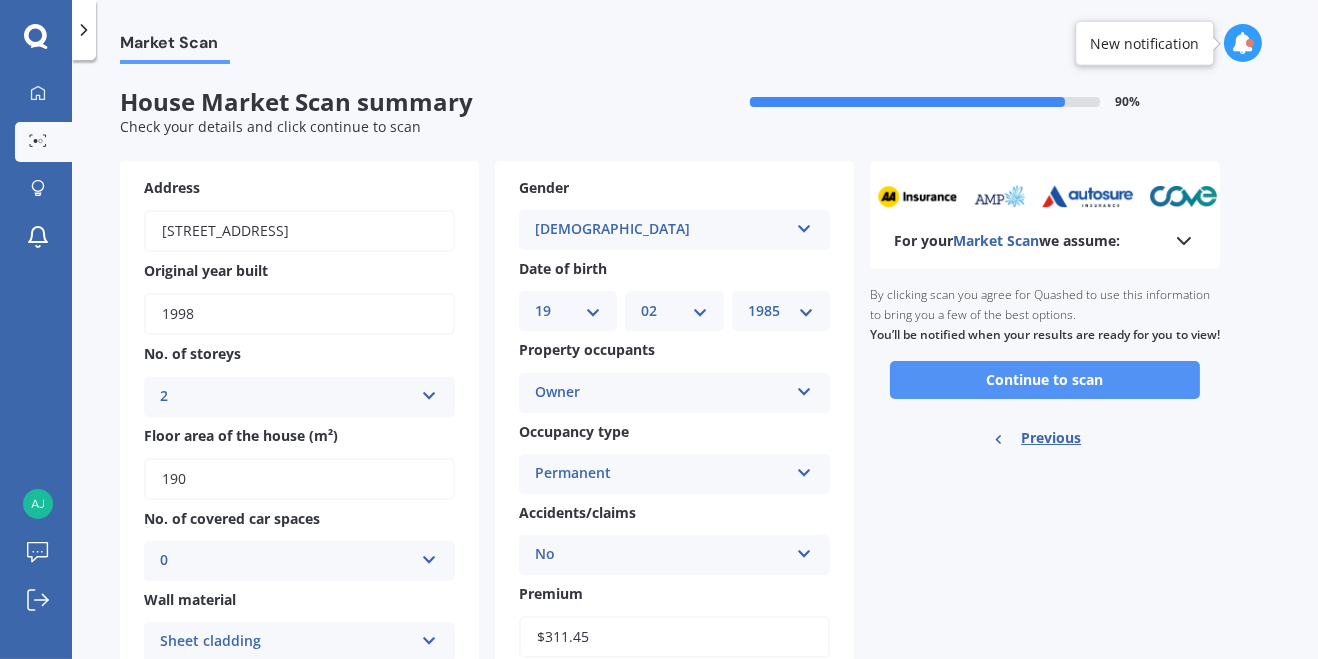 click on "Continue to scan" at bounding box center (1045, 380) 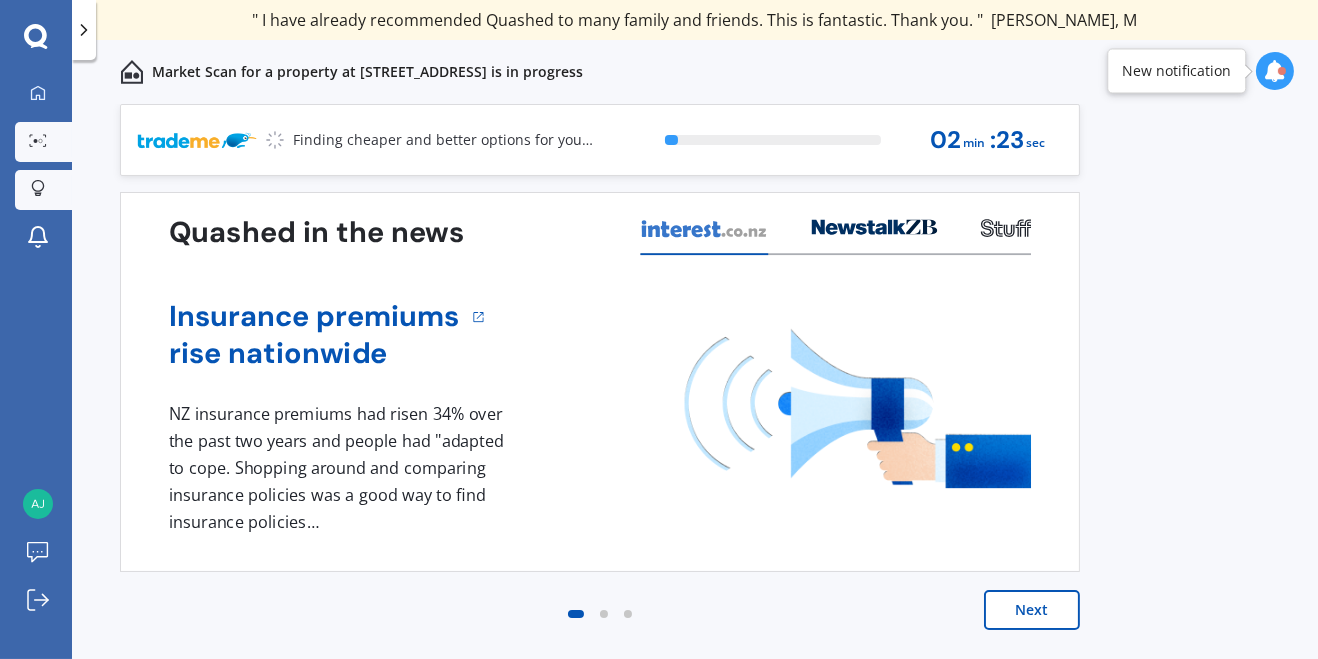 click 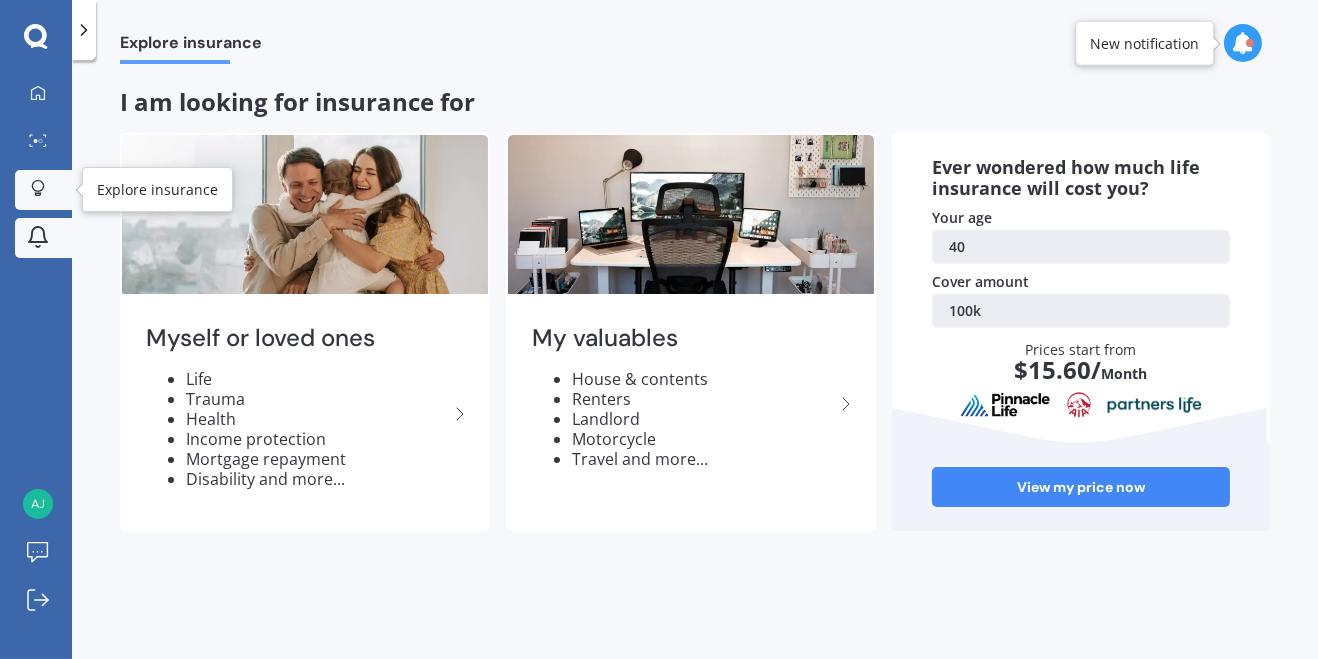 click 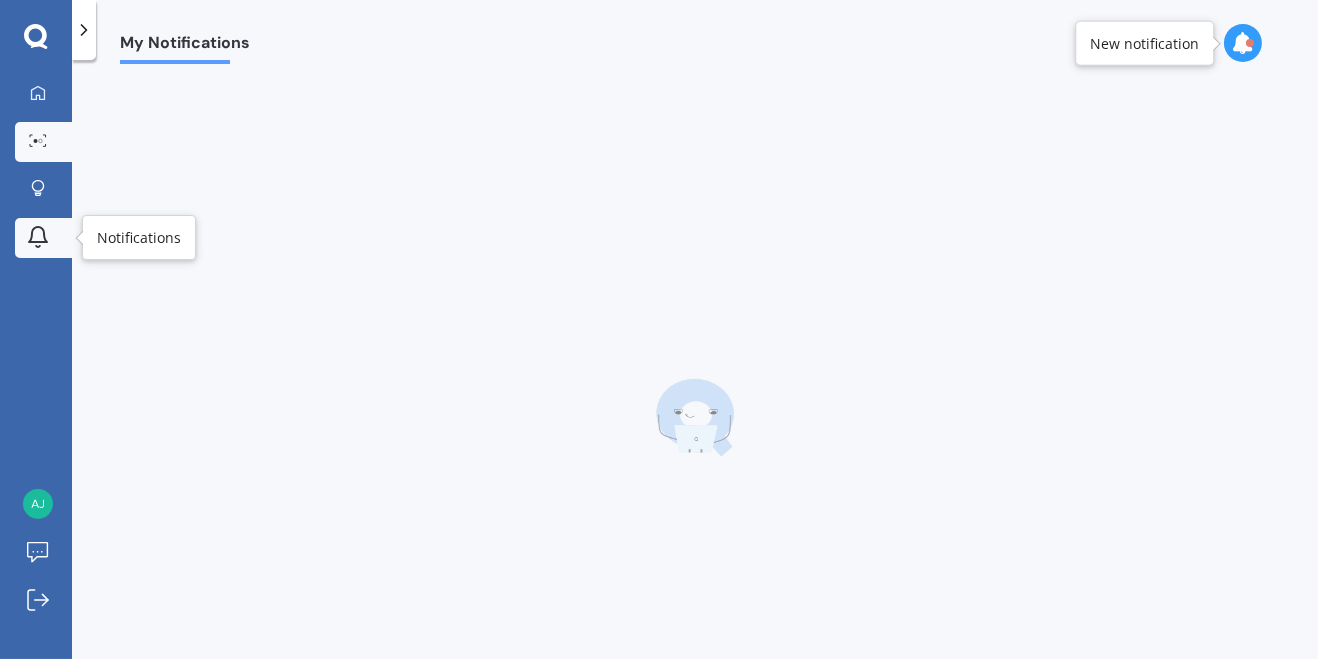 click 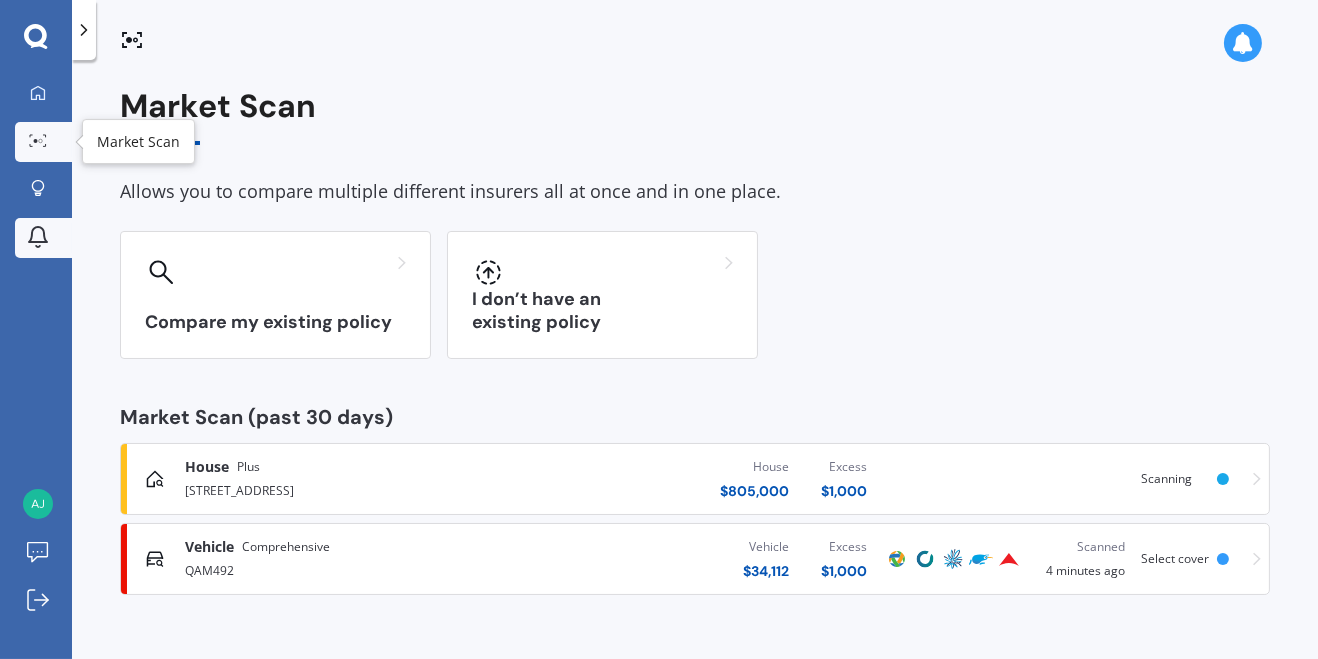 click 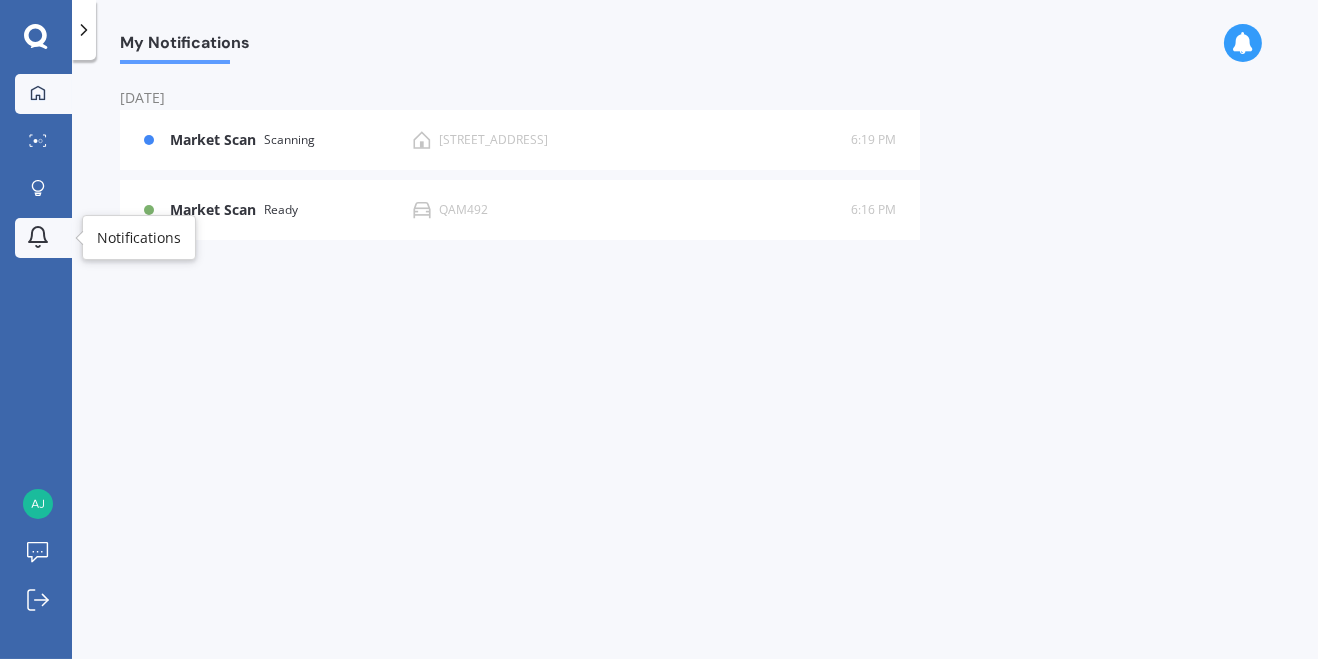 click 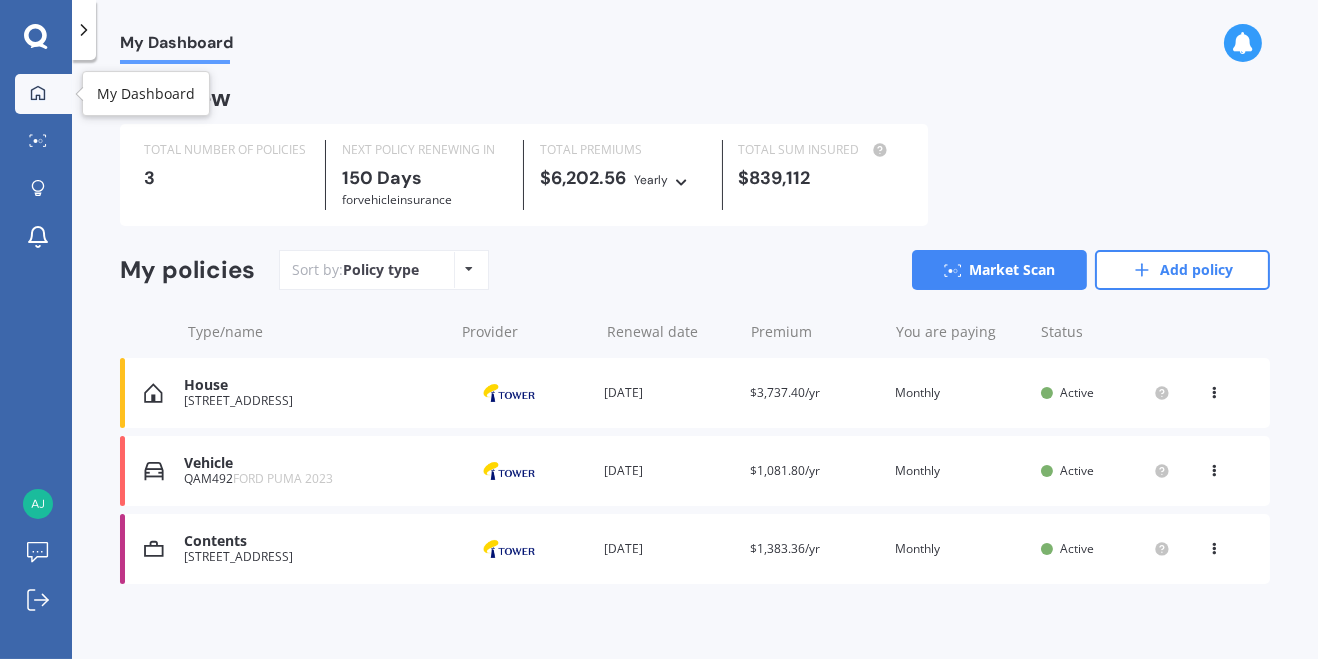 scroll, scrollTop: 38, scrollLeft: 0, axis: vertical 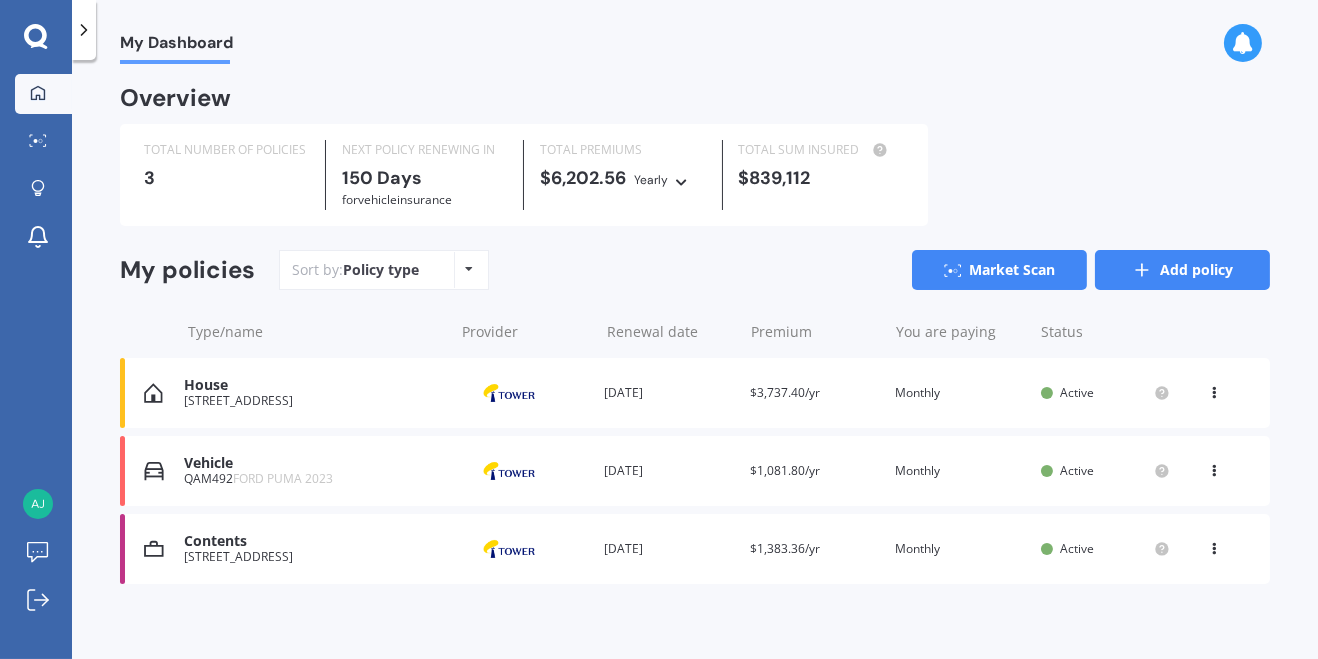 click on "Add policy" at bounding box center [1182, 270] 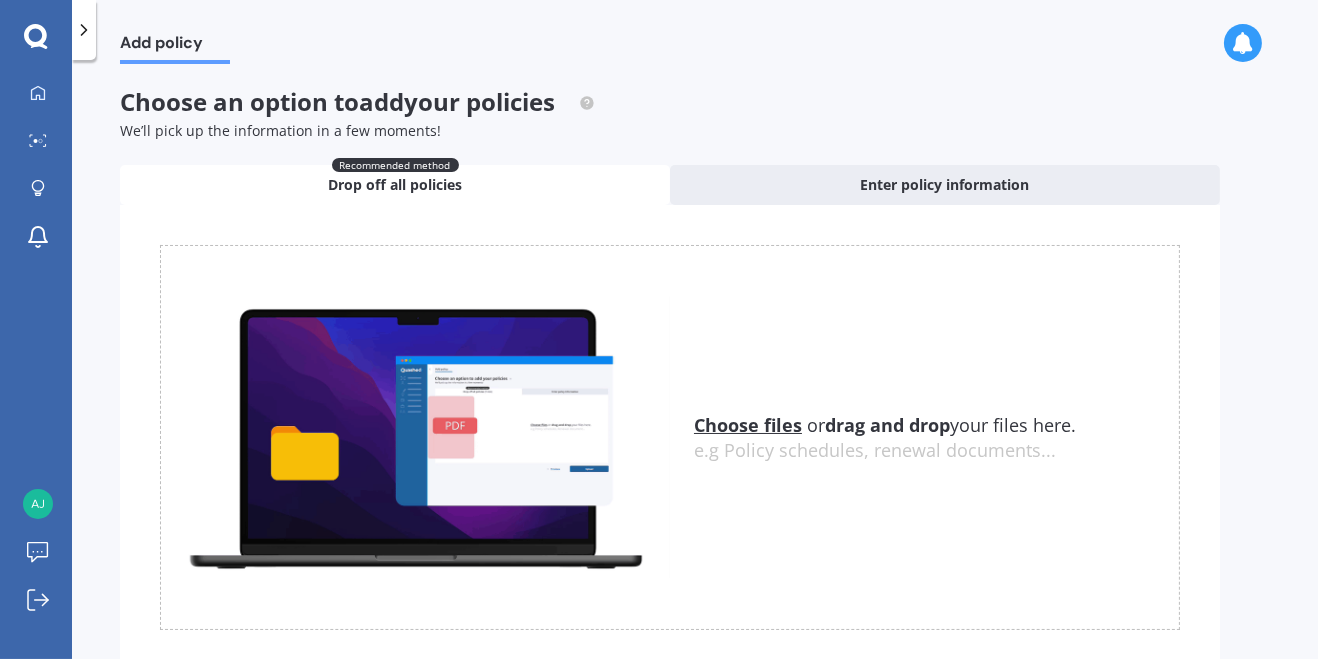 scroll, scrollTop: 0, scrollLeft: 0, axis: both 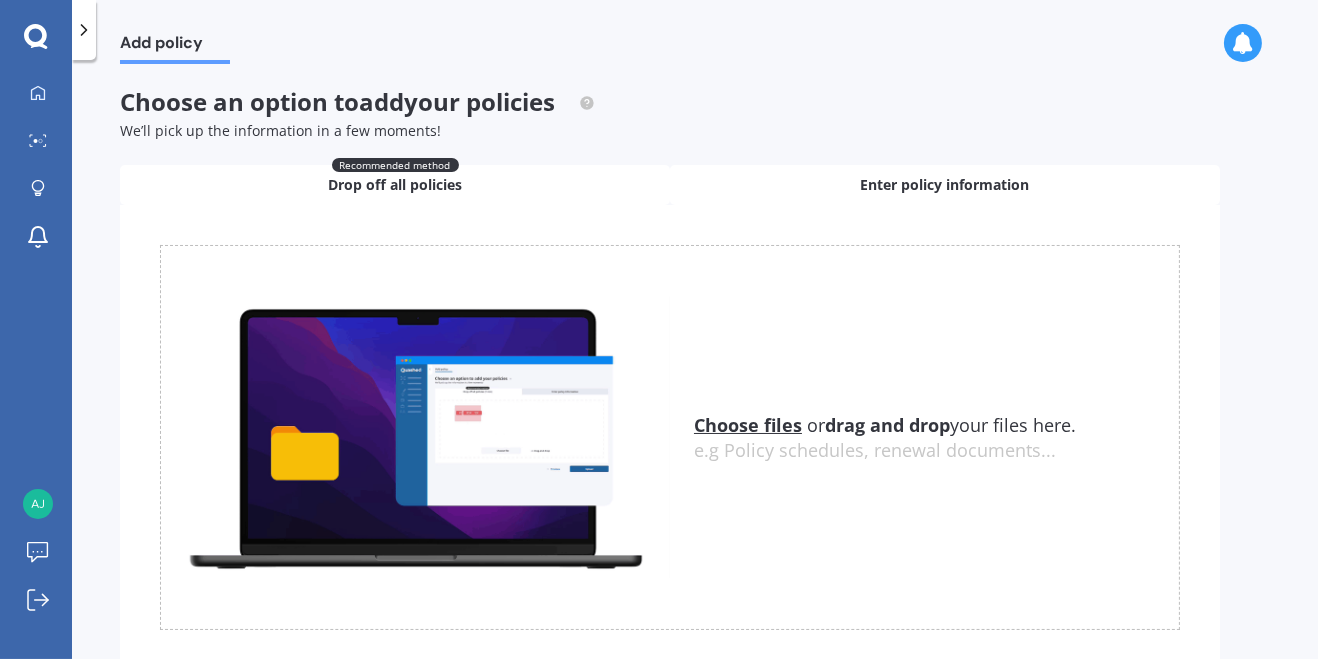 click on "Enter policy information" at bounding box center (945, 185) 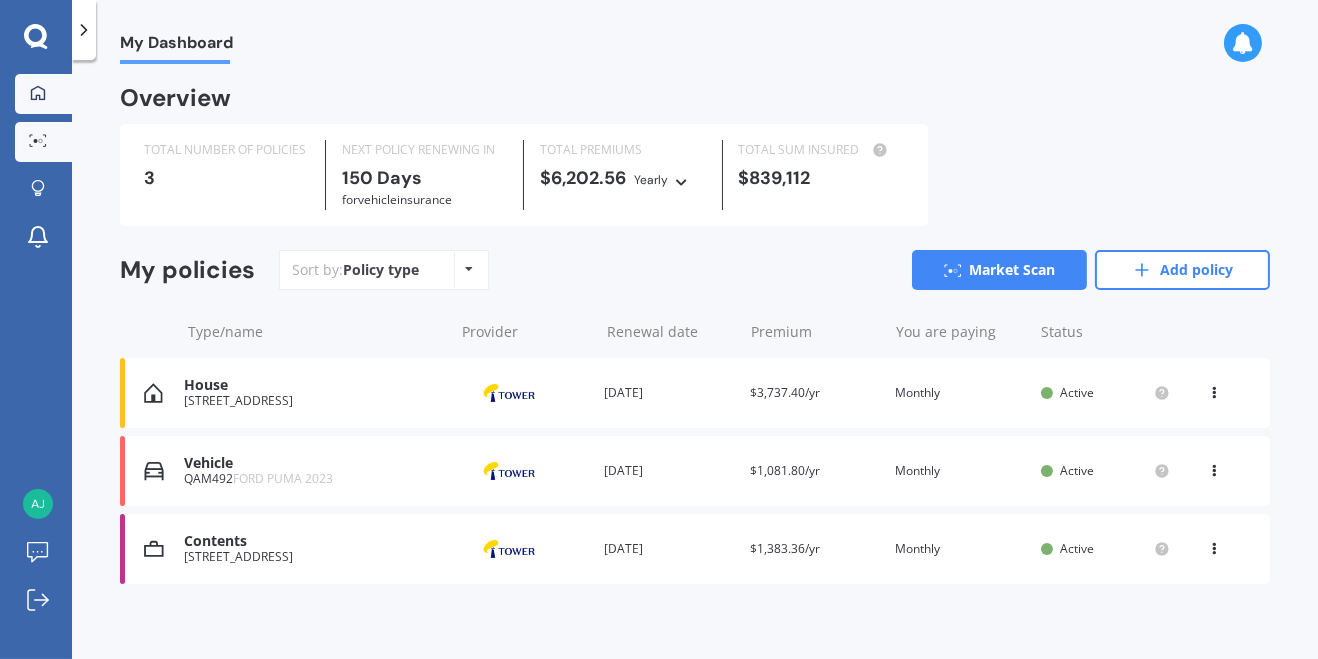 click at bounding box center [38, 141] 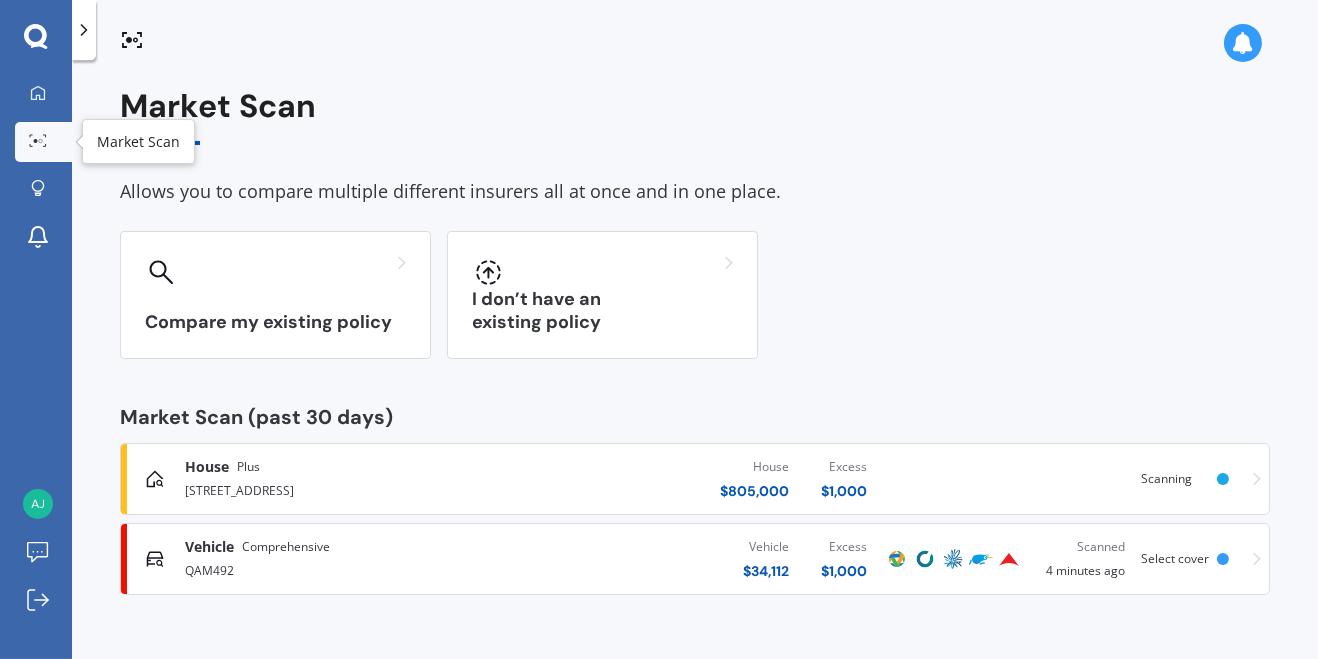click on "[STREET_ADDRESS]" at bounding box center [349, 489] 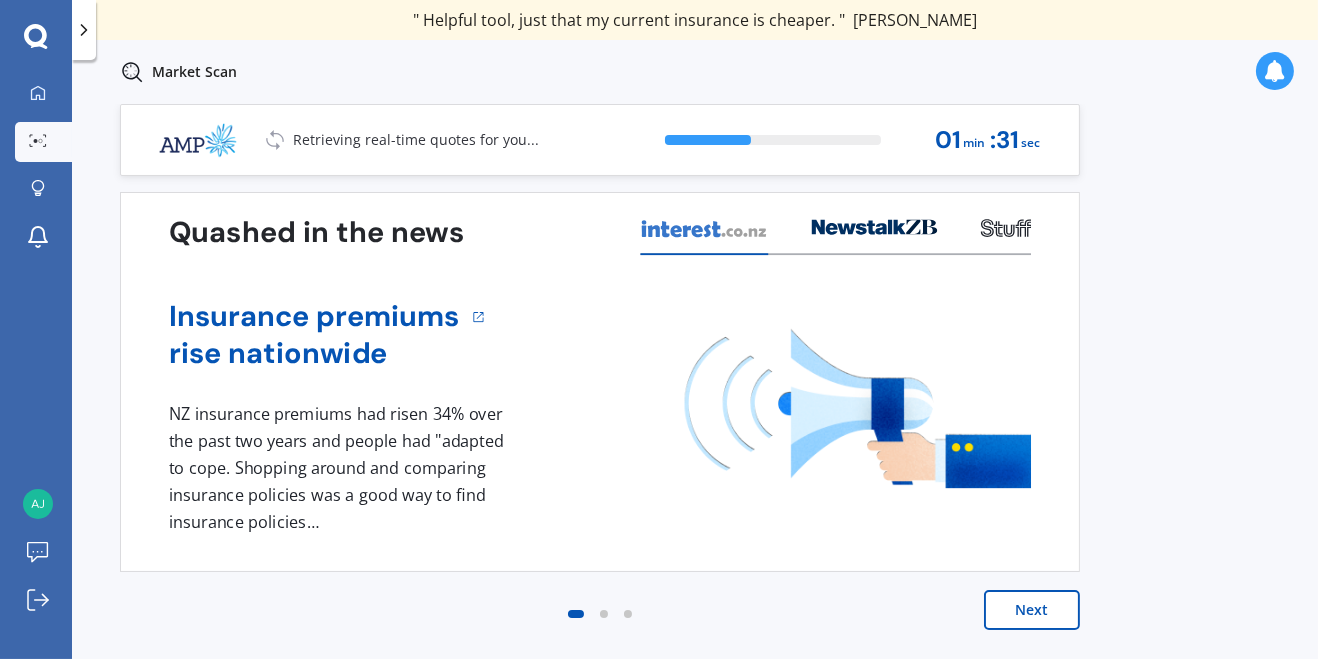 click on "Next" at bounding box center (1032, 610) 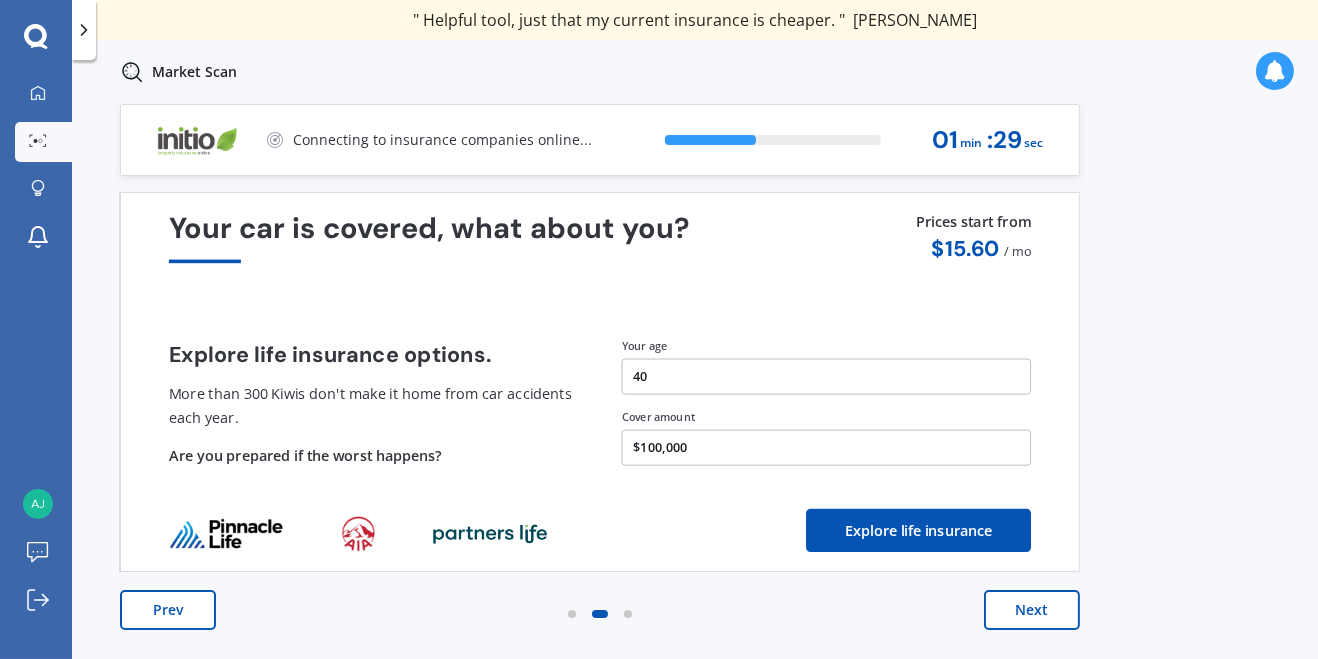 click on "Next" at bounding box center (1032, 610) 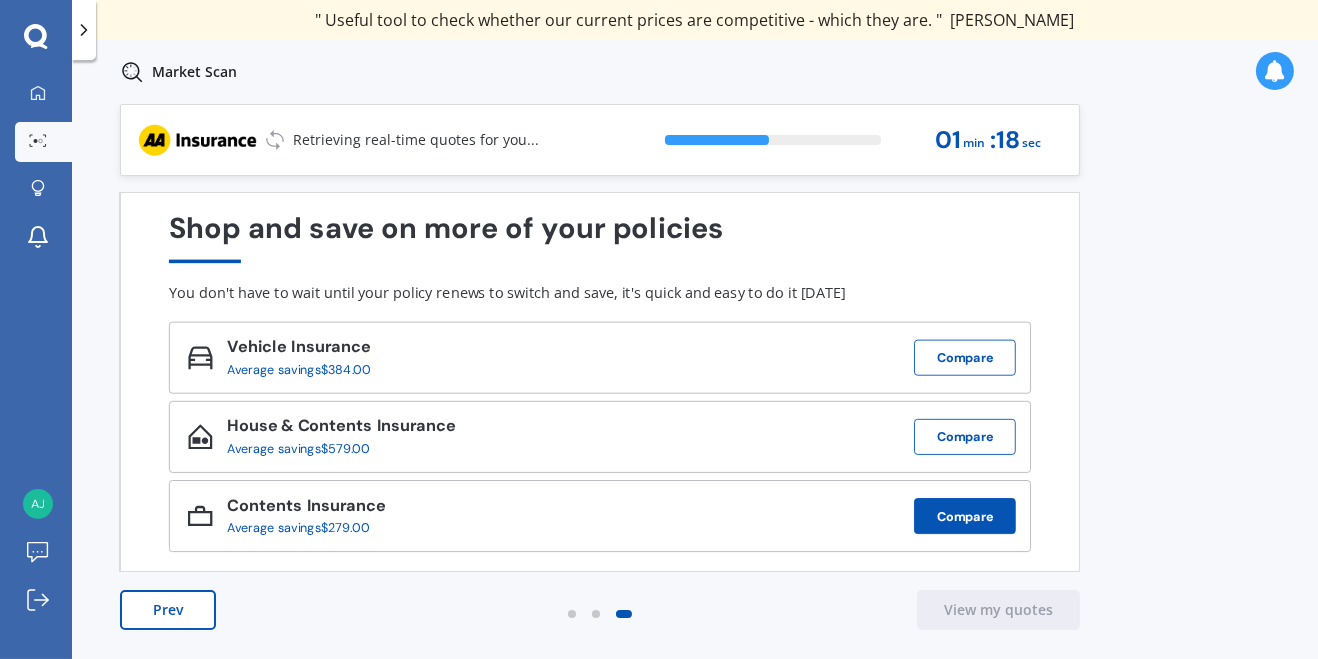 click on "Compare" at bounding box center (965, 516) 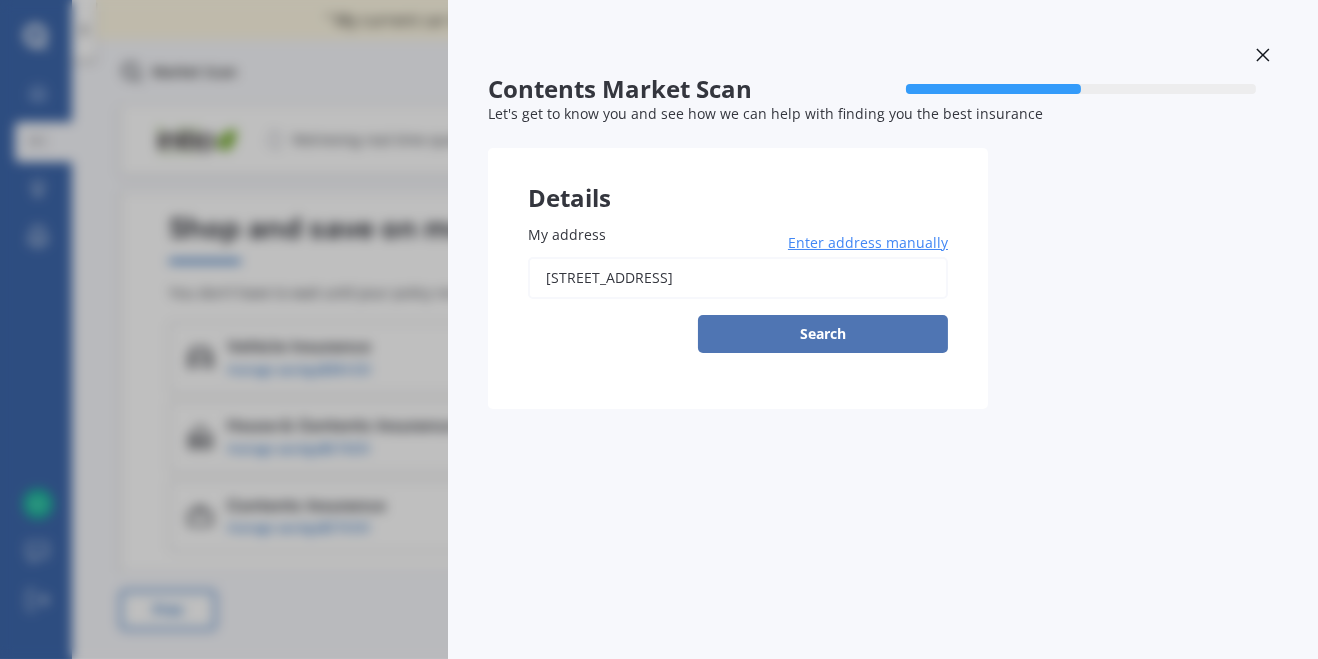 click on "Search" at bounding box center (823, 334) 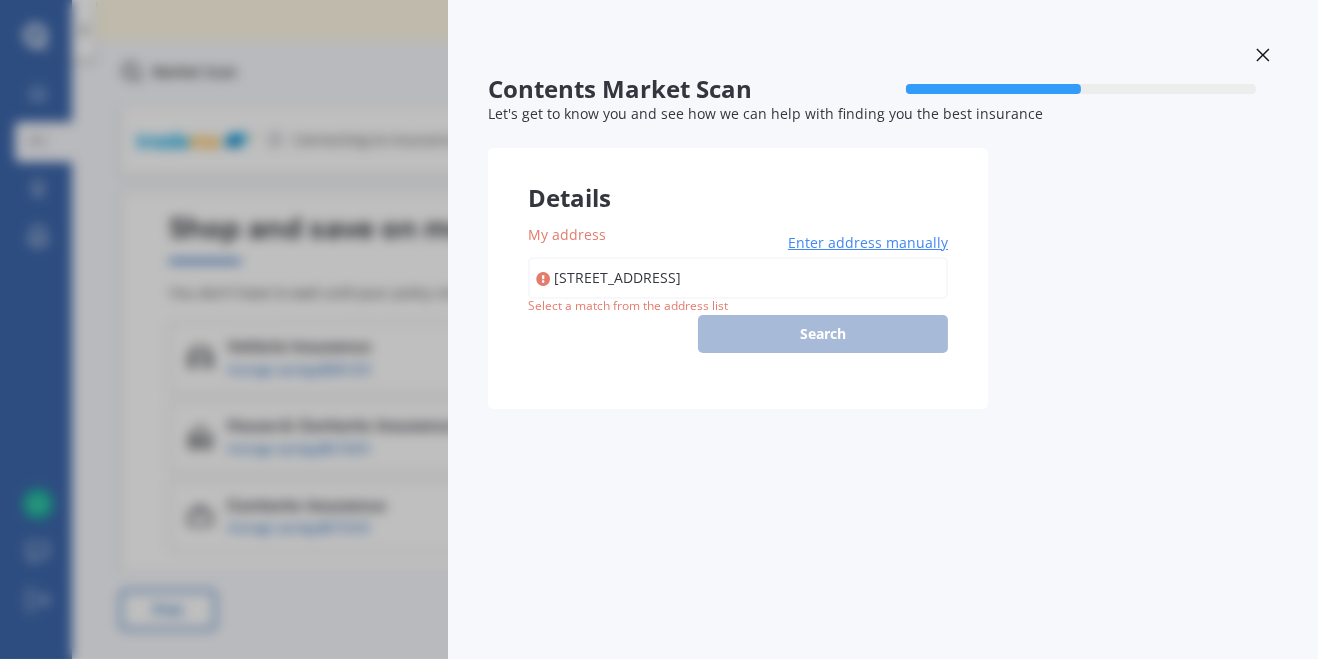 type on "[STREET_ADDRESS]" 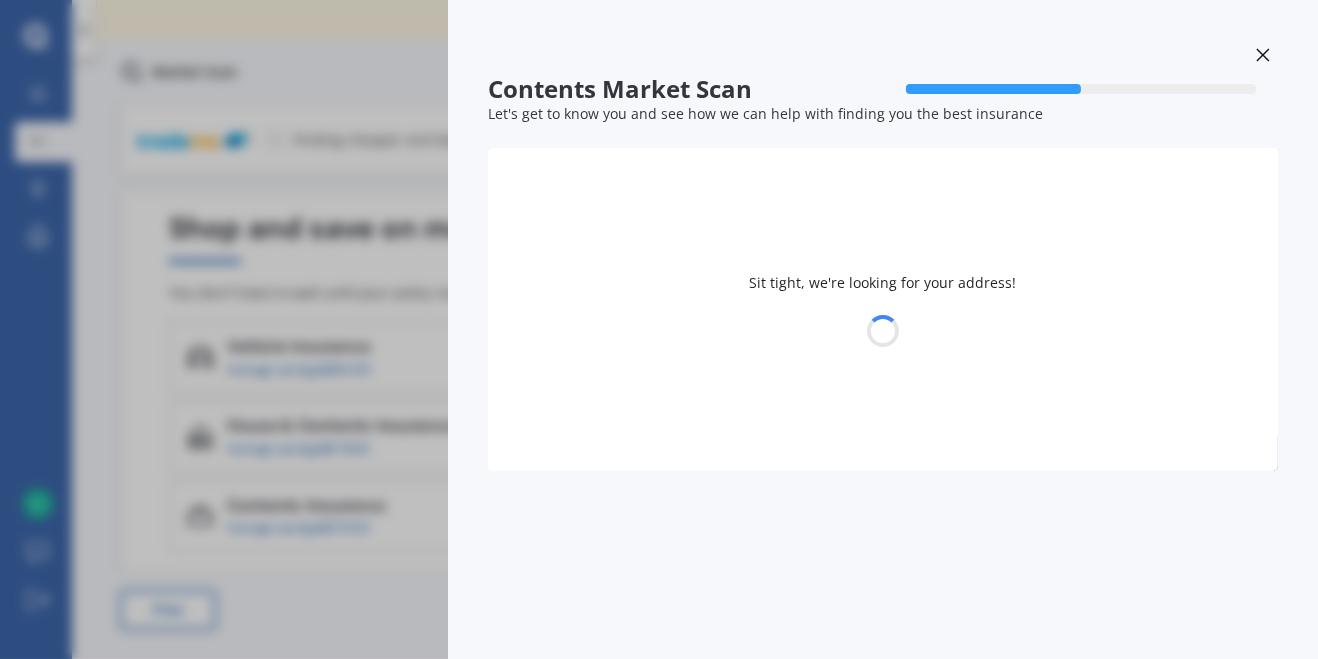 select on "19" 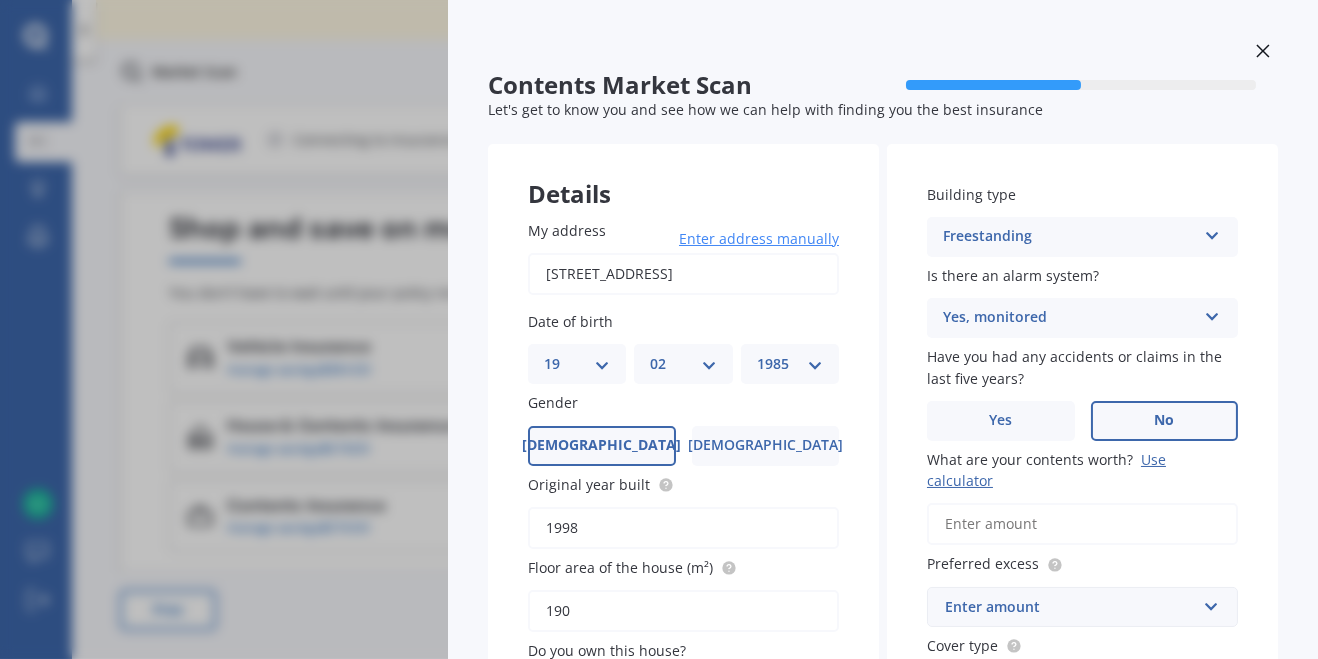 scroll, scrollTop: 0, scrollLeft: 0, axis: both 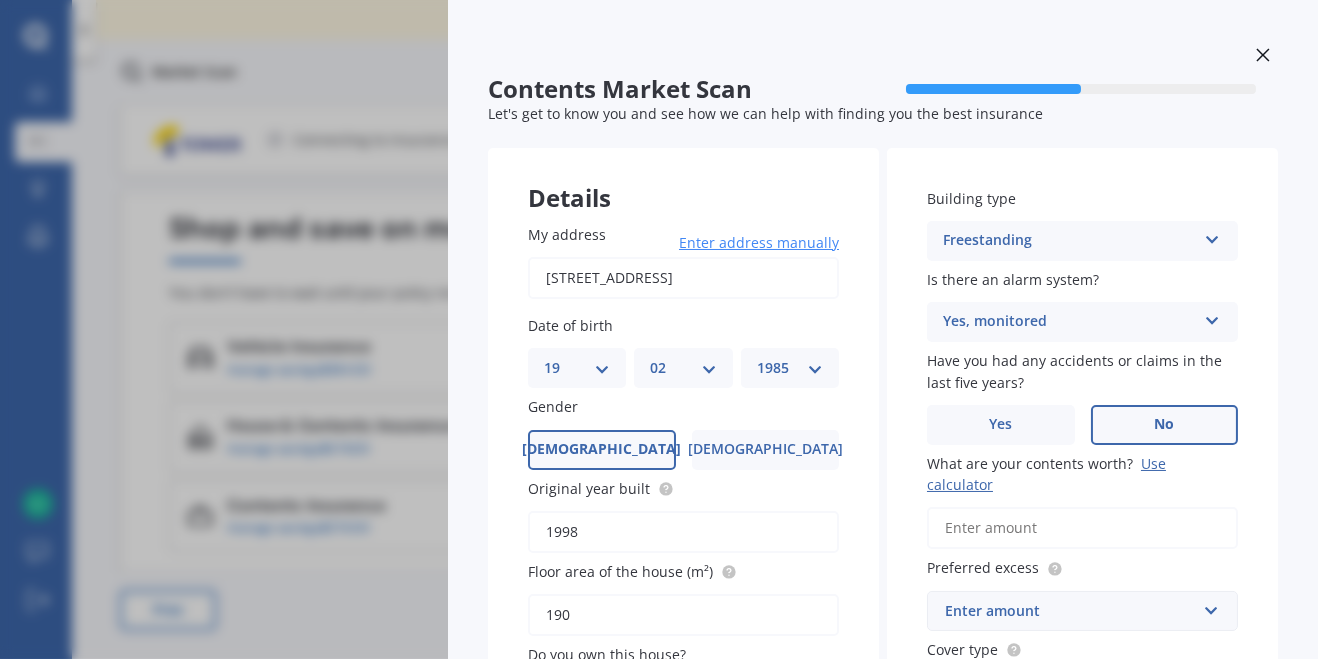 click on "Yes, monitored" at bounding box center [1069, 322] 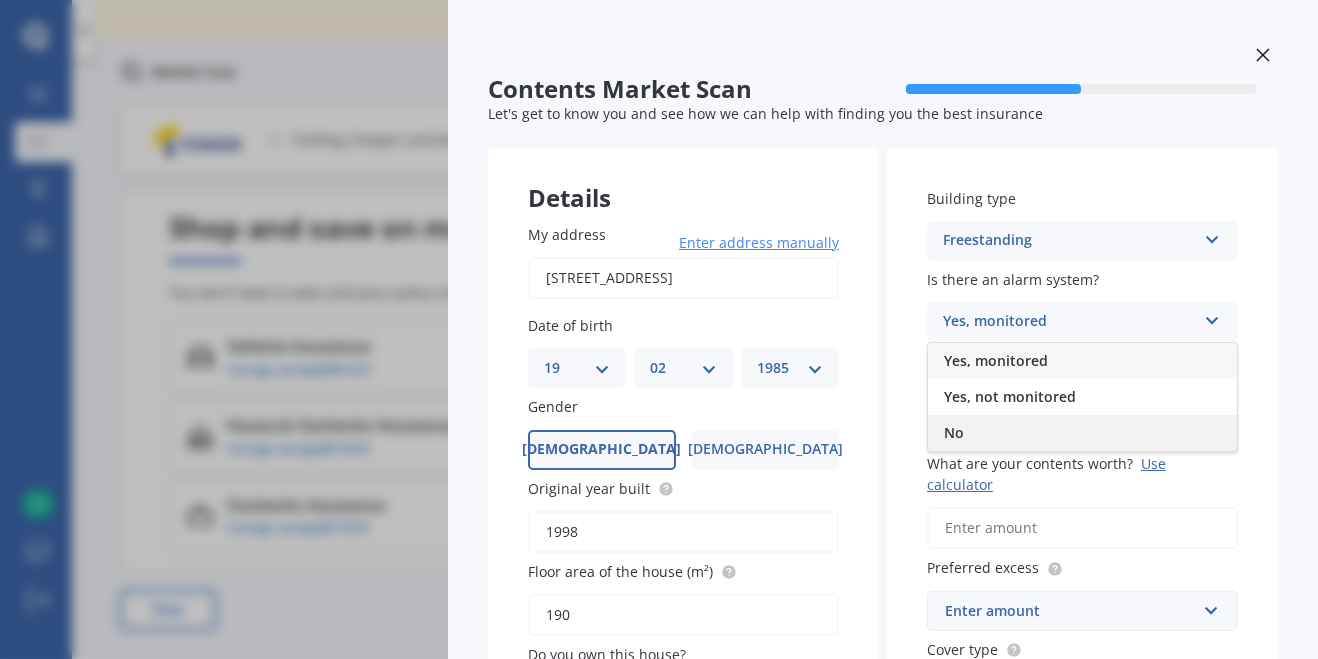 click on "No" at bounding box center (1082, 433) 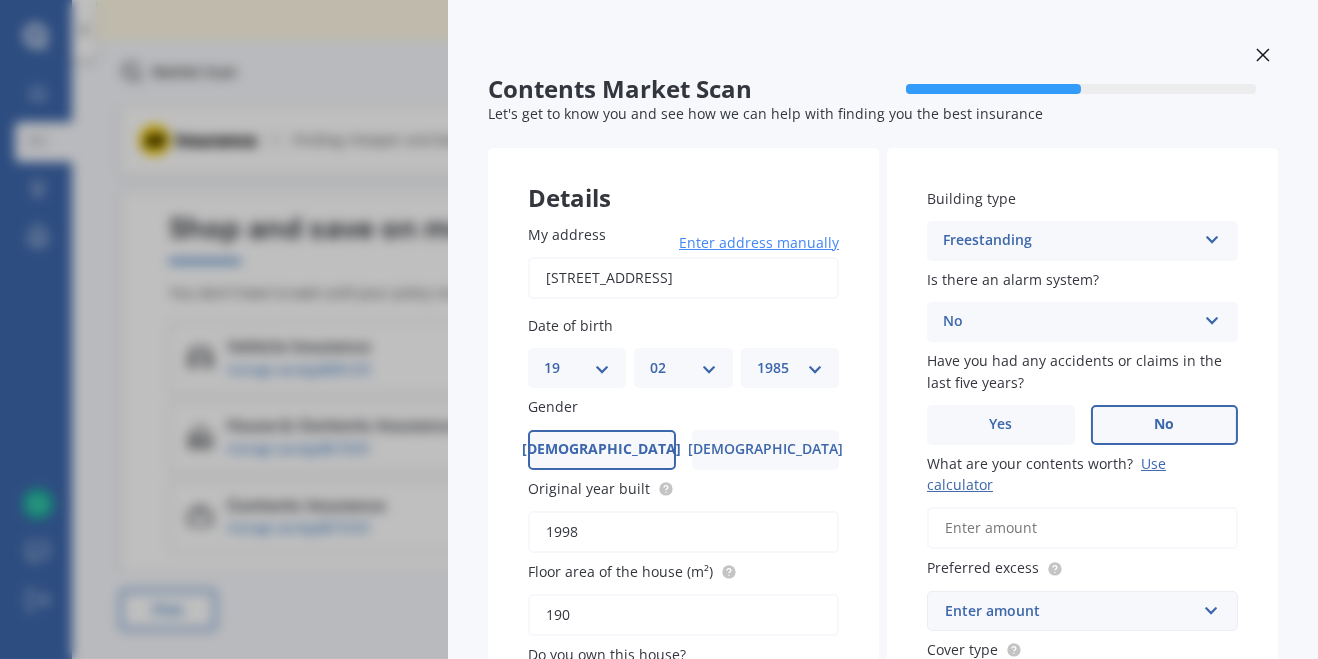click on "No" at bounding box center (1069, 322) 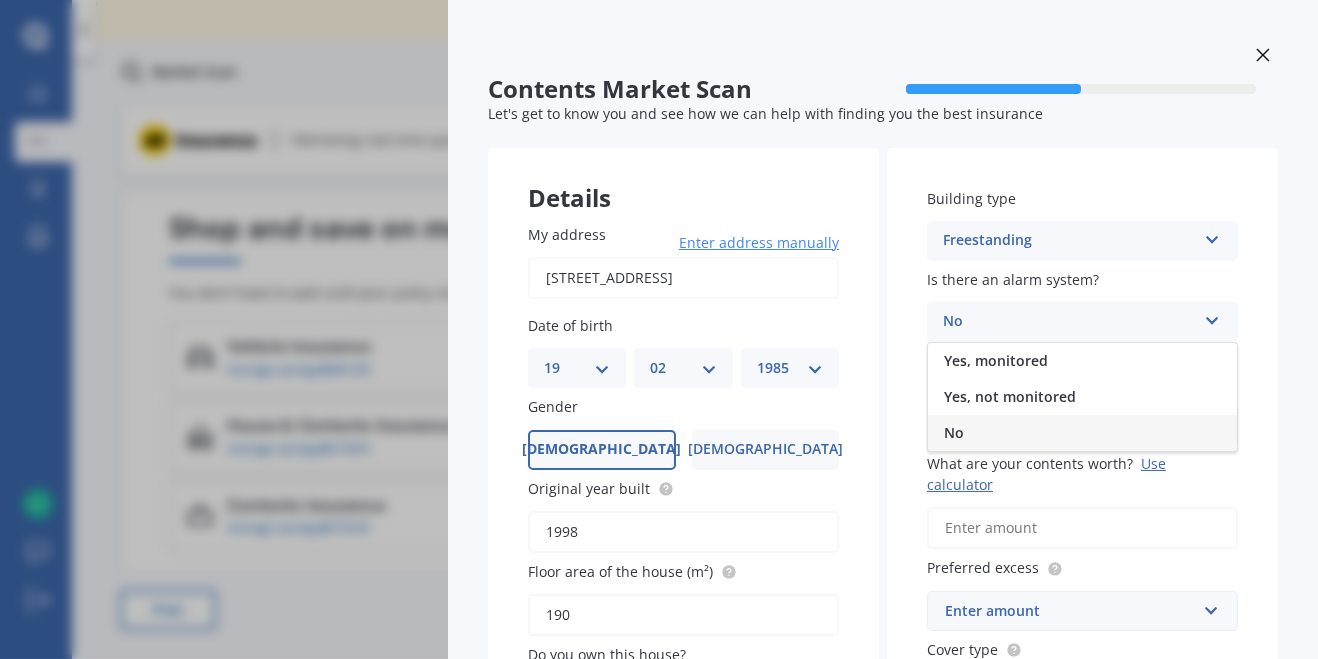click on "Contents Market Scan 50 % Let's get to know you and see how we can help with finding you the best insurance Details My address [STREET_ADDRESS] Enter address manually Search Date of birth DD 01 02 03 04 05 06 07 08 09 10 11 12 13 14 15 16 17 18 19 20 21 22 23 24 25 26 27 28 29 30 31 MM 01 02 03 04 05 06 07 08 09 10 11 12 YYYY 2009 2008 2007 2006 2005 2004 2003 2002 2001 2000 1999 1998 1997 1996 1995 1994 1993 1992 1991 1990 1989 1988 1987 1986 1985 1984 1983 1982 1981 1980 1979 1978 1977 1976 1975 1974 1973 1972 1971 1970 1969 1968 1967 1966 1965 1964 1963 1962 1961 1960 1959 1958 1957 1956 1955 1954 1953 1952 1951 1950 1949 1948 1947 1946 1945 1944 1943 1942 1941 1940 1939 1938 1937 1936 1935 1934 1933 1932 1931 1930 1929 1928 1927 1926 1925 1924 1923 1922 1921 1920 1919 1918 1917 1916 1915 1914 1913 1912 1911 1910 Gender [DEMOGRAPHIC_DATA] [DEMOGRAPHIC_DATA] Original year built 1998 Floor area of the house (m²) 190 Do you own this house? Yes No Who lives in this house? Select occupant Owner Permanent No No" at bounding box center (659, 329) 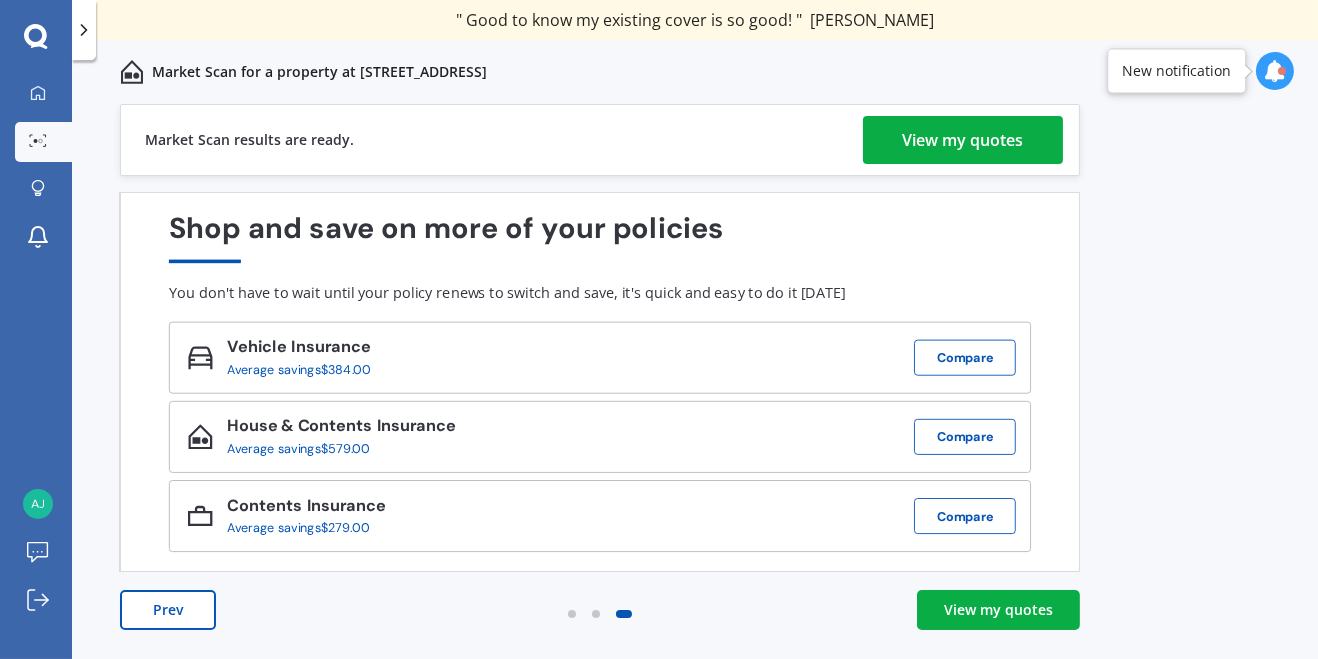 click on "View my quotes" at bounding box center (963, 140) 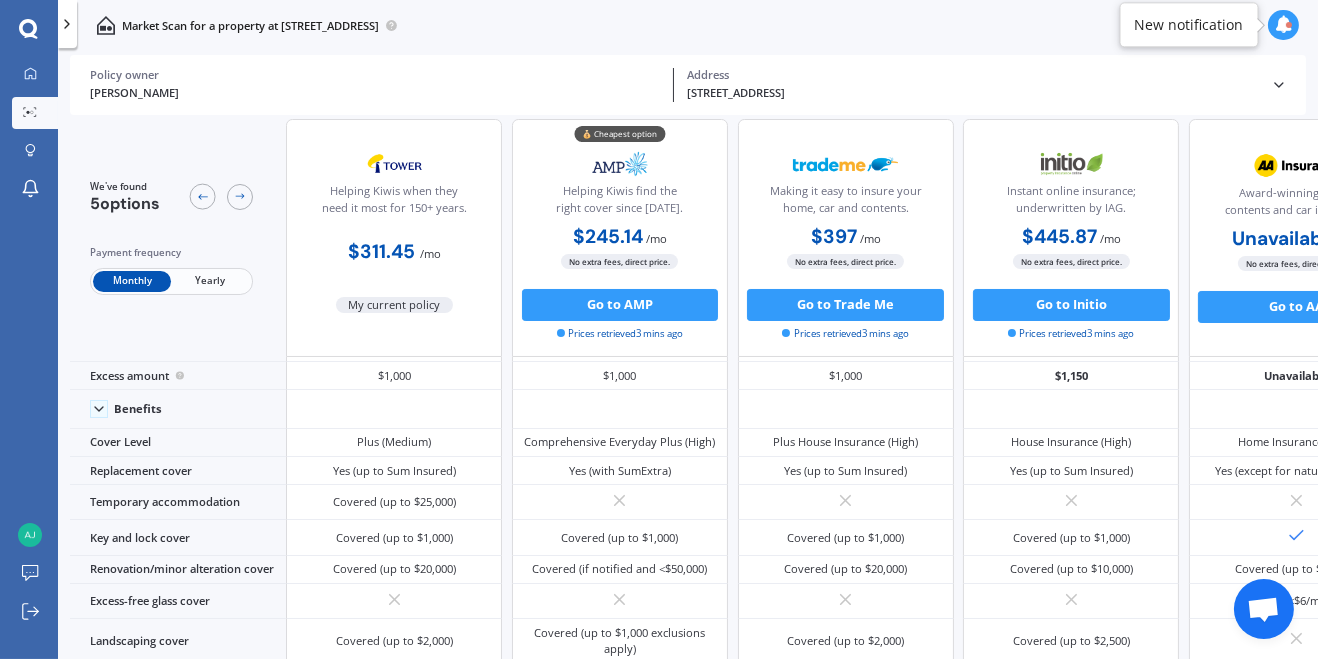 scroll, scrollTop: 0, scrollLeft: 0, axis: both 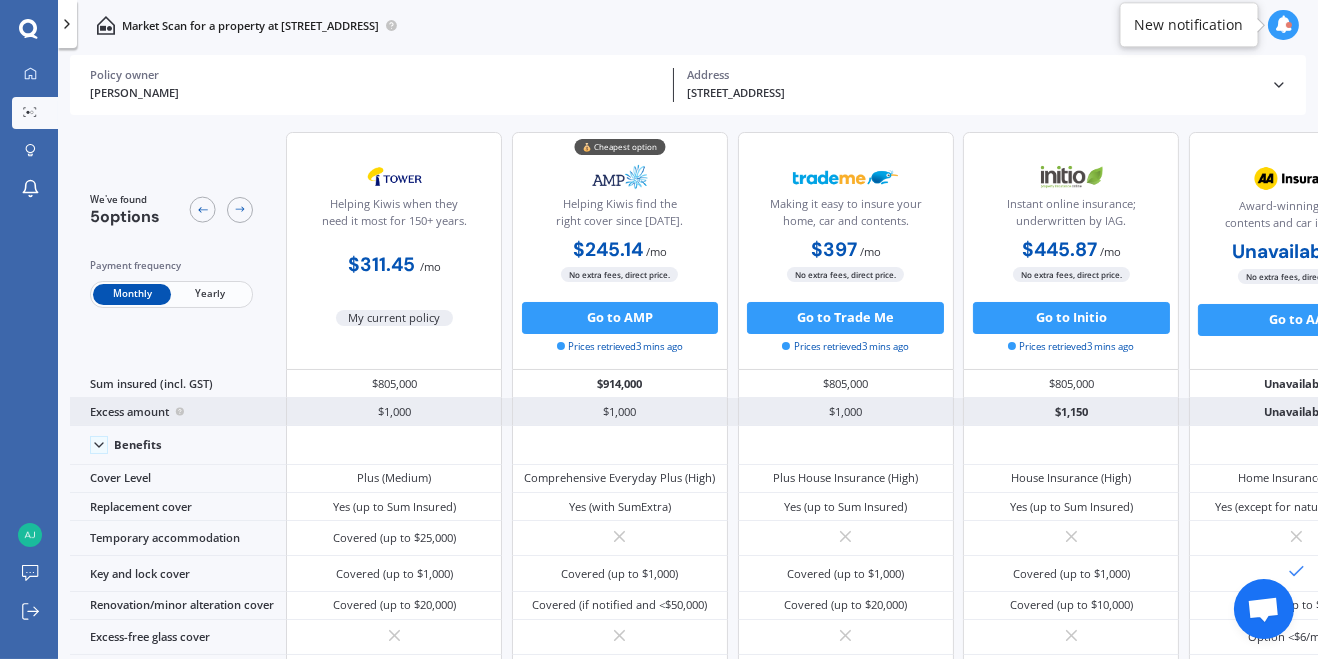 click on "Excess amount" at bounding box center [178, 412] 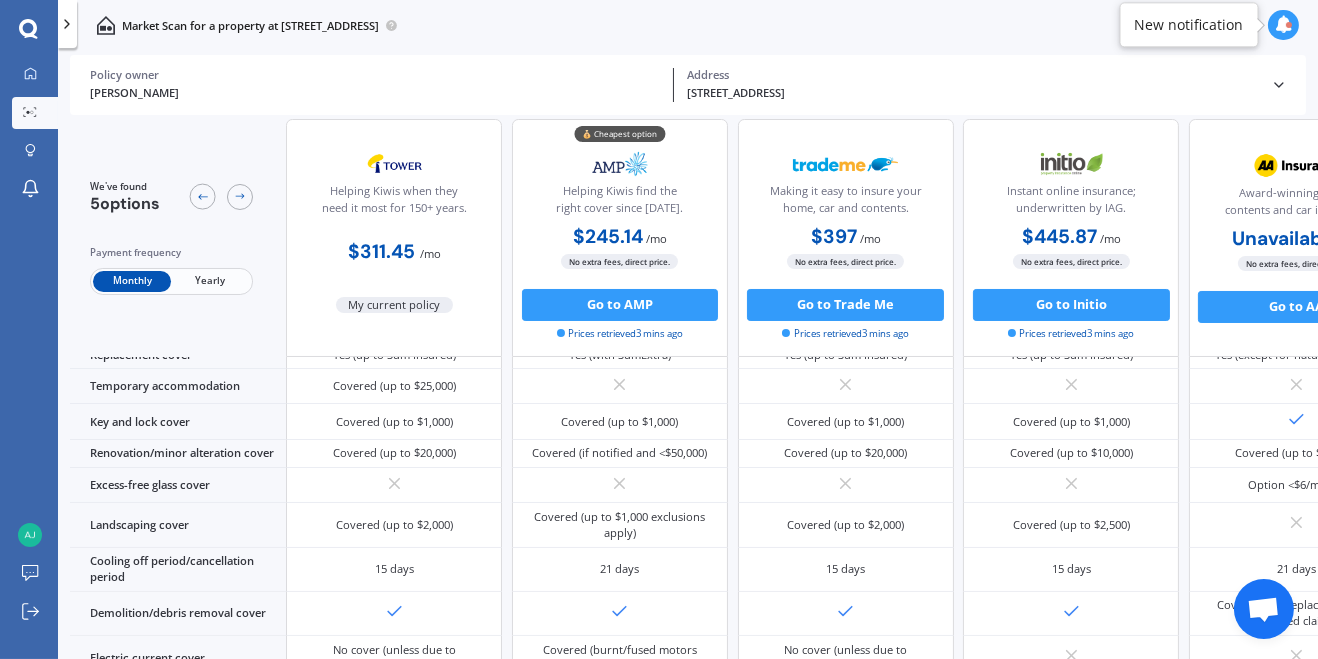 scroll, scrollTop: 0, scrollLeft: 0, axis: both 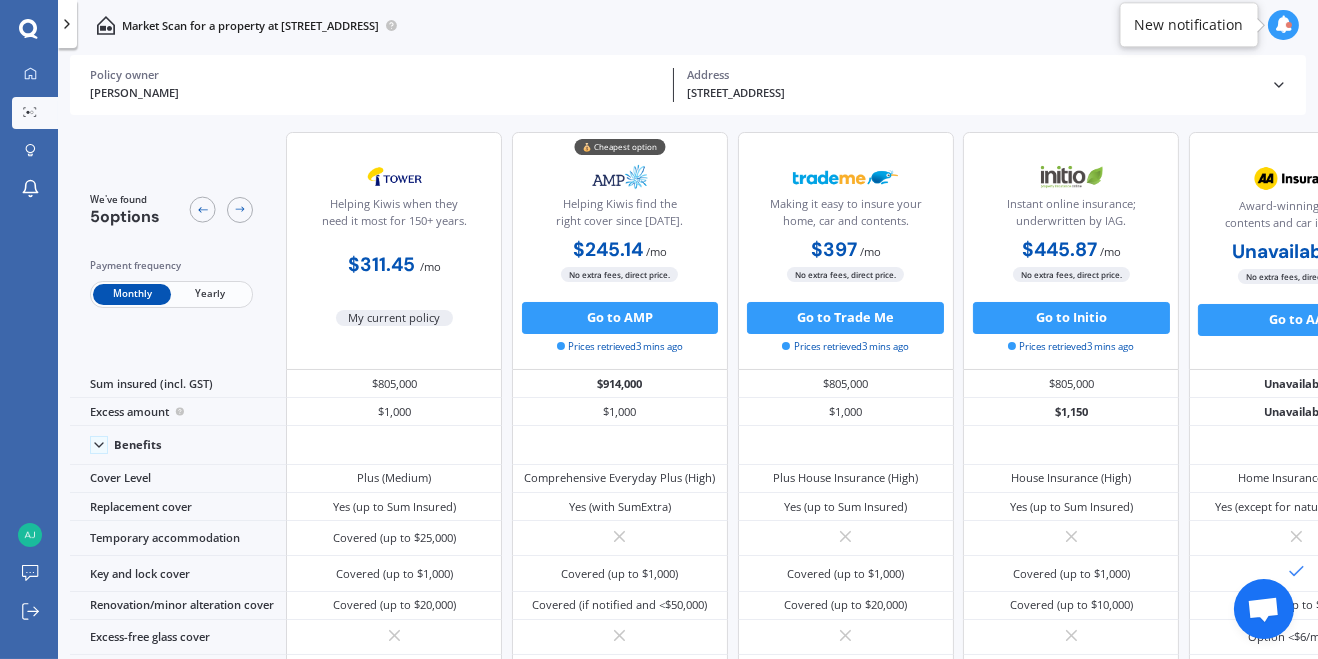 click 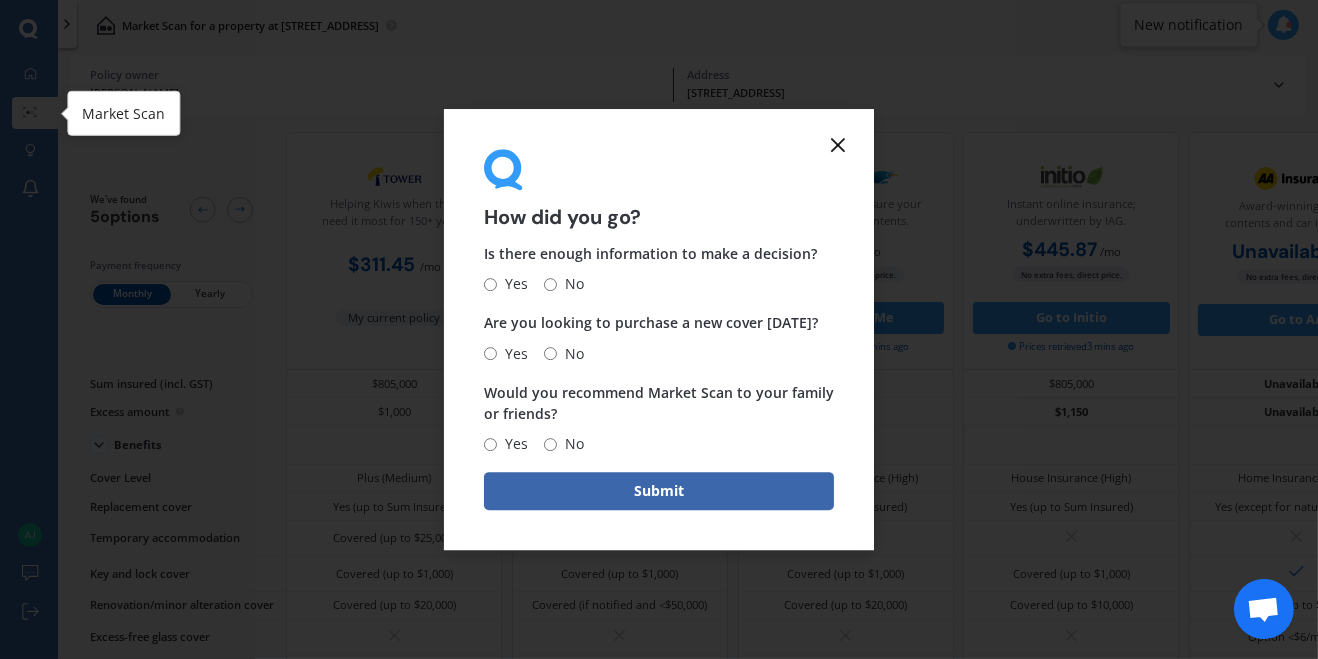 click 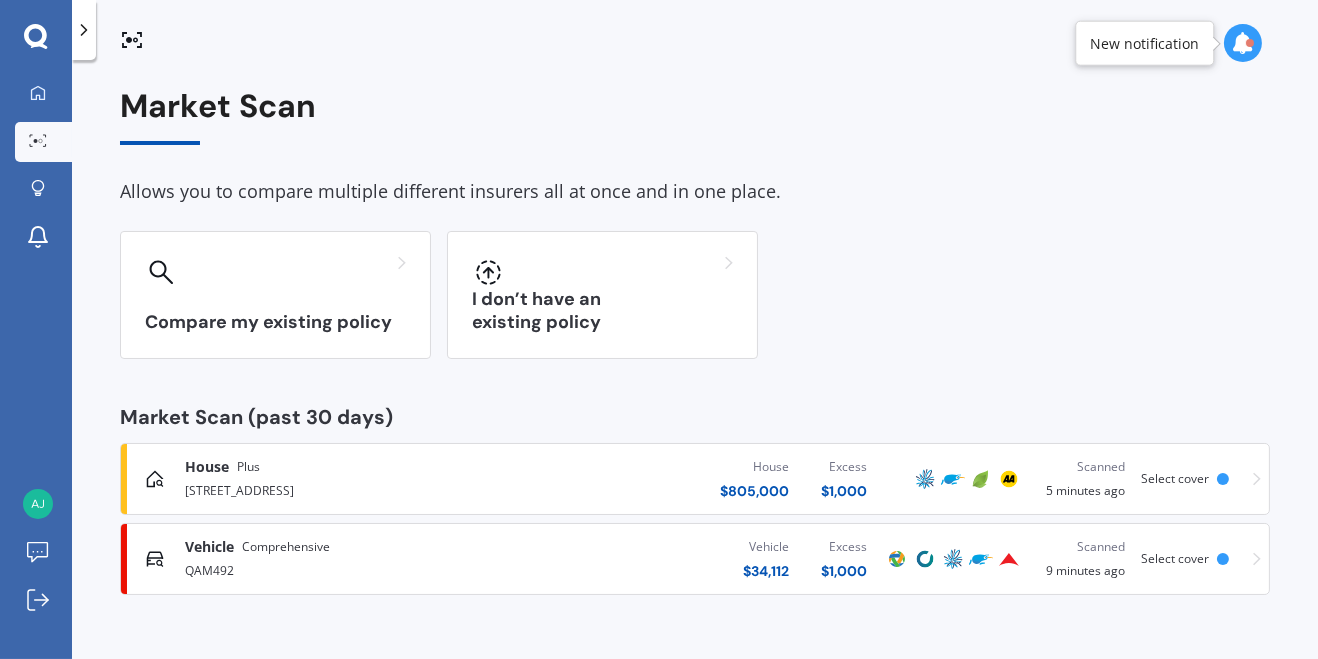 click on "Market Scan" at bounding box center (695, 116) 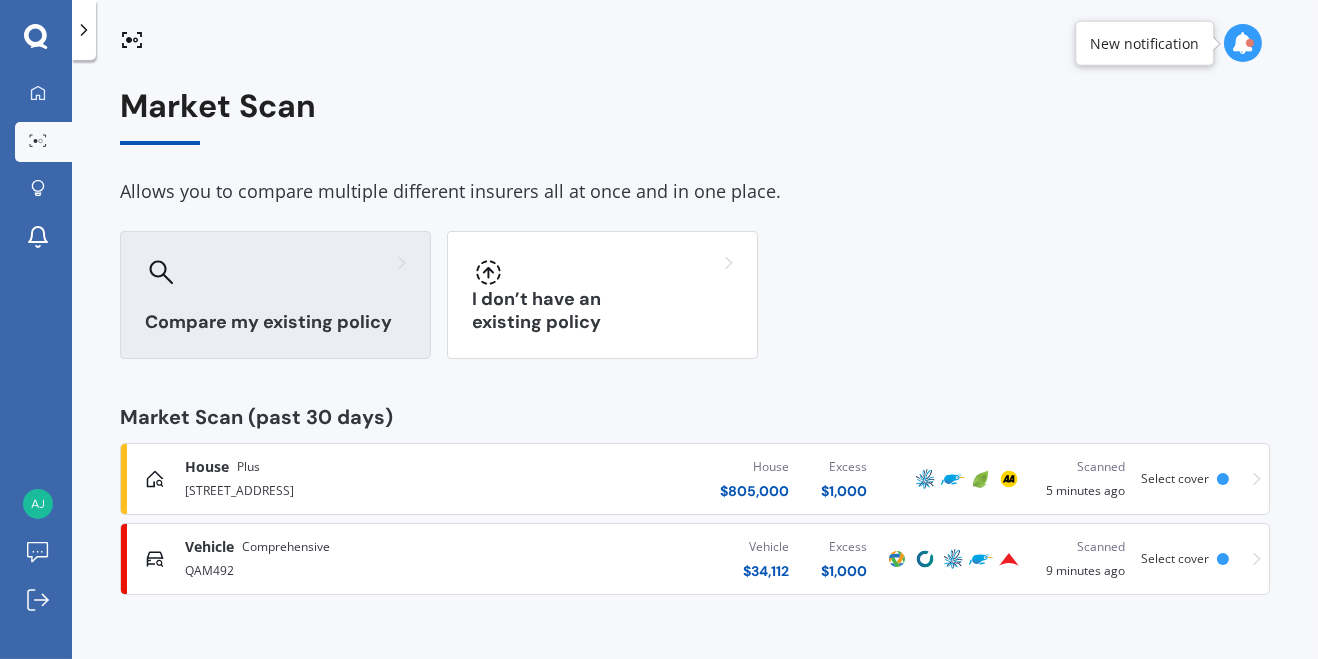click on "Compare my existing policy" at bounding box center (275, 295) 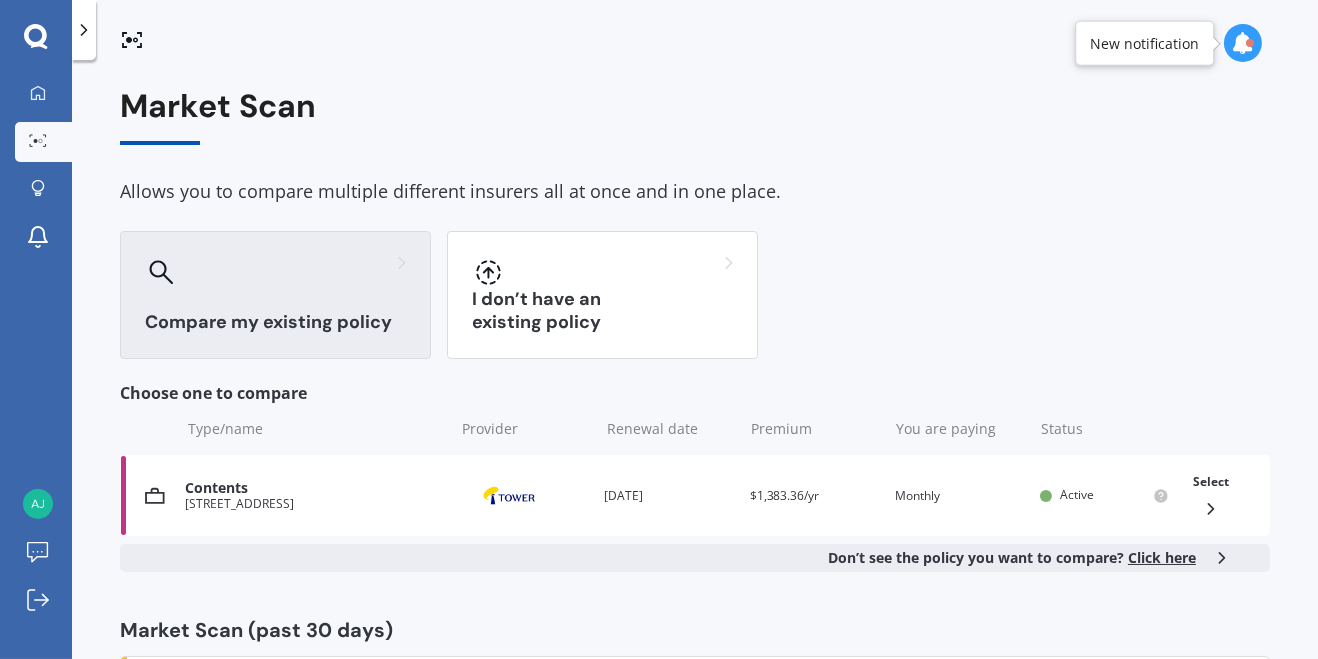 click 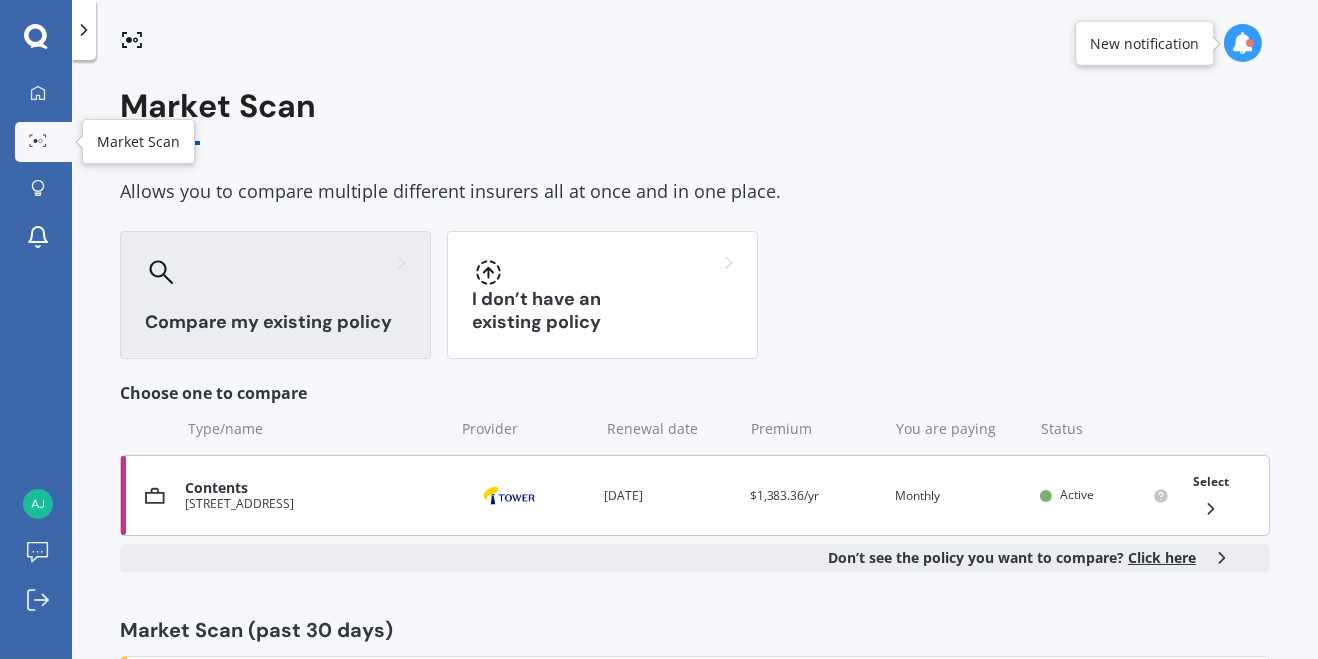 click on "[STREET_ADDRESS]" at bounding box center [314, 504] 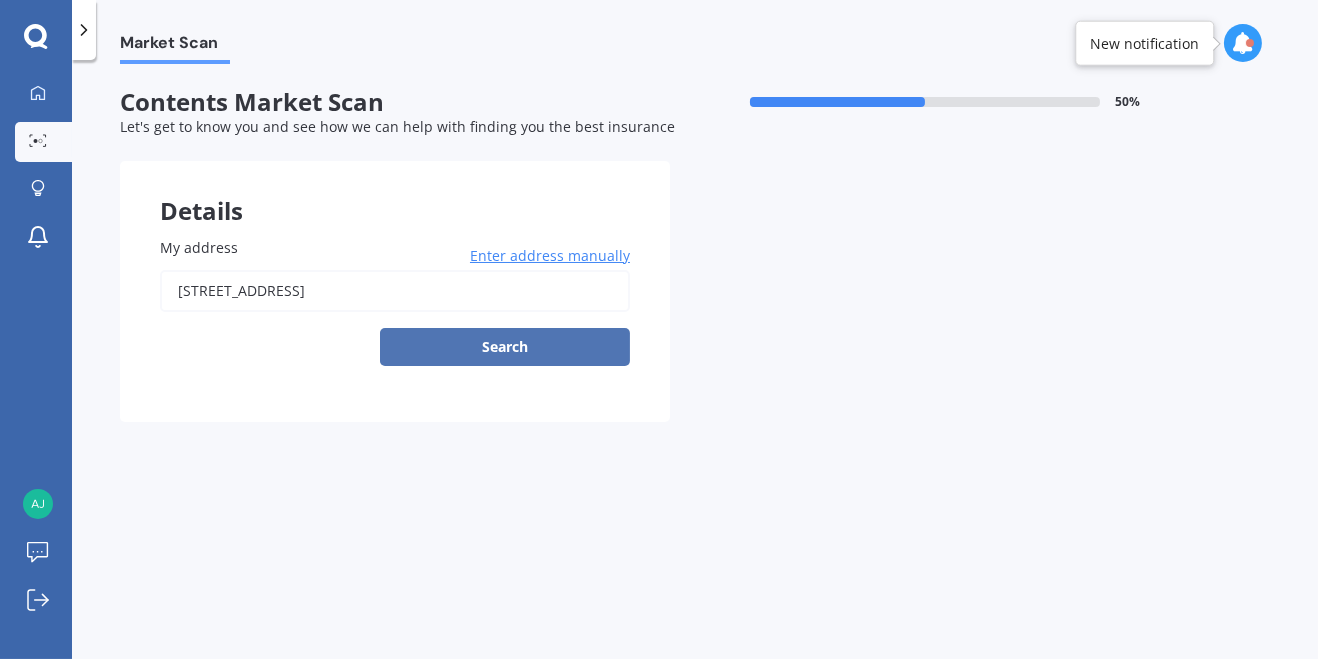 click on "Search" at bounding box center (505, 347) 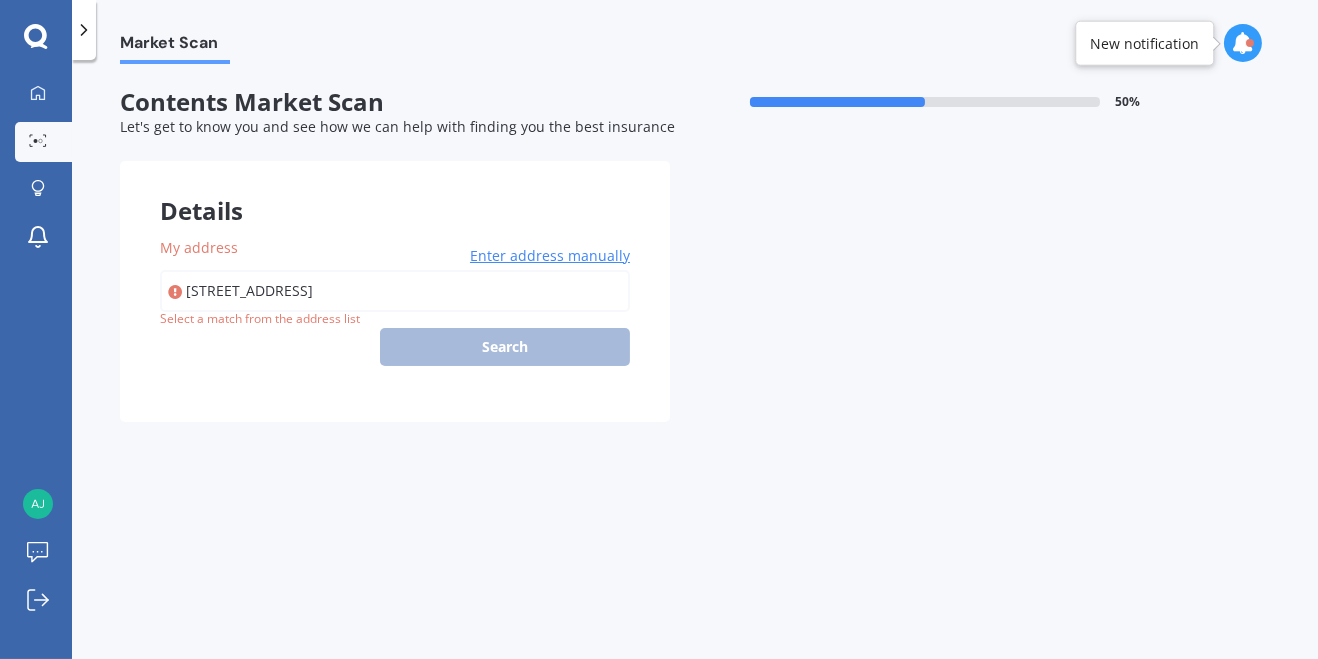click on "[STREET_ADDRESS]" at bounding box center (395, 291) 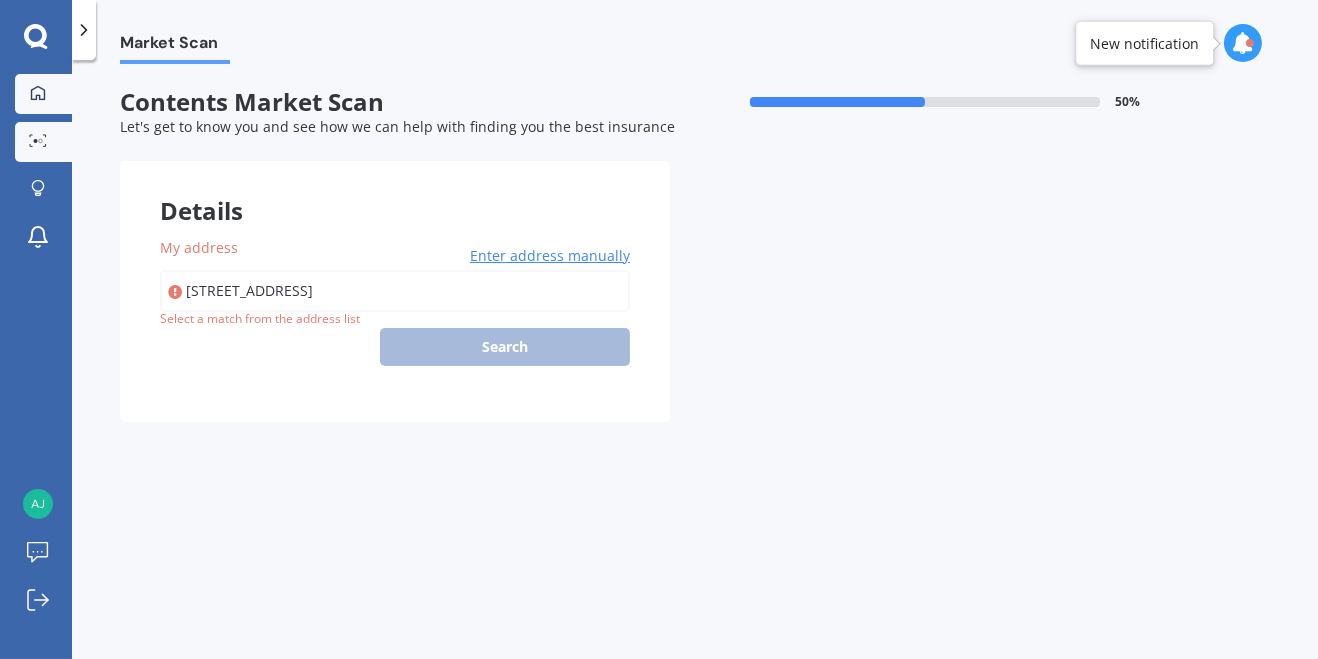 click 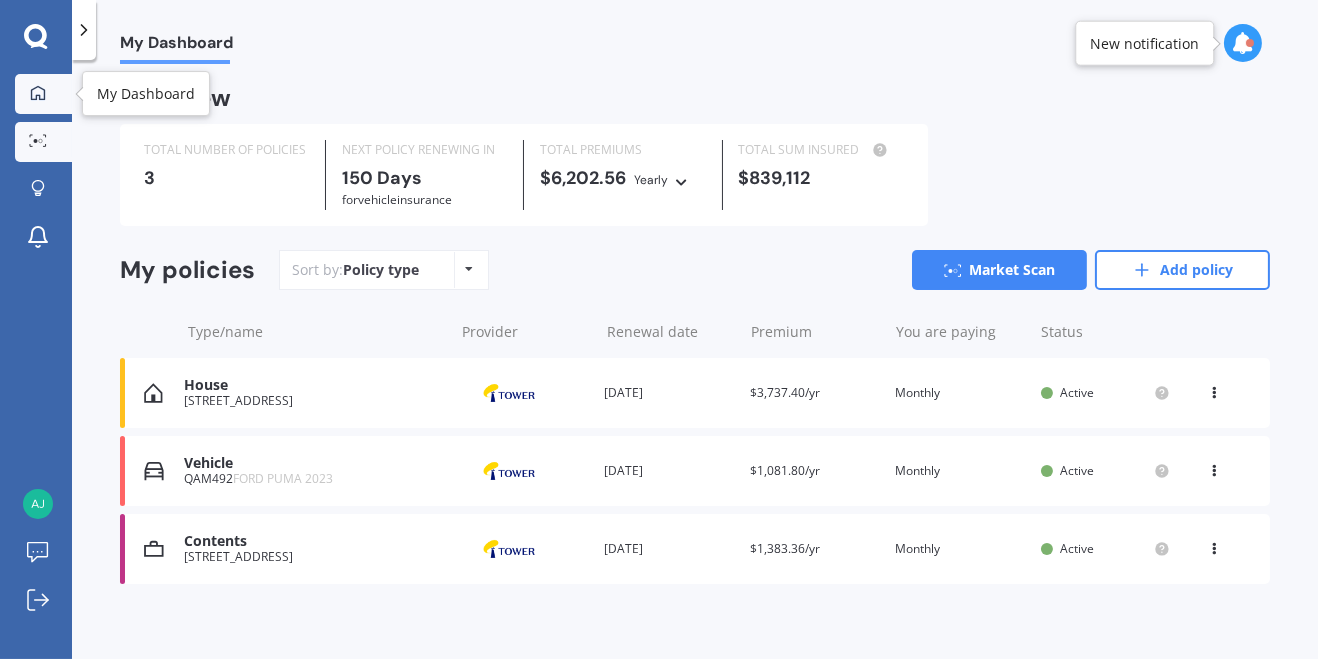 click at bounding box center [38, 141] 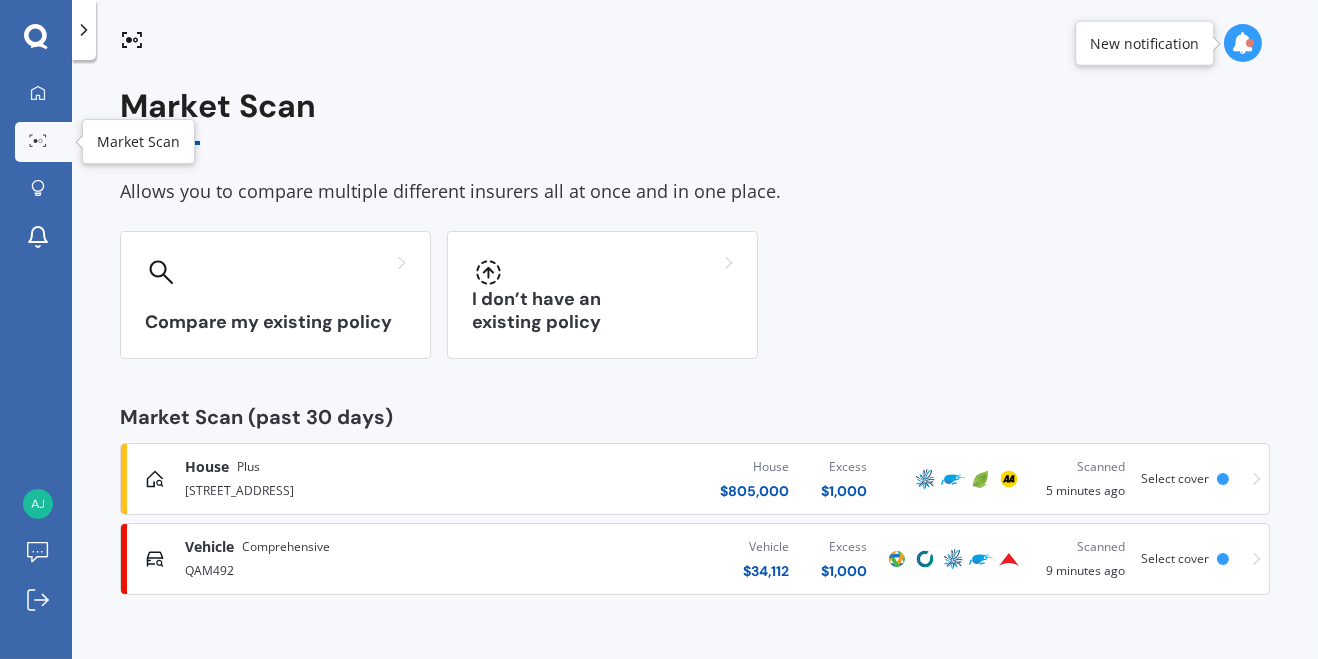 click on "House Plus [STREET_ADDRESS][GEOGRAPHIC_DATA] $ 805,000 Excess $ 1,000 Scanned 5 minutes ago Select cover" at bounding box center (695, 479) 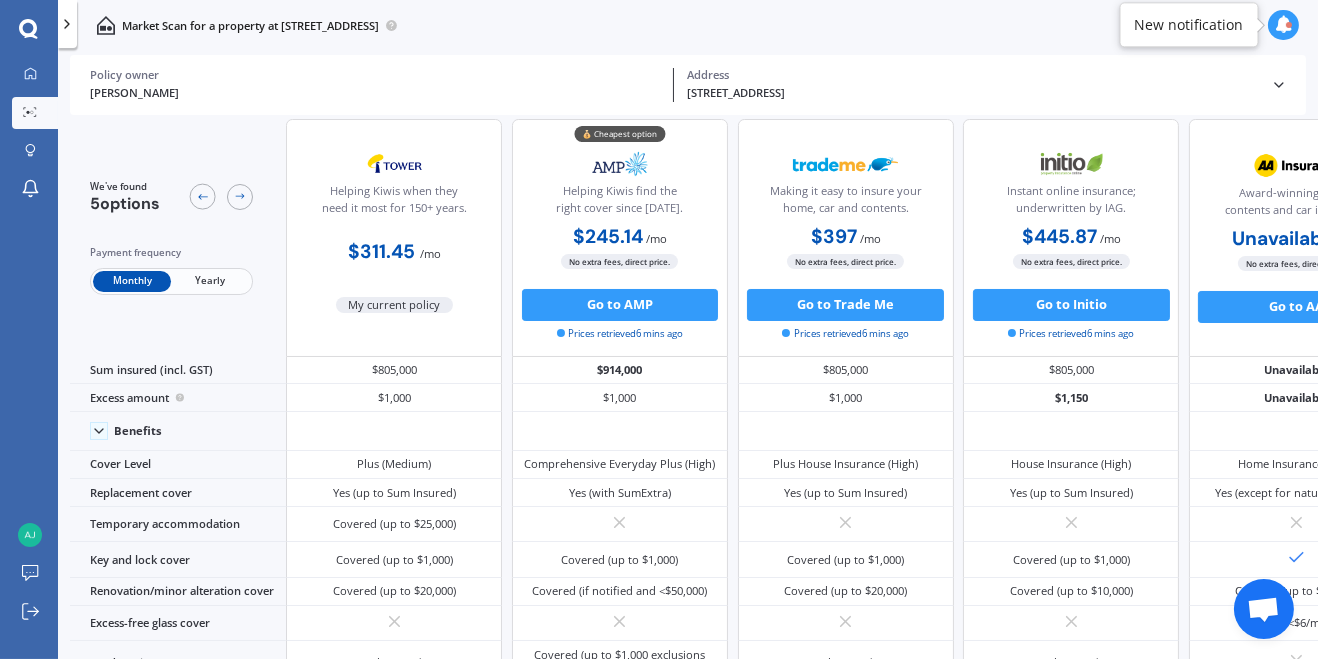 scroll, scrollTop: 0, scrollLeft: 0, axis: both 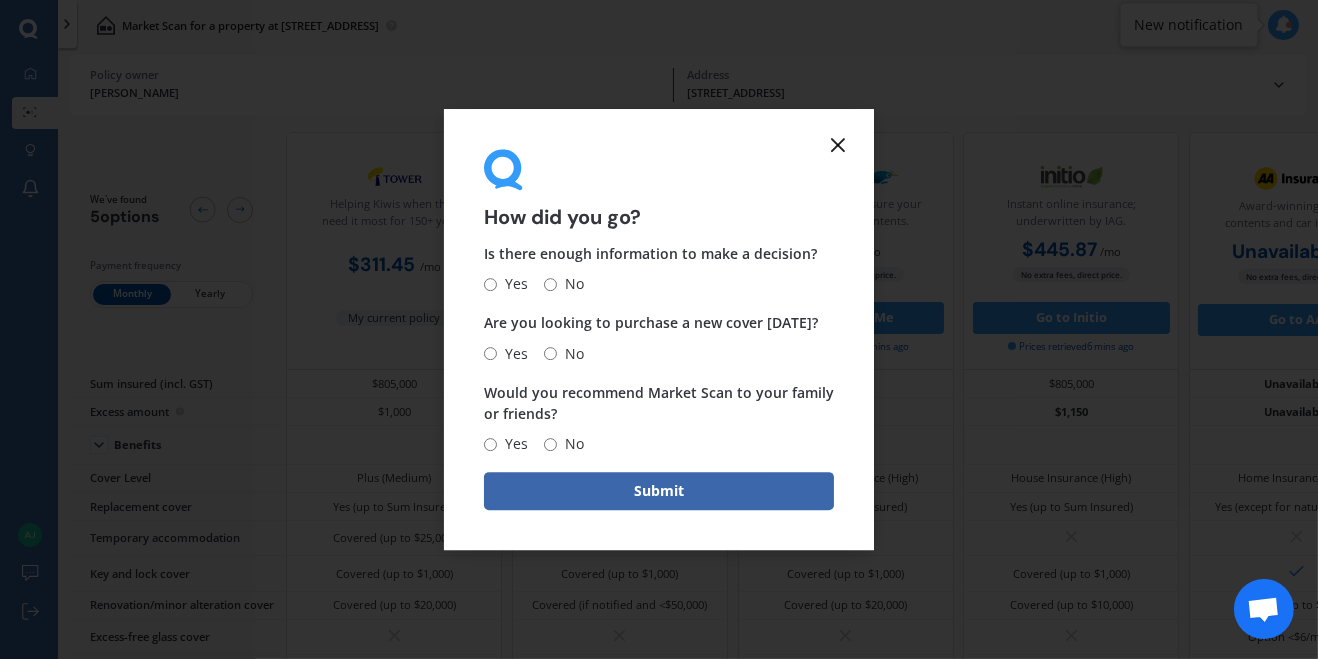 click 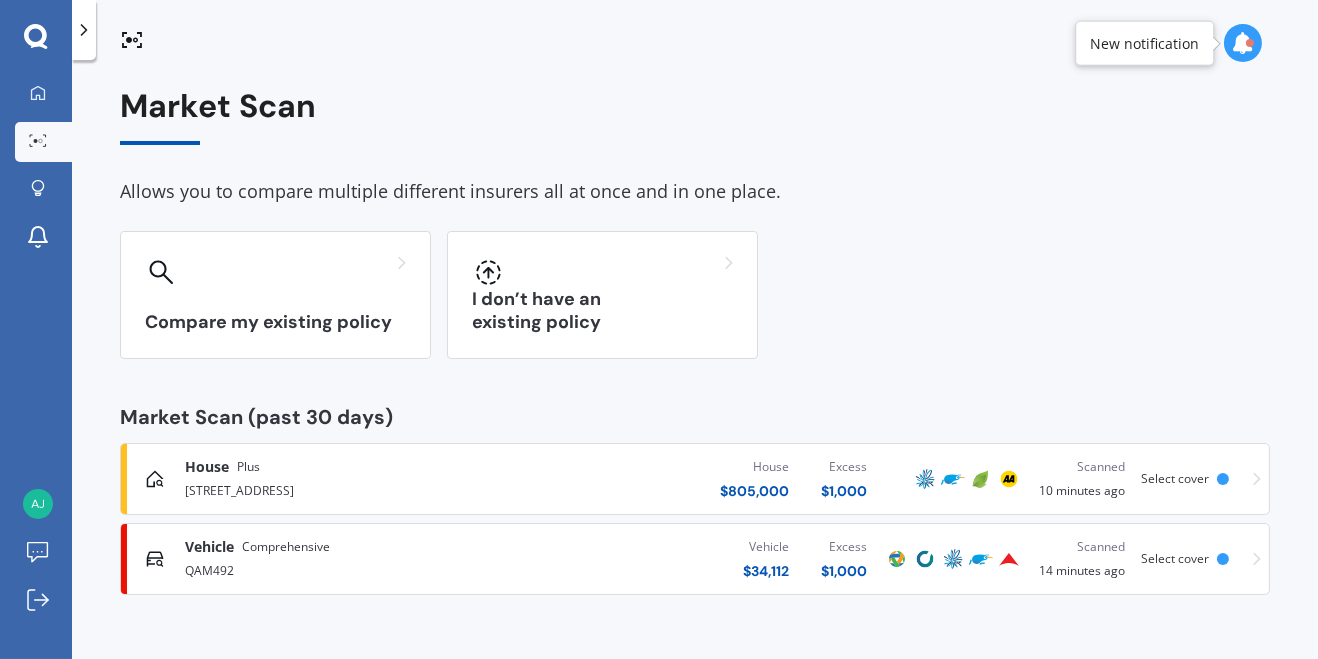 click on "Market Scan" at bounding box center [695, 116] 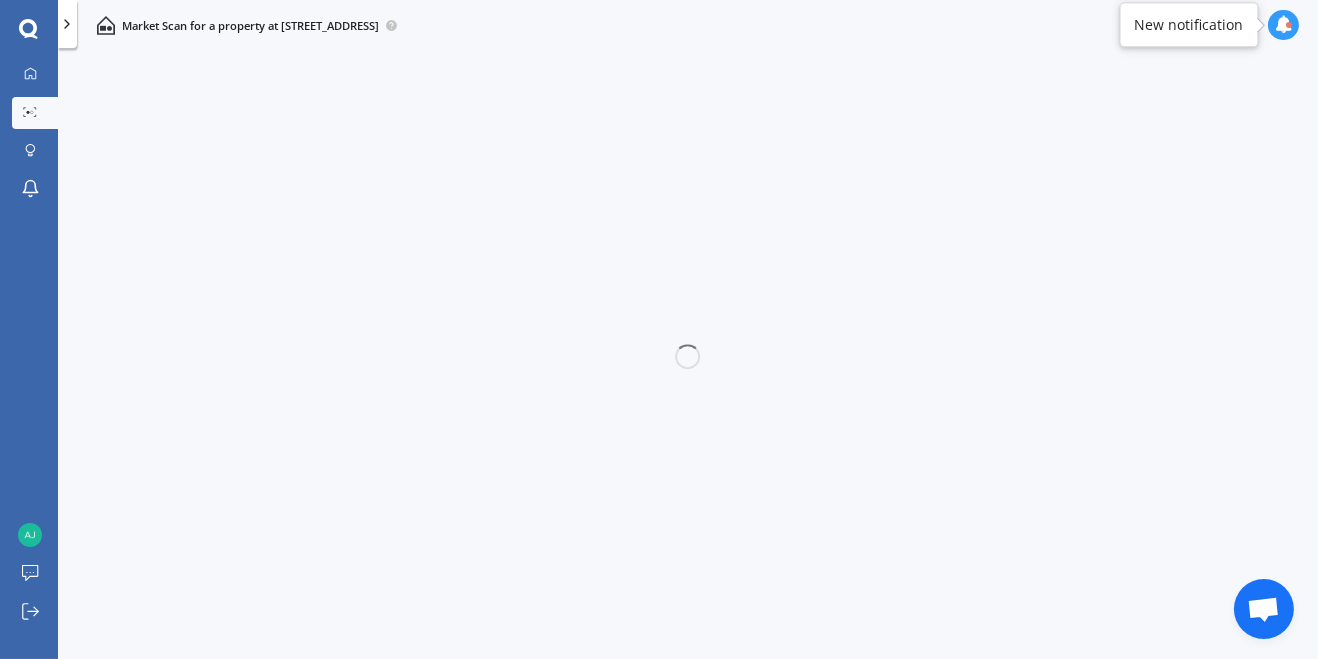 scroll, scrollTop: 0, scrollLeft: 0, axis: both 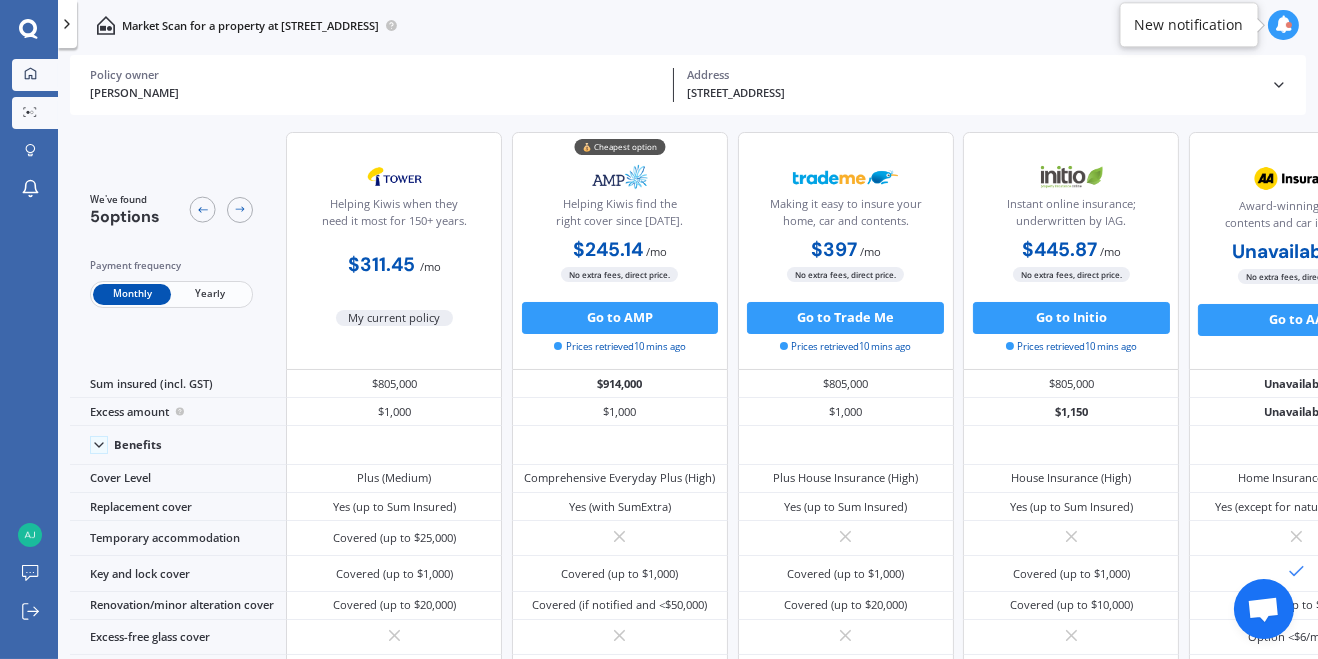click 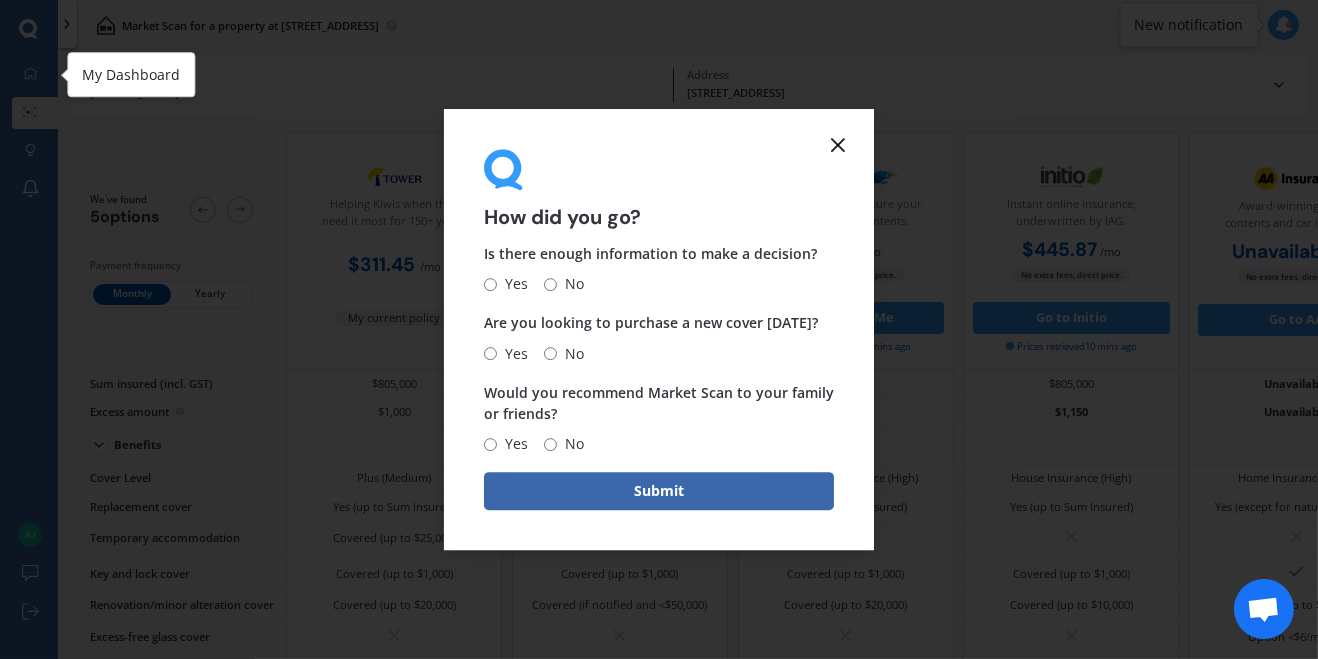 click on "How did you go? Is there enough information to make a decision? Yes No Are you looking to purchase a new cover [DATE]? Yes No Would you recommend Market Scan to your family or friends? Yes No Submit" at bounding box center (659, 329) 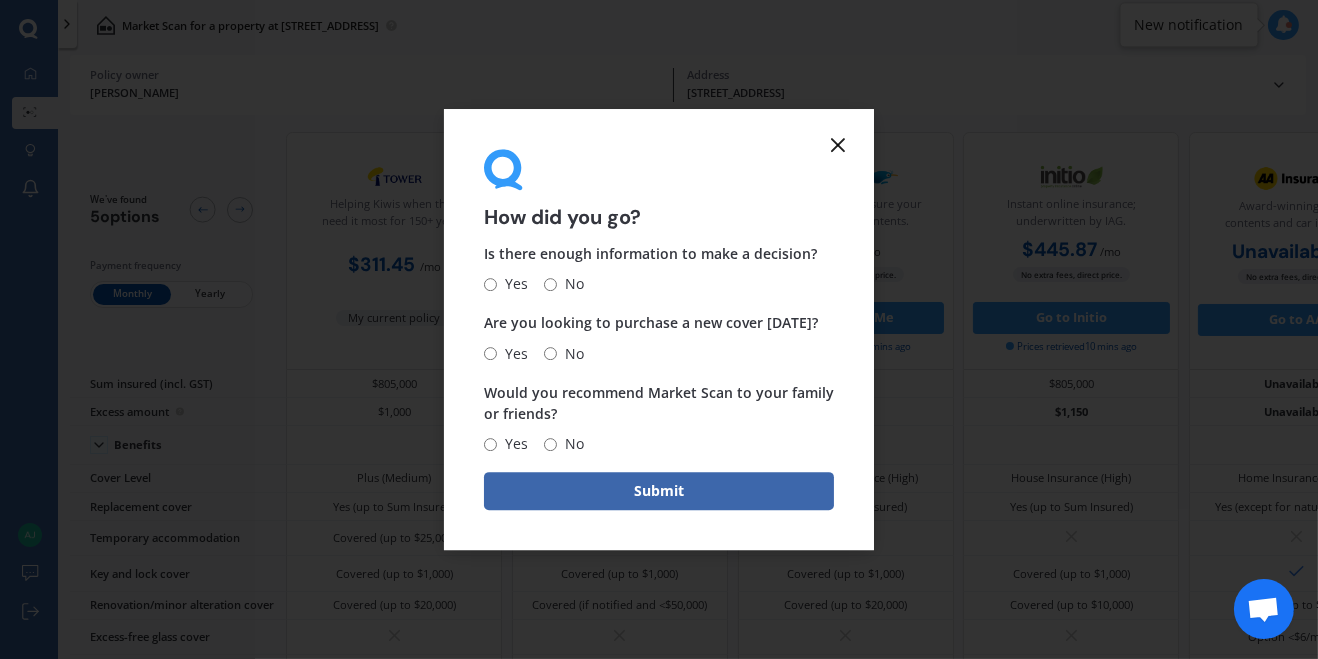 click 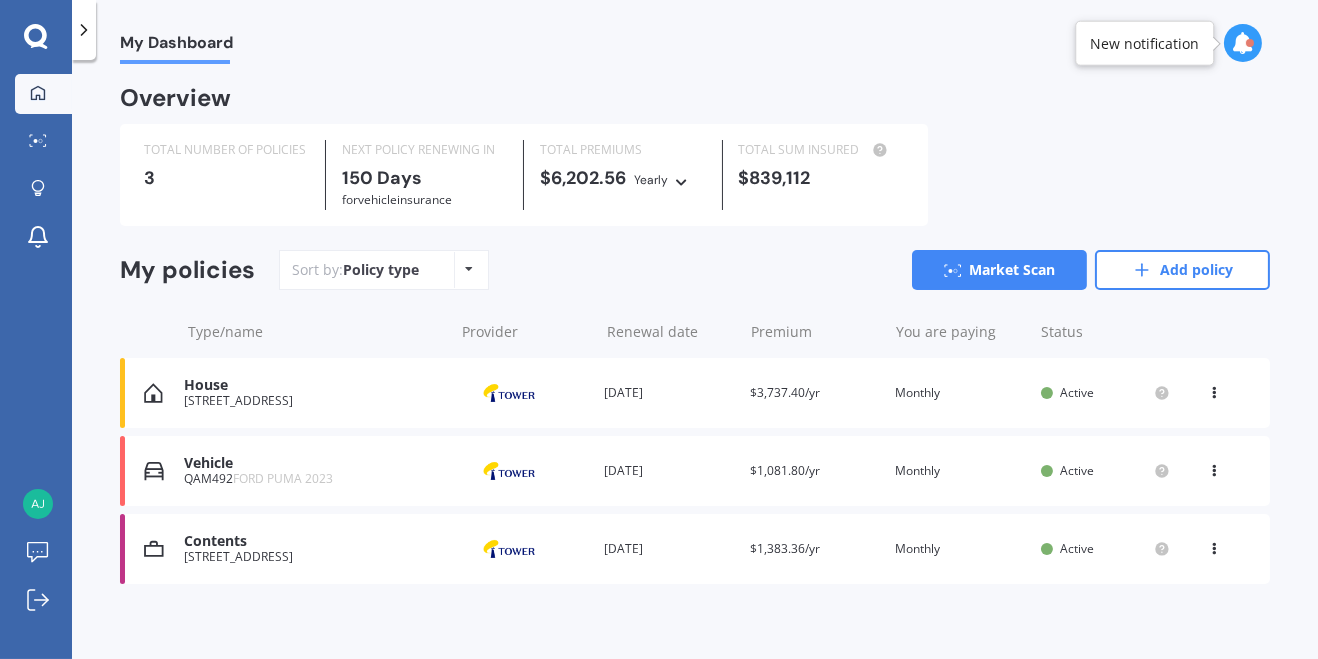 click on "[STREET_ADDRESS]" at bounding box center (313, 557) 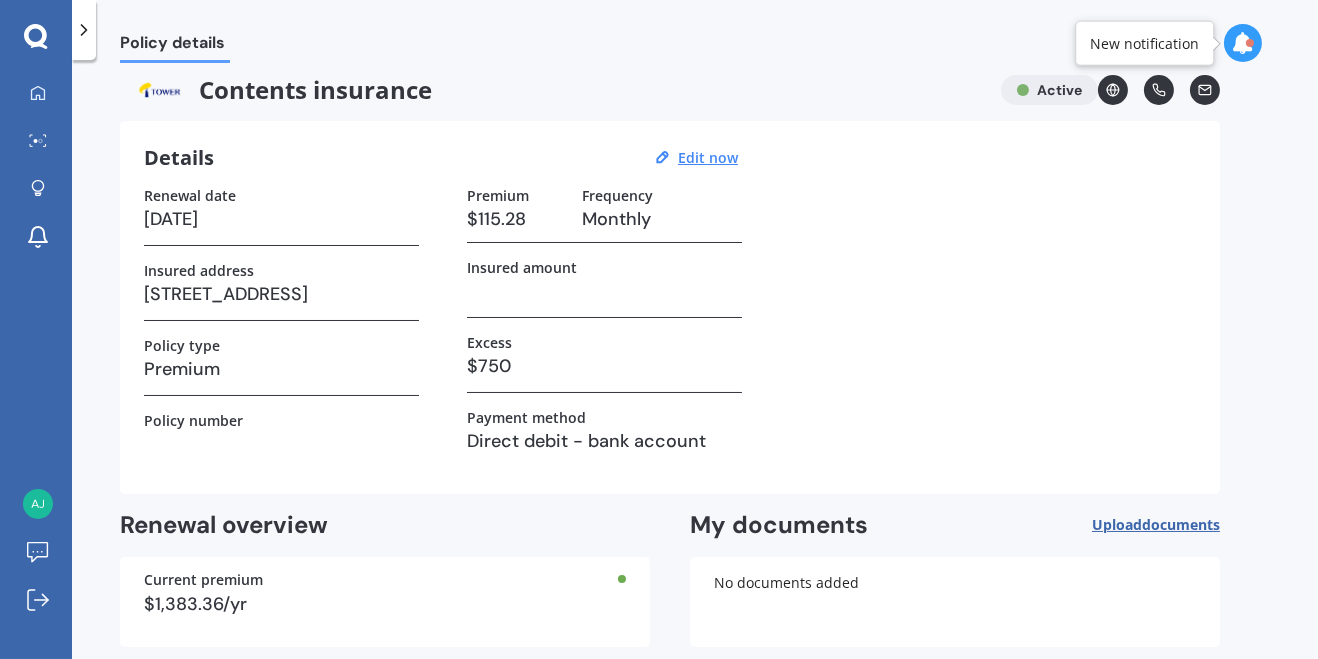 scroll, scrollTop: 0, scrollLeft: 0, axis: both 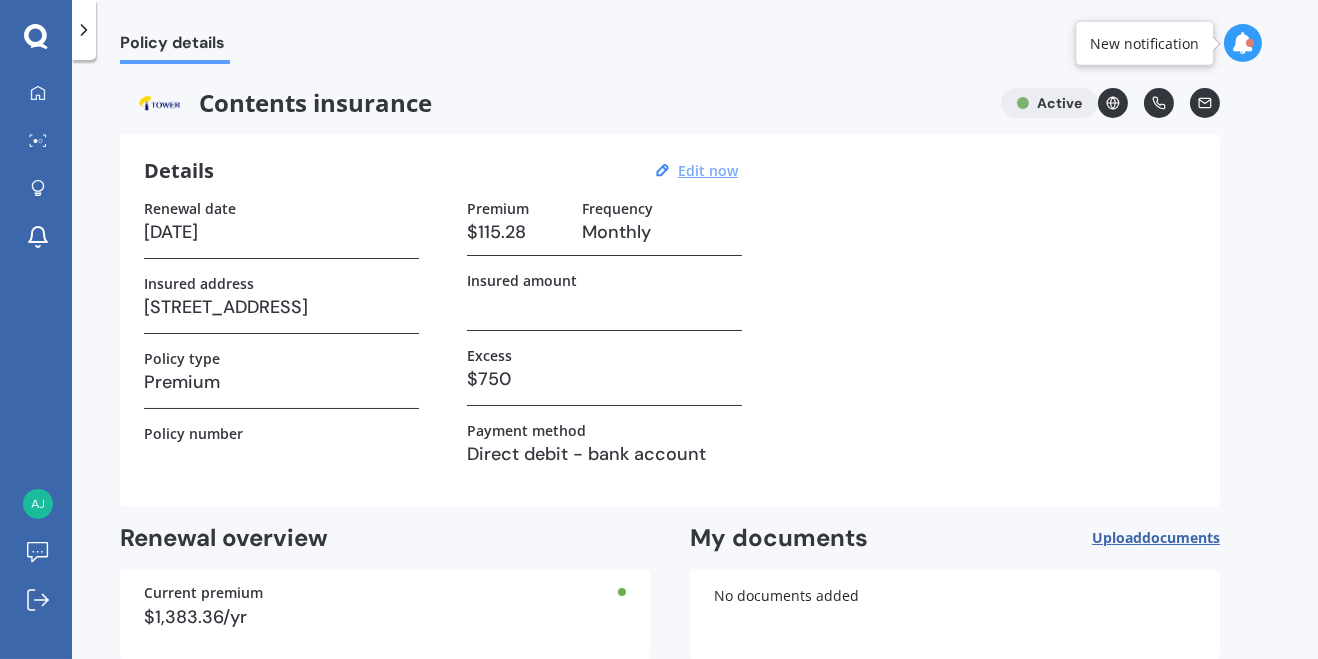 click on "Edit now" at bounding box center (708, 170) 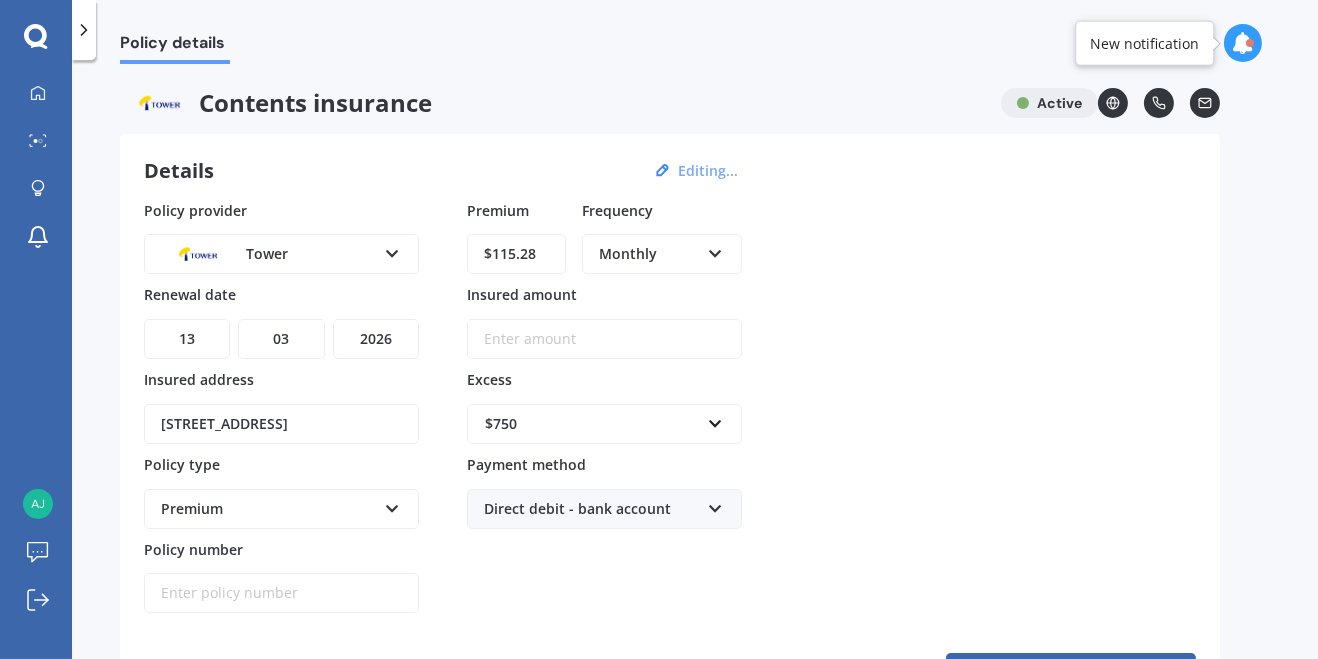 click on "Policy provider Tower AA AMI AMP ANZ ASB Ando BNZ Co-Operative Bank FMG Initio Kiwibank Lantern MAS NZI Other SBS State TSB Tower Trade Me Insurance Vero Westpac YOUI Renewal date DD 01 02 03 04 05 06 07 08 09 10 11 12 13 14 15 16 17 18 19 20 21 22 23 24 25 26 27 28 29 30 31 MM 01 02 03 04 05 06 07 08 09 10 11 12 YYYY 2027 2026 2025 2024 2023 2022 2021 2020 2019 2018 2017 2016 2015 2014 2013 2012 2011 2010 2009 2008 2007 2006 2005 2004 2003 2002 2001 2000 1999 1998 1997 1996 1995 1994 1993 1992 1991 1990 1989 1988 1987 1986 1985 1984 1983 1982 1981 1980 1979 1978 1977 1976 1975 1974 1973 1972 1971 1970 1969 1968 1967 1966 1965 1964 1963 1962 1961 1960 1959 1958 1957 1956 1955 1954 1953 1952 1951 1950 1949 1948 1947 1946 1945 1944 1943 1942 1941 1940 1939 1938 1937 1936 1935 1934 1933 1932 1931 1930 1929 1928 Insured address [STREET_ADDRESS] Policy type Premium Standard Plus Premium Policy number Premium $115.28 Frequency Monthly Yearly Six-Monthly Quarterly Monthly Fortnightly Weekly" at bounding box center (670, 407) 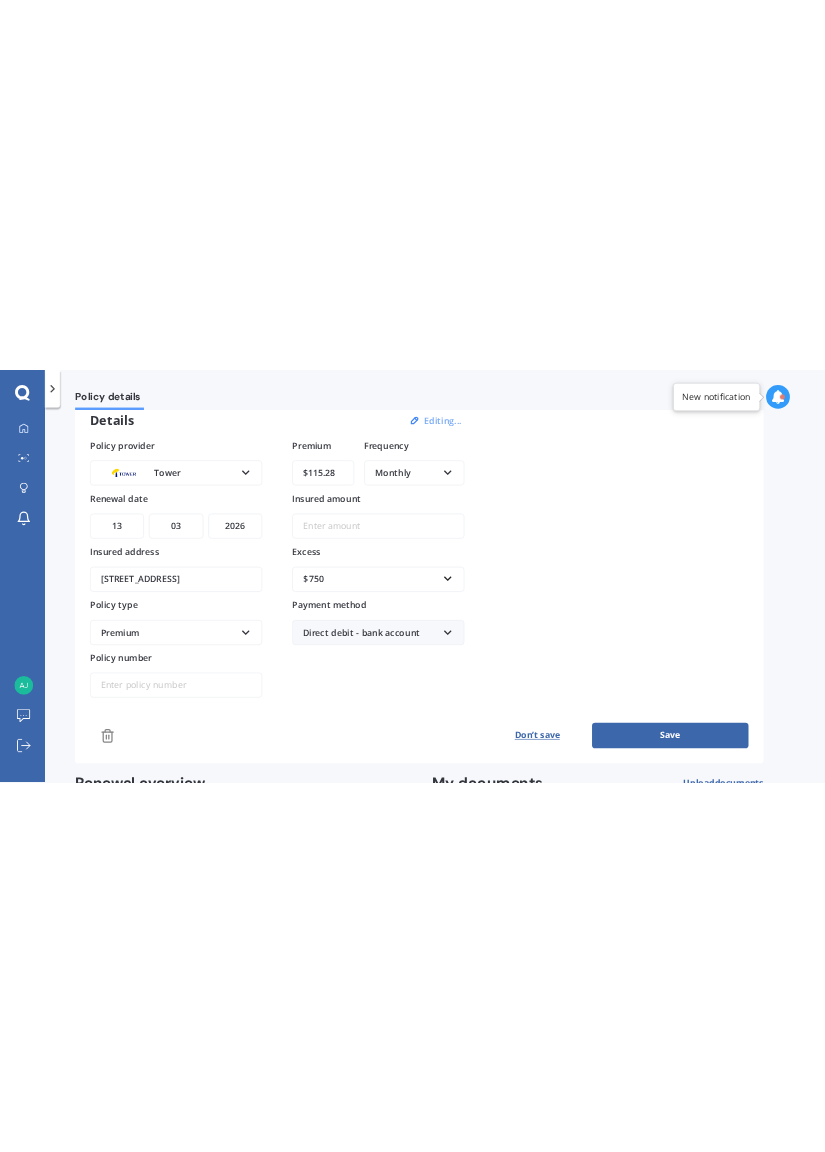 scroll, scrollTop: 0, scrollLeft: 0, axis: both 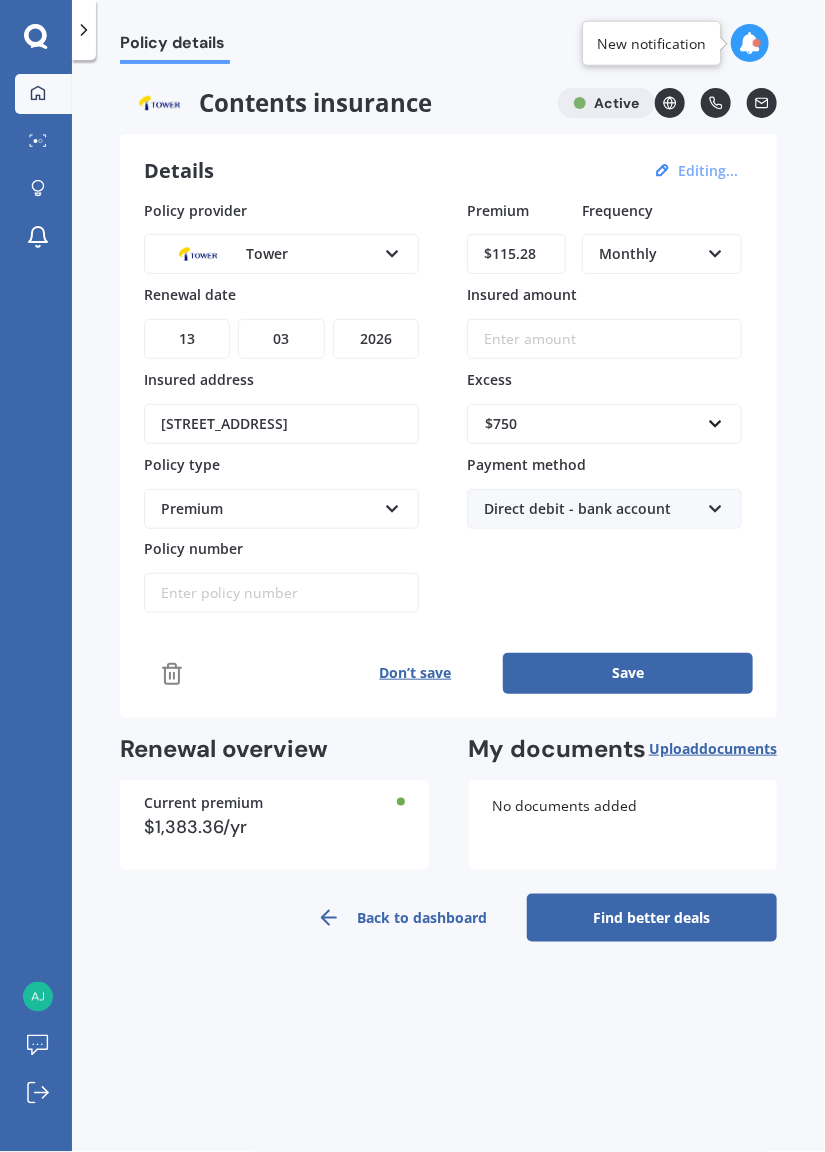 click 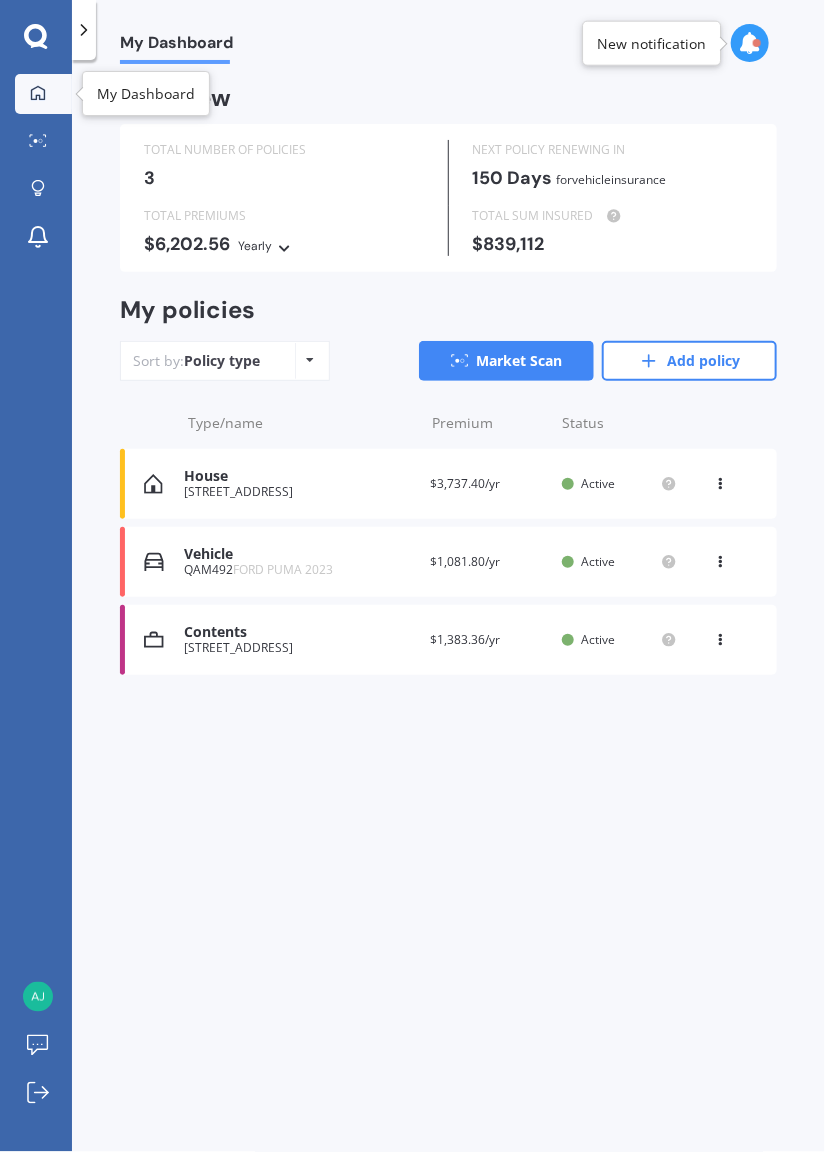 click on "QAM492  FORD PUMA 2023" at bounding box center (299, 570) 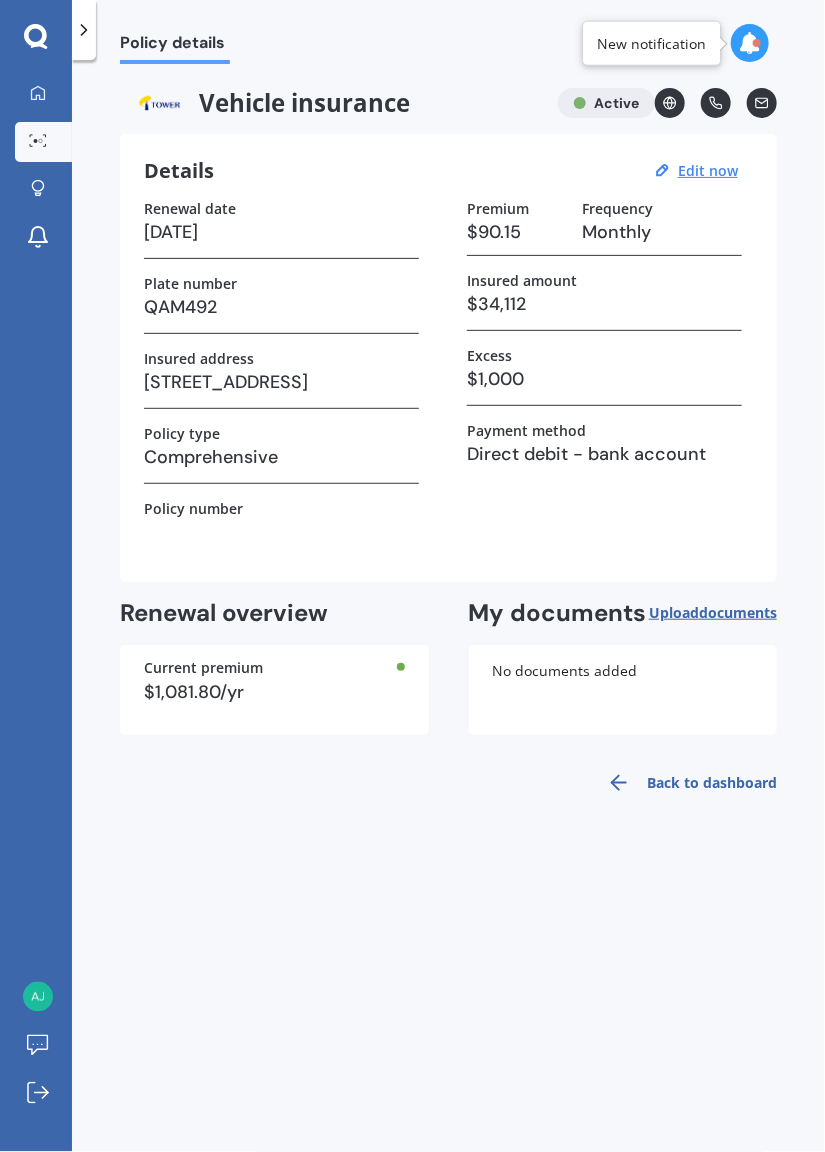 click on "Market Scan" at bounding box center (43, 142) 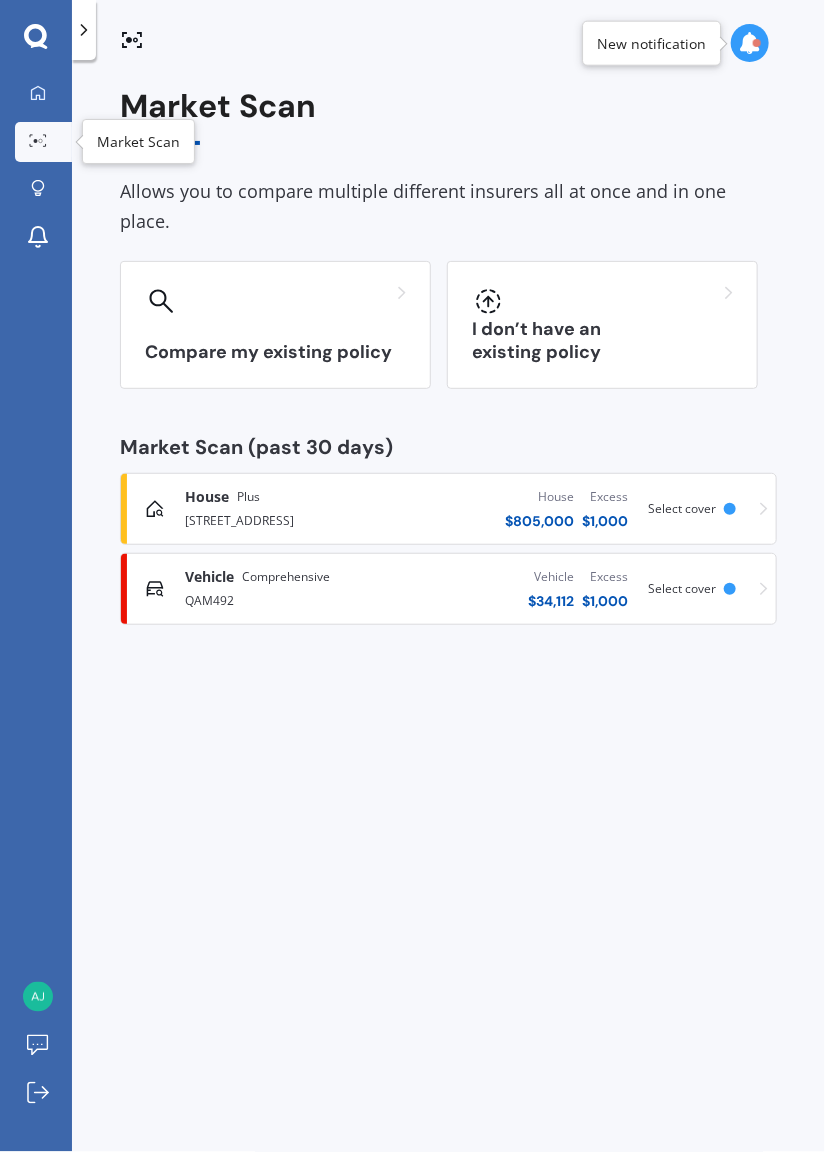 click 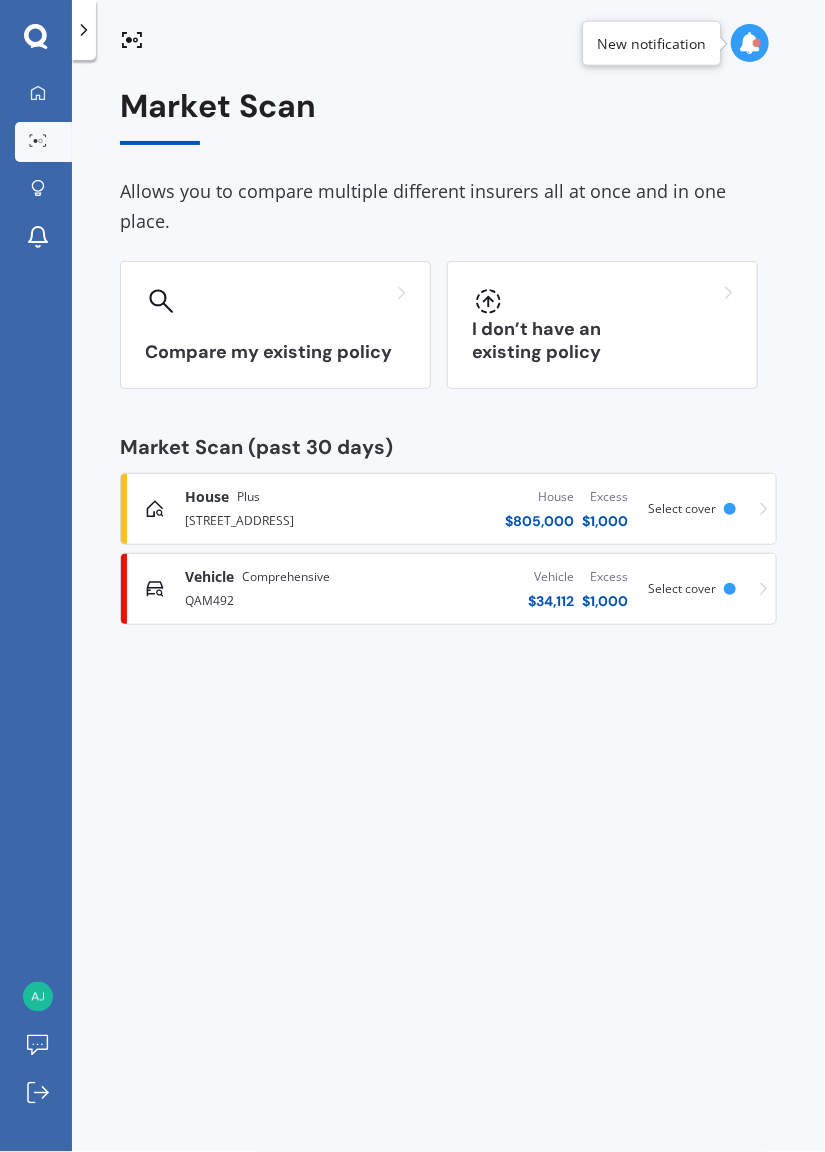 click on "QAM492" at bounding box center (287, 599) 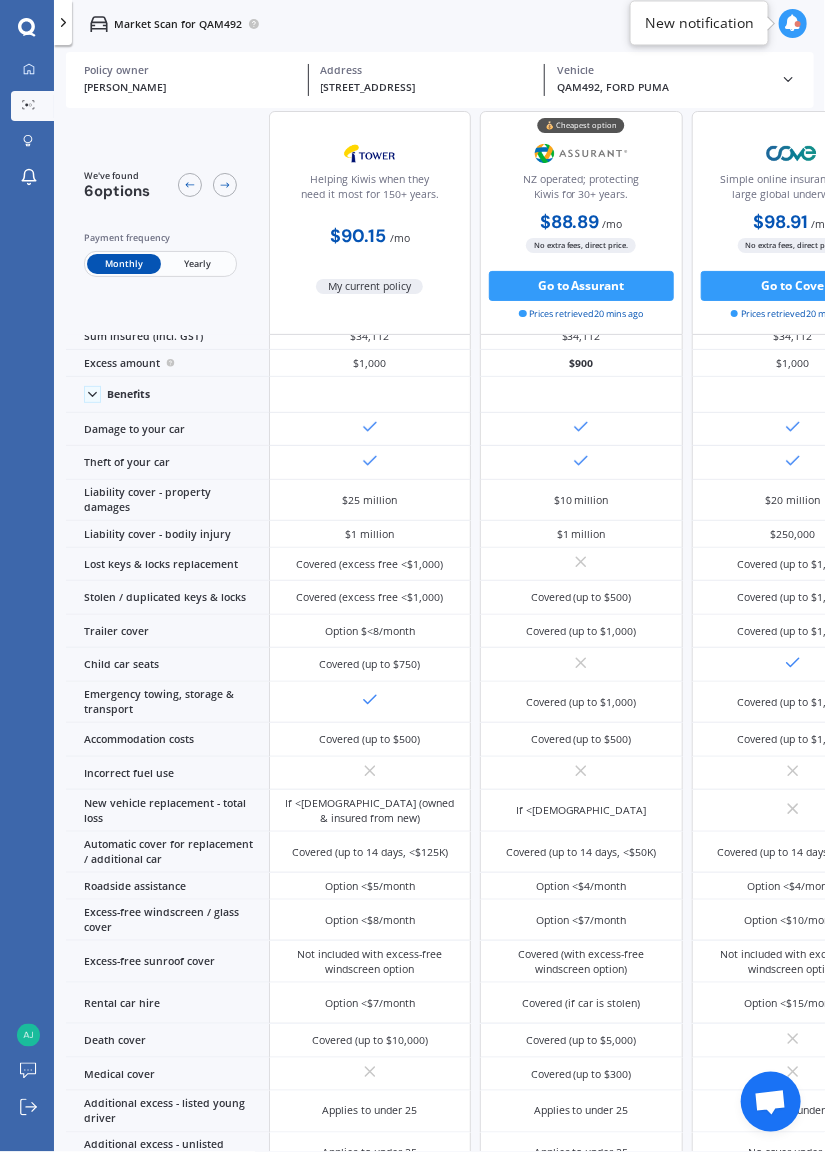 scroll, scrollTop: 0, scrollLeft: 0, axis: both 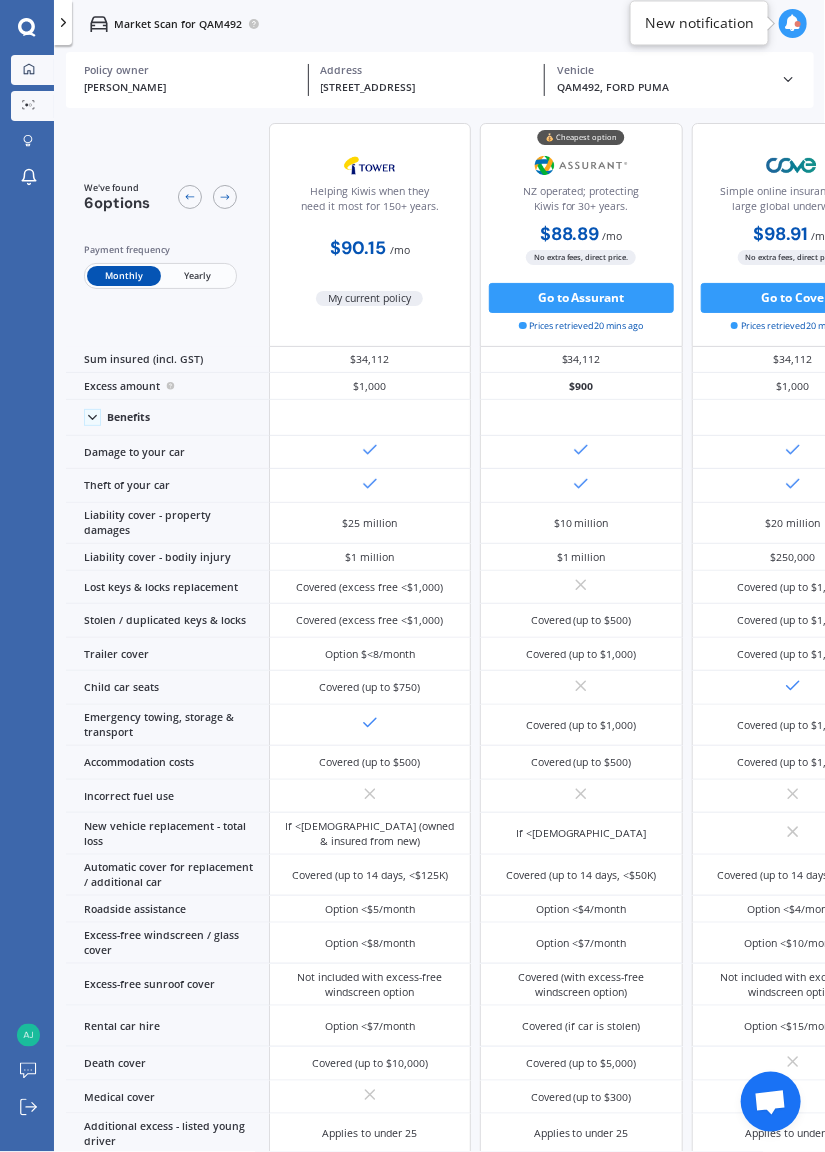 click 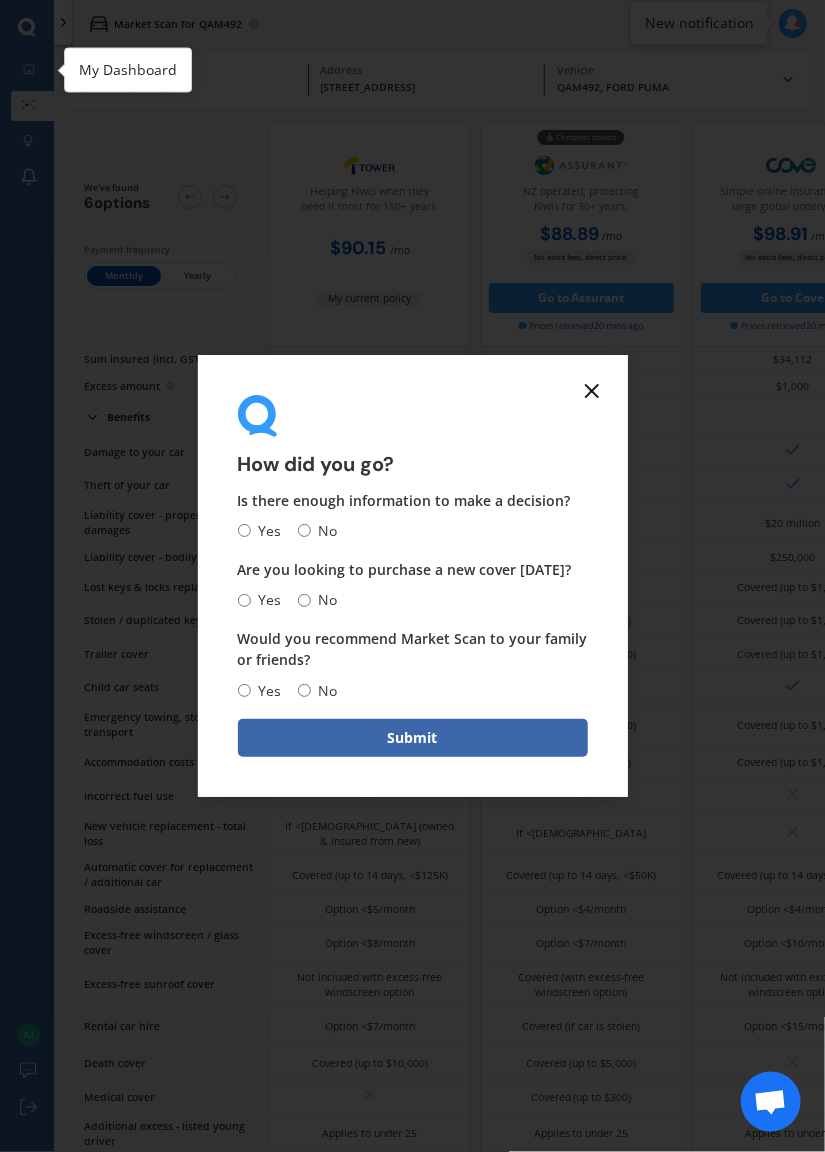 click 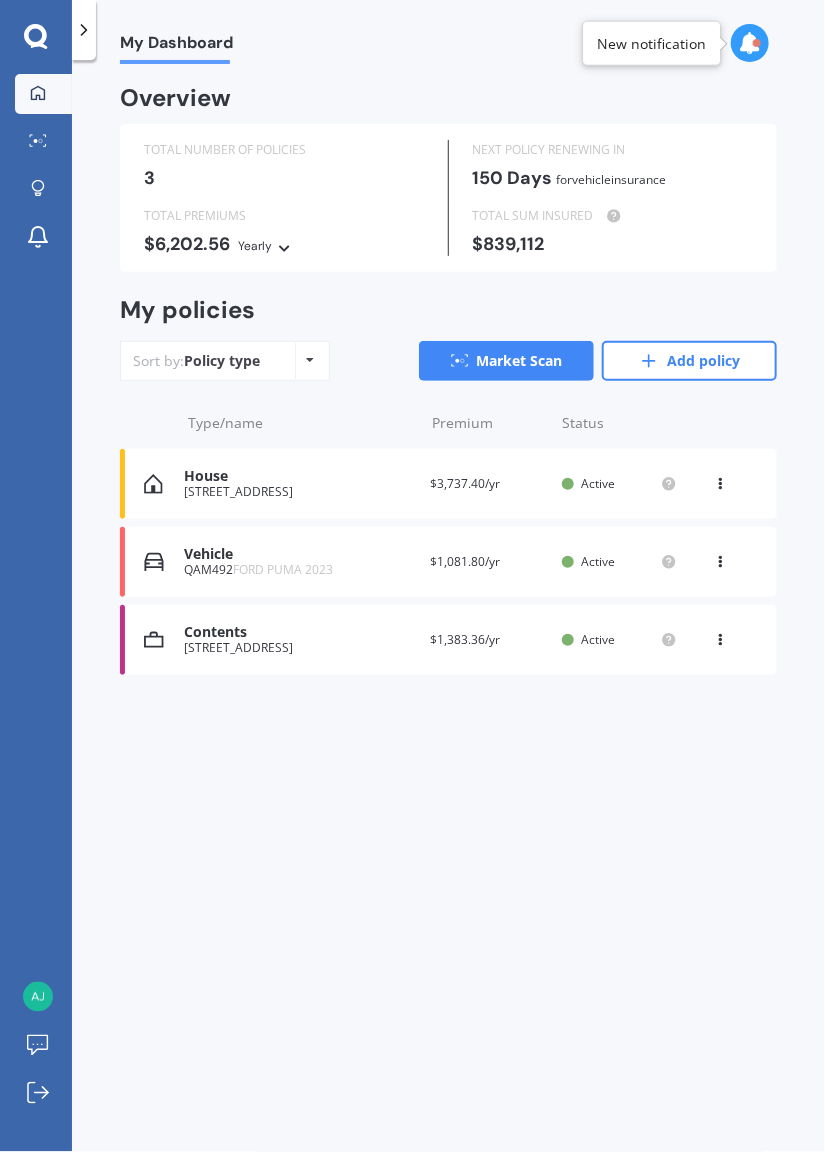 click on "House" at bounding box center [299, 476] 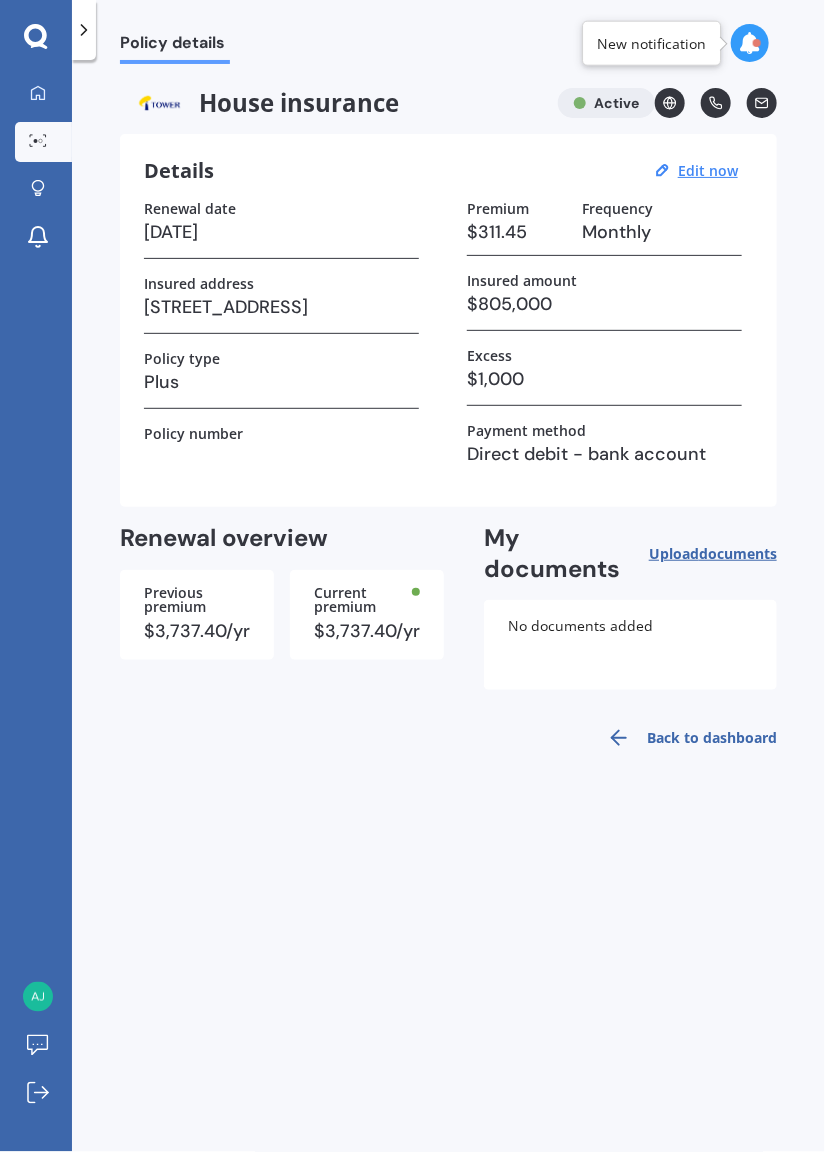 click 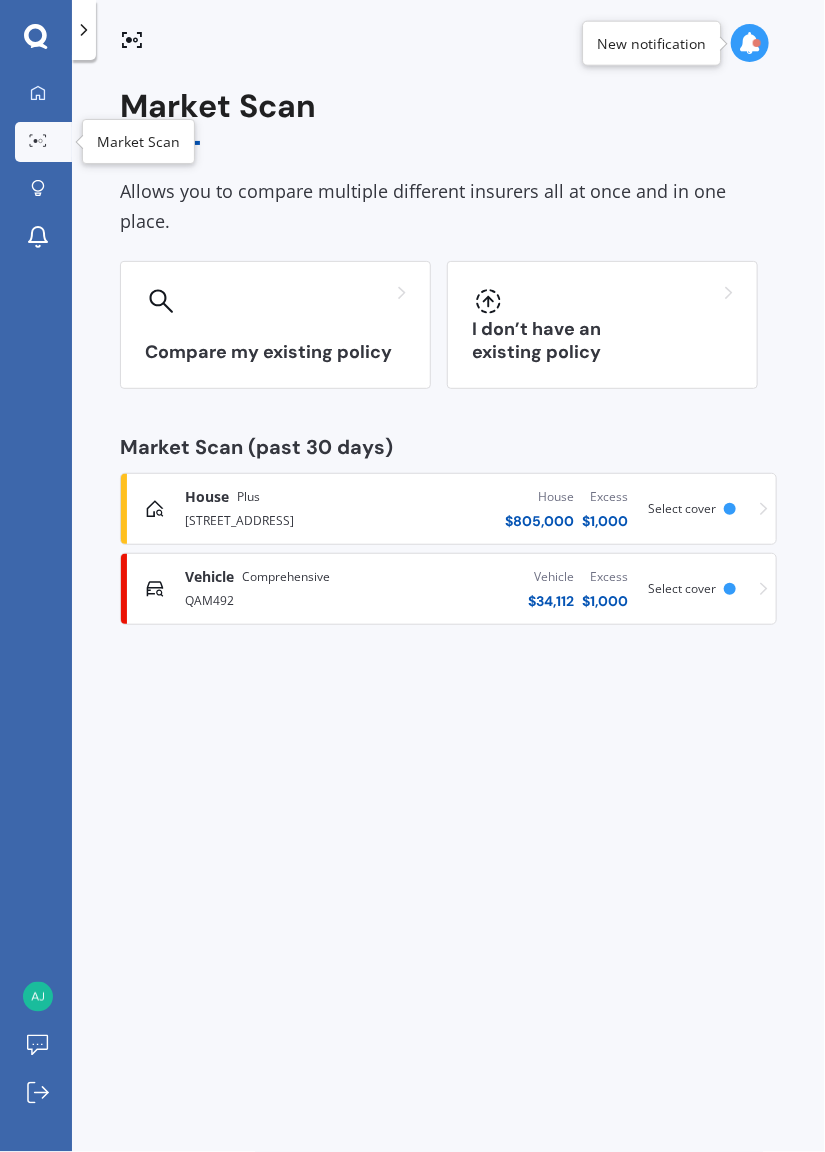 click on "House Plus [STREET_ADDRESS][GEOGRAPHIC_DATA] $ 805,000 Excess $ 1,000 Scanned 22 minutes ago Select cover" at bounding box center [448, 509] 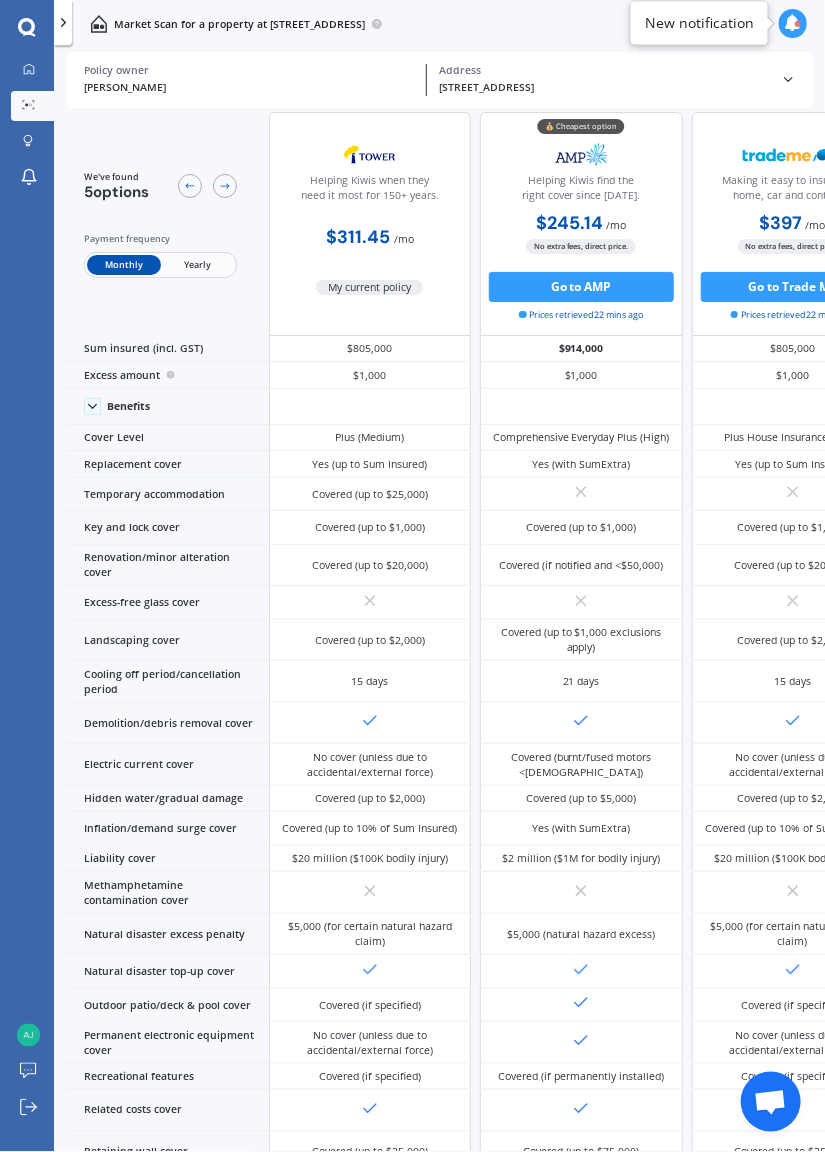 scroll, scrollTop: 13, scrollLeft: 0, axis: vertical 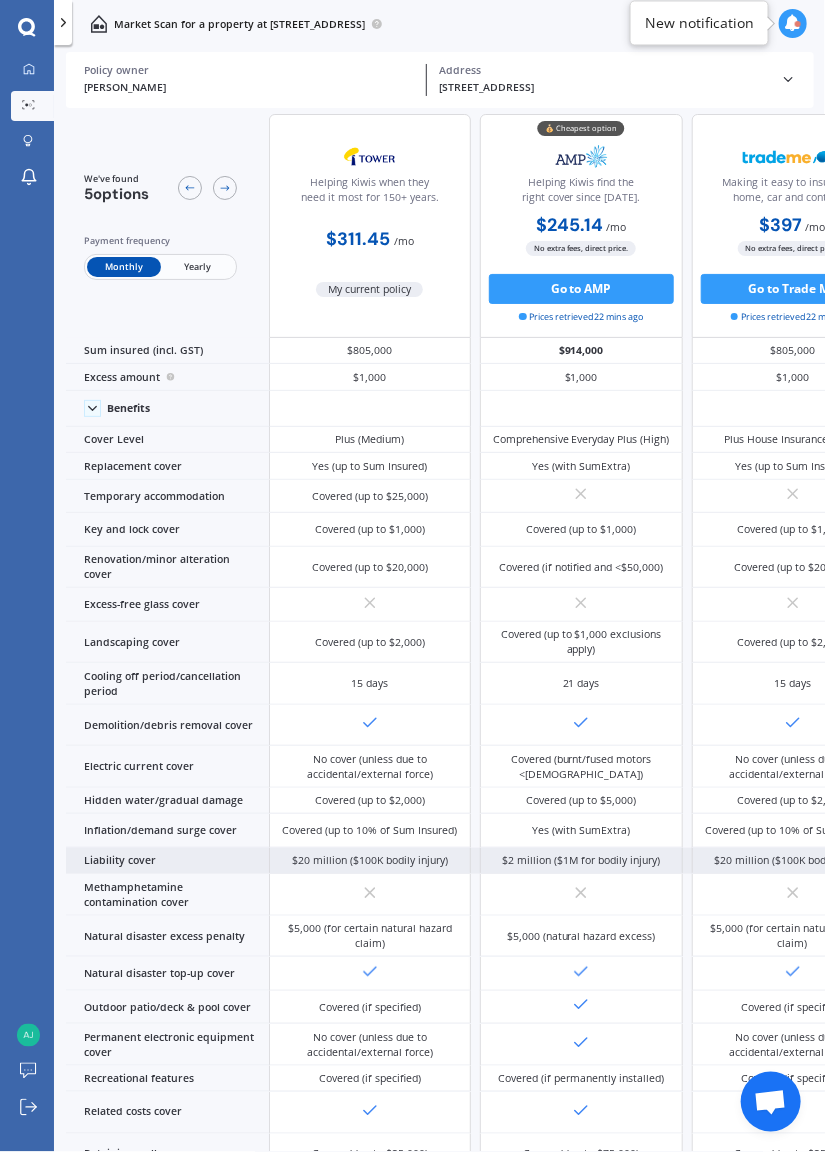 click on "$20 million ($100K bodily injury)" at bounding box center (793, 861) 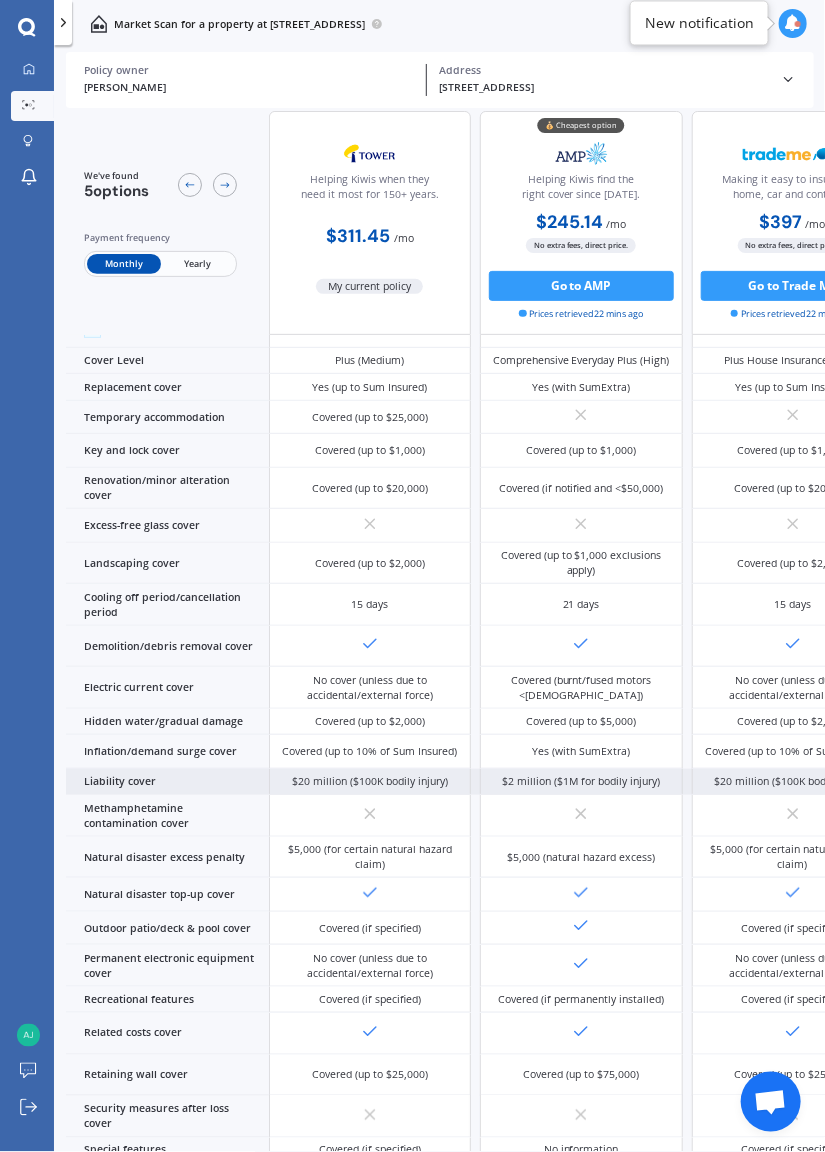 scroll, scrollTop: 0, scrollLeft: 0, axis: both 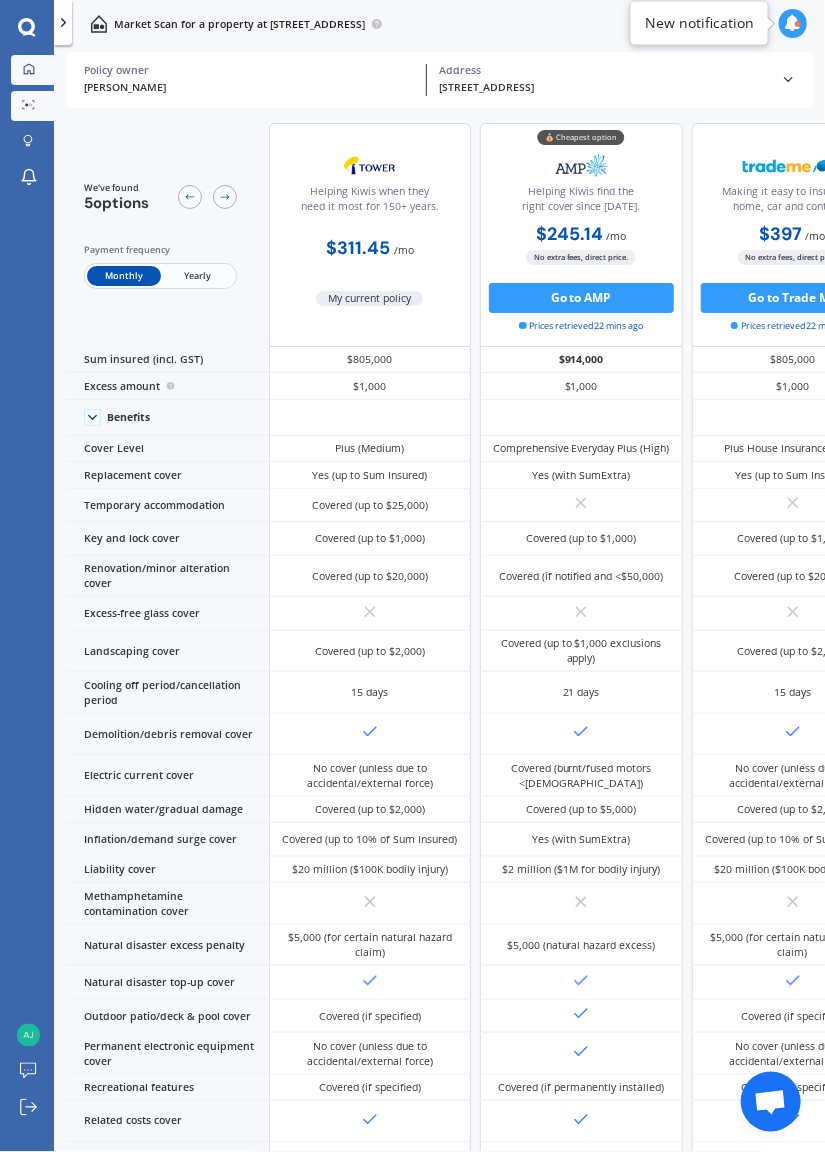 click on "My Dashboard" at bounding box center (32, 70) 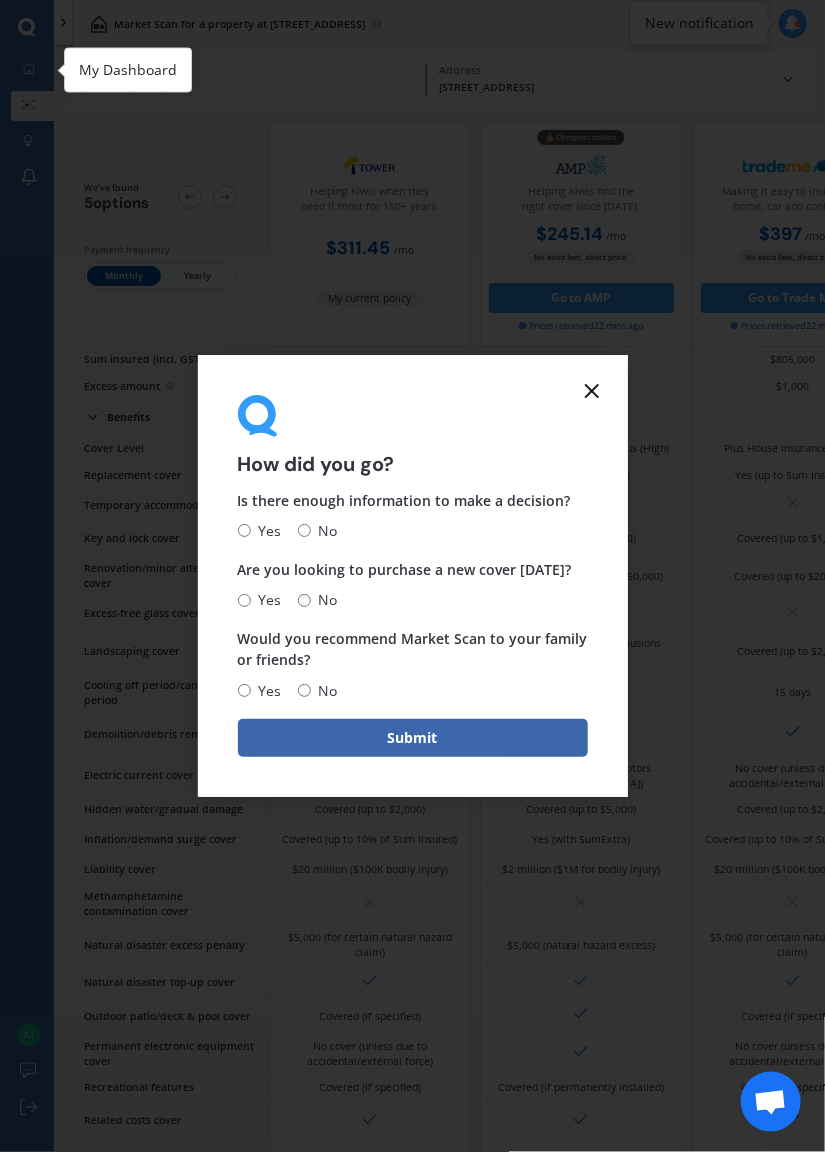 click on "How did you go? Is there enough information to make a decision? Yes No Are you looking to purchase a new cover [DATE]? Yes No Would you recommend Market Scan to your family or friends? Yes No Submit" at bounding box center [412, 576] 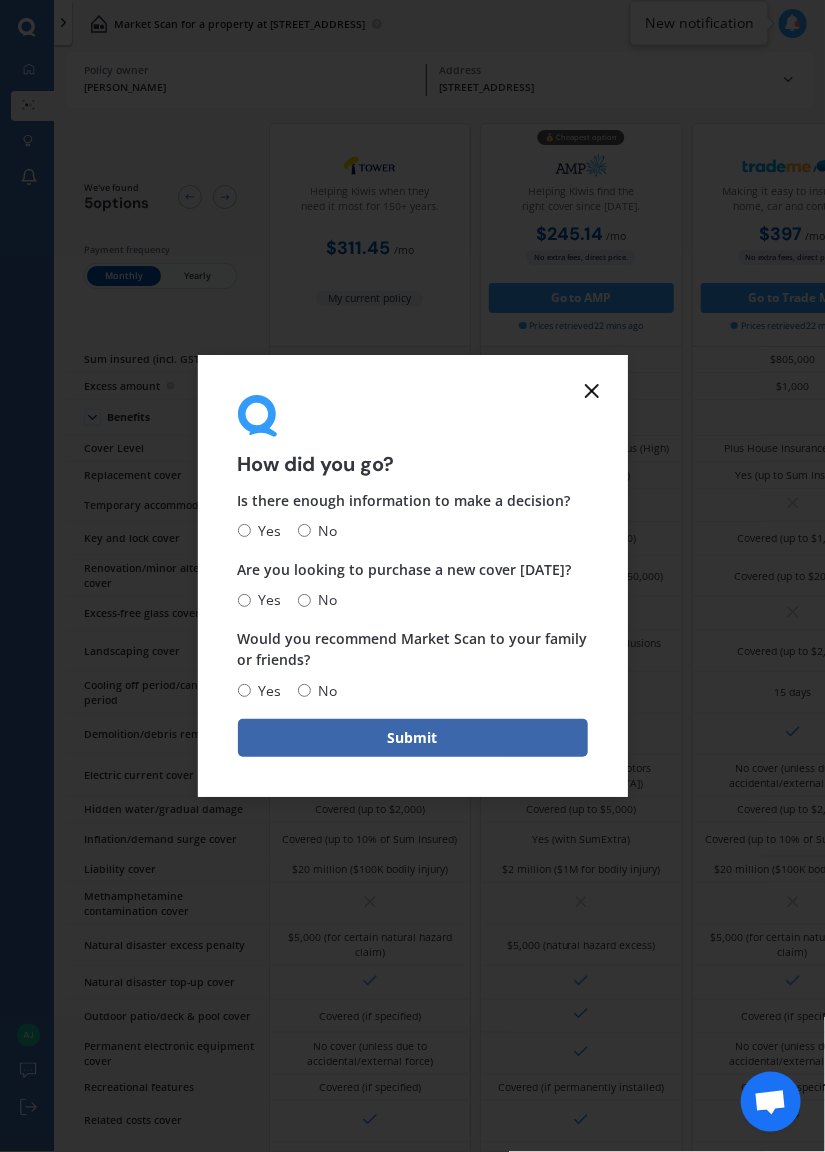 click 